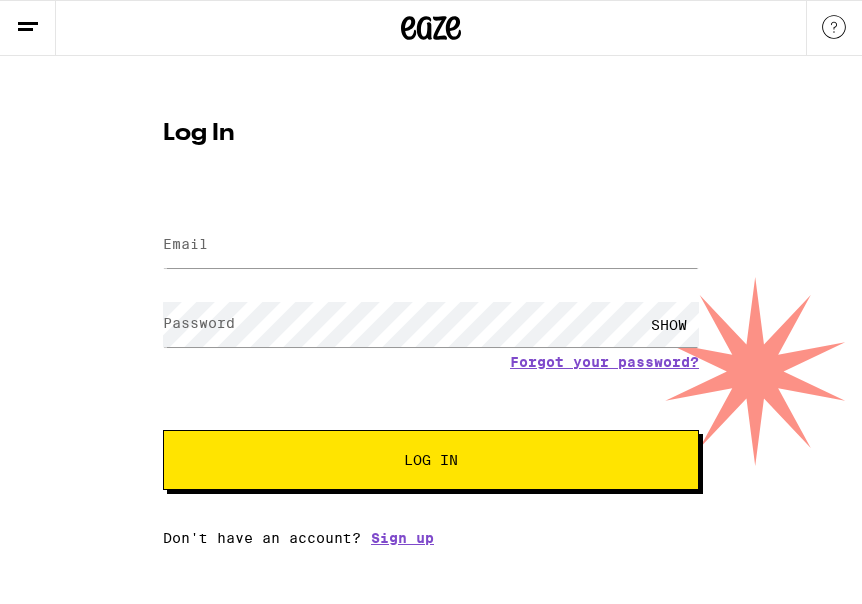 scroll, scrollTop: 0, scrollLeft: 0, axis: both 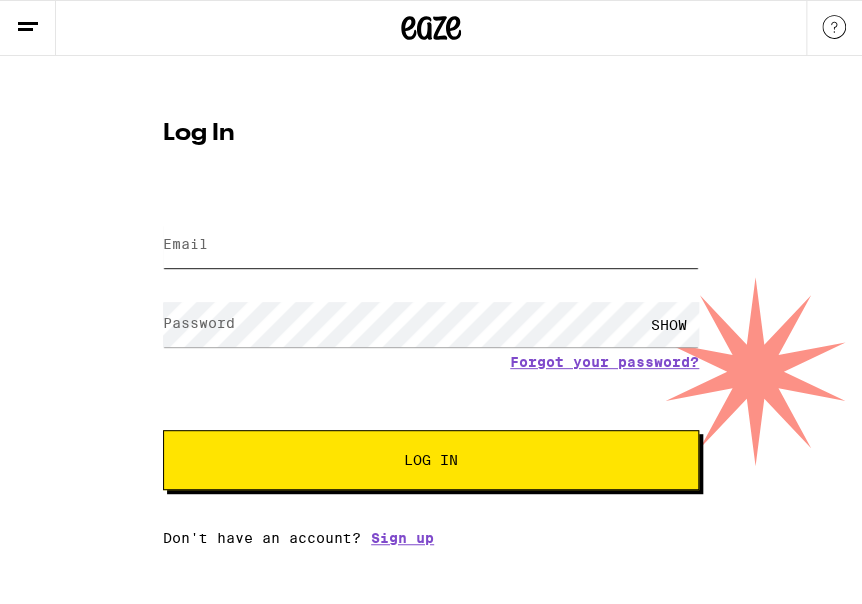 type on "[EMAIL]" 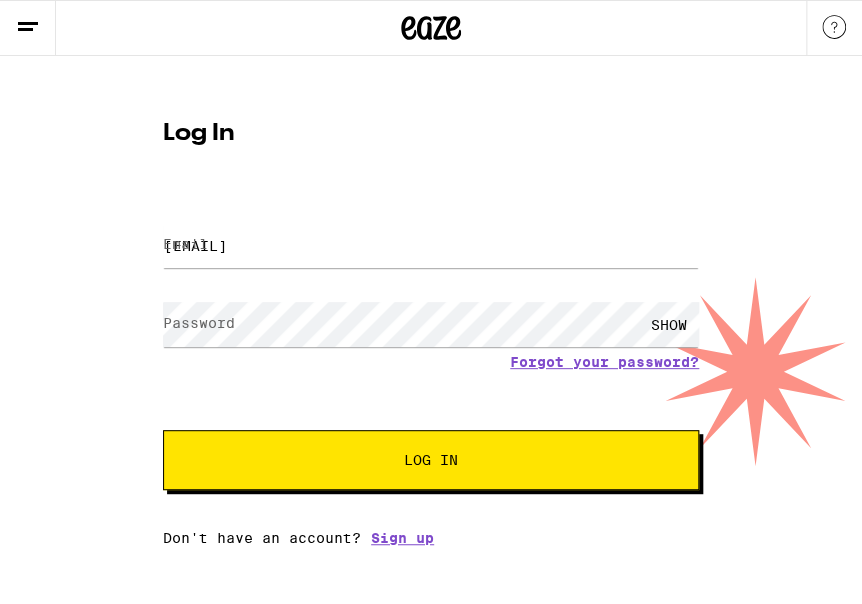 drag, startPoint x: 355, startPoint y: 446, endPoint x: 2, endPoint y: 566, distance: 372.8391 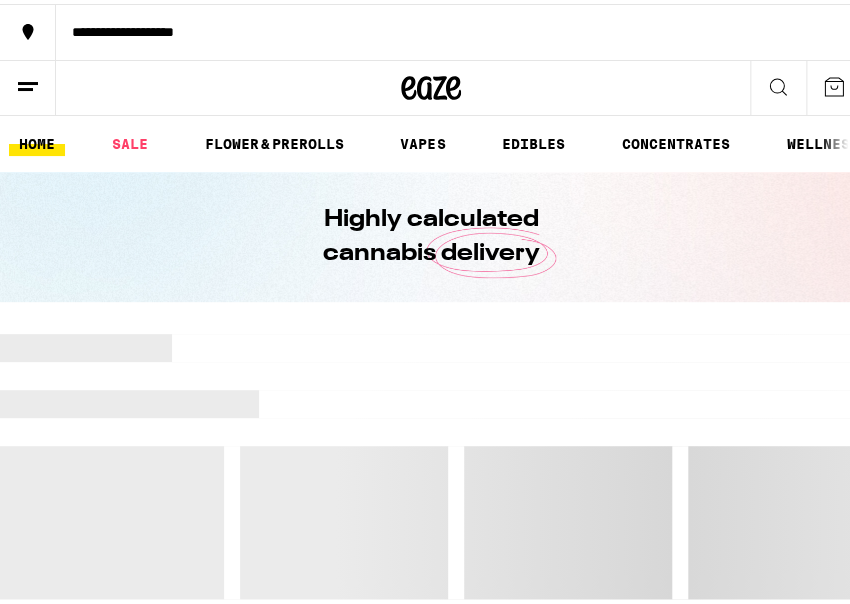 scroll, scrollTop: 0, scrollLeft: 0, axis: both 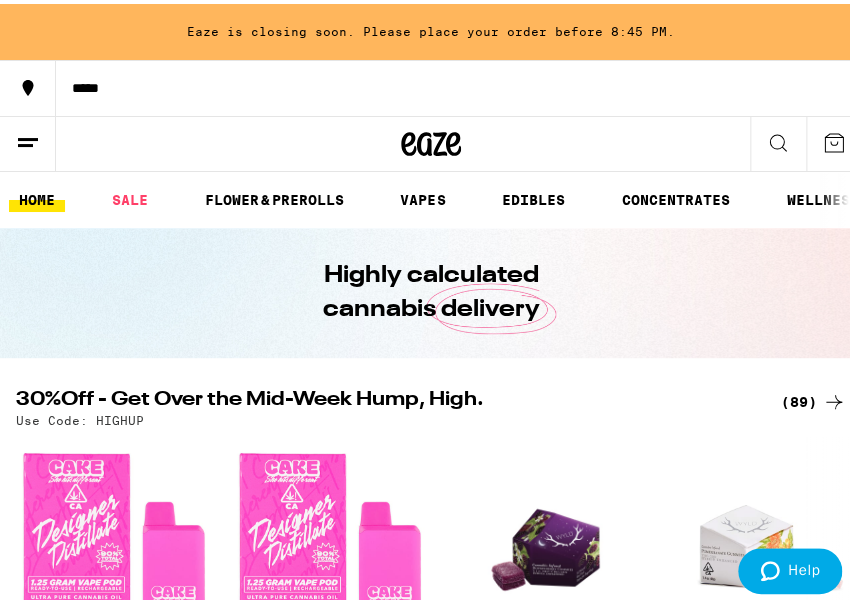 click on "HOME SALE FLOWER & PREROLLS VAPES EDIBLES CONCENTRATES WELLNESS, TINCTURES & CAPSULES ACCESSORIES BRANDS" at bounding box center [431, 196] 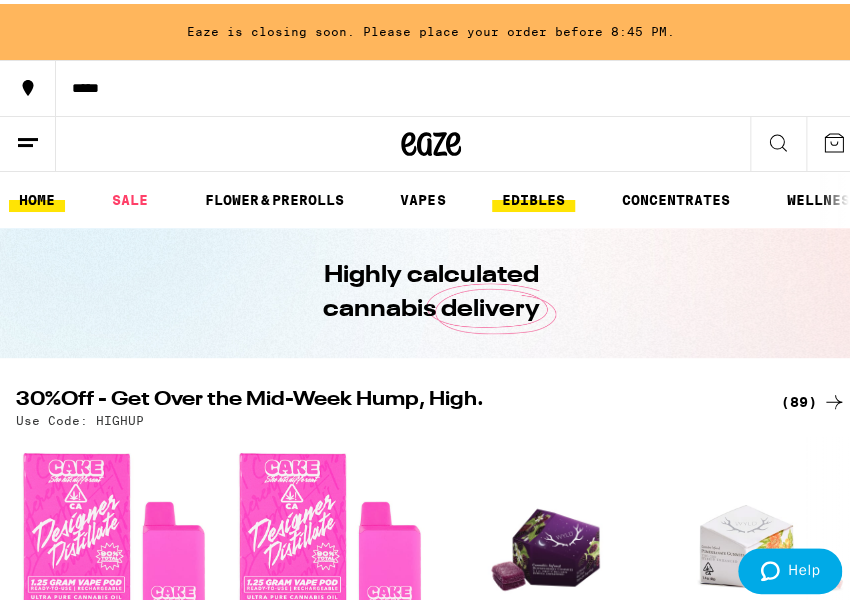 click on "EDIBLES" at bounding box center (533, 196) 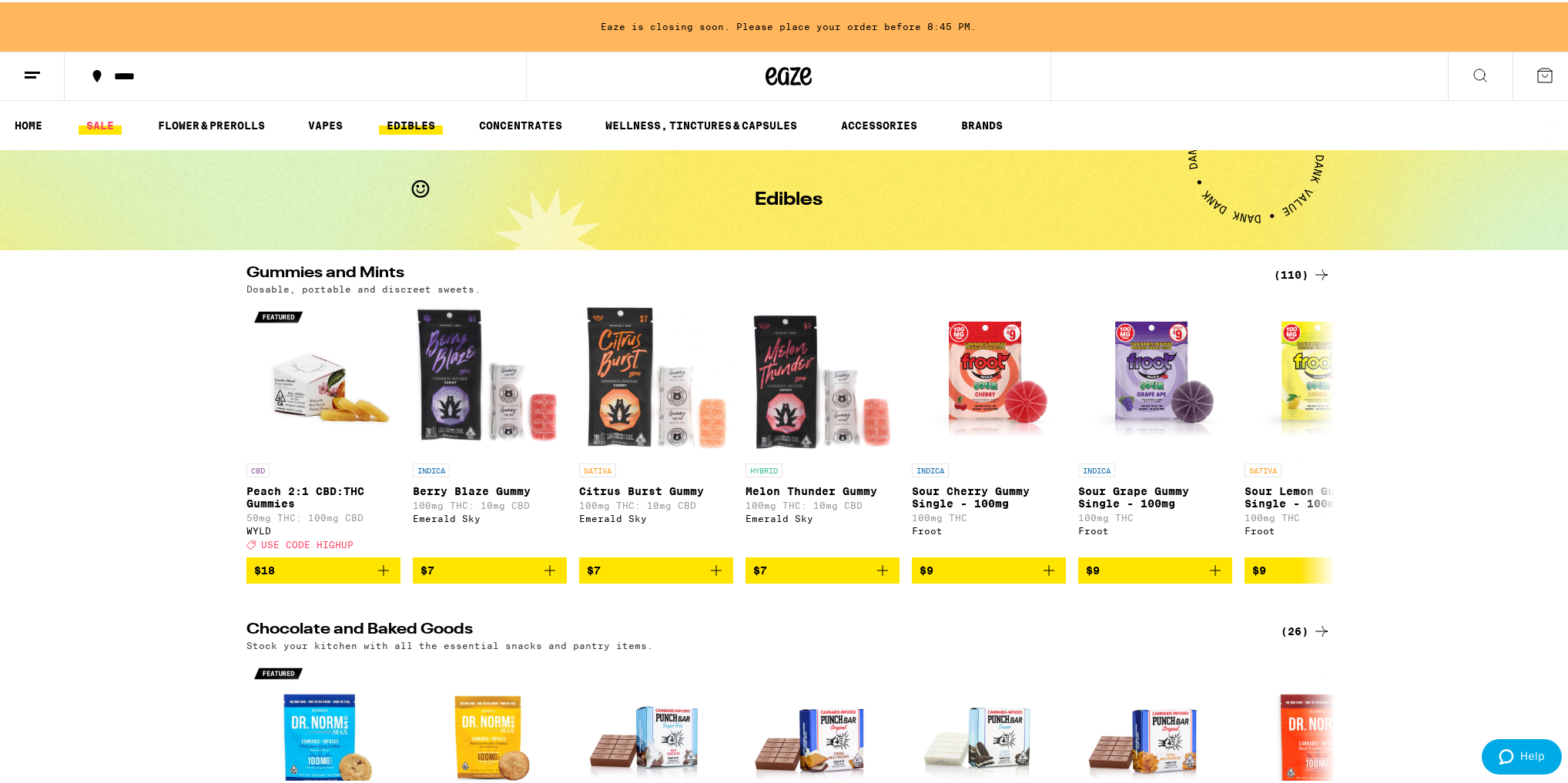 click on "SALE" at bounding box center (100, 123) 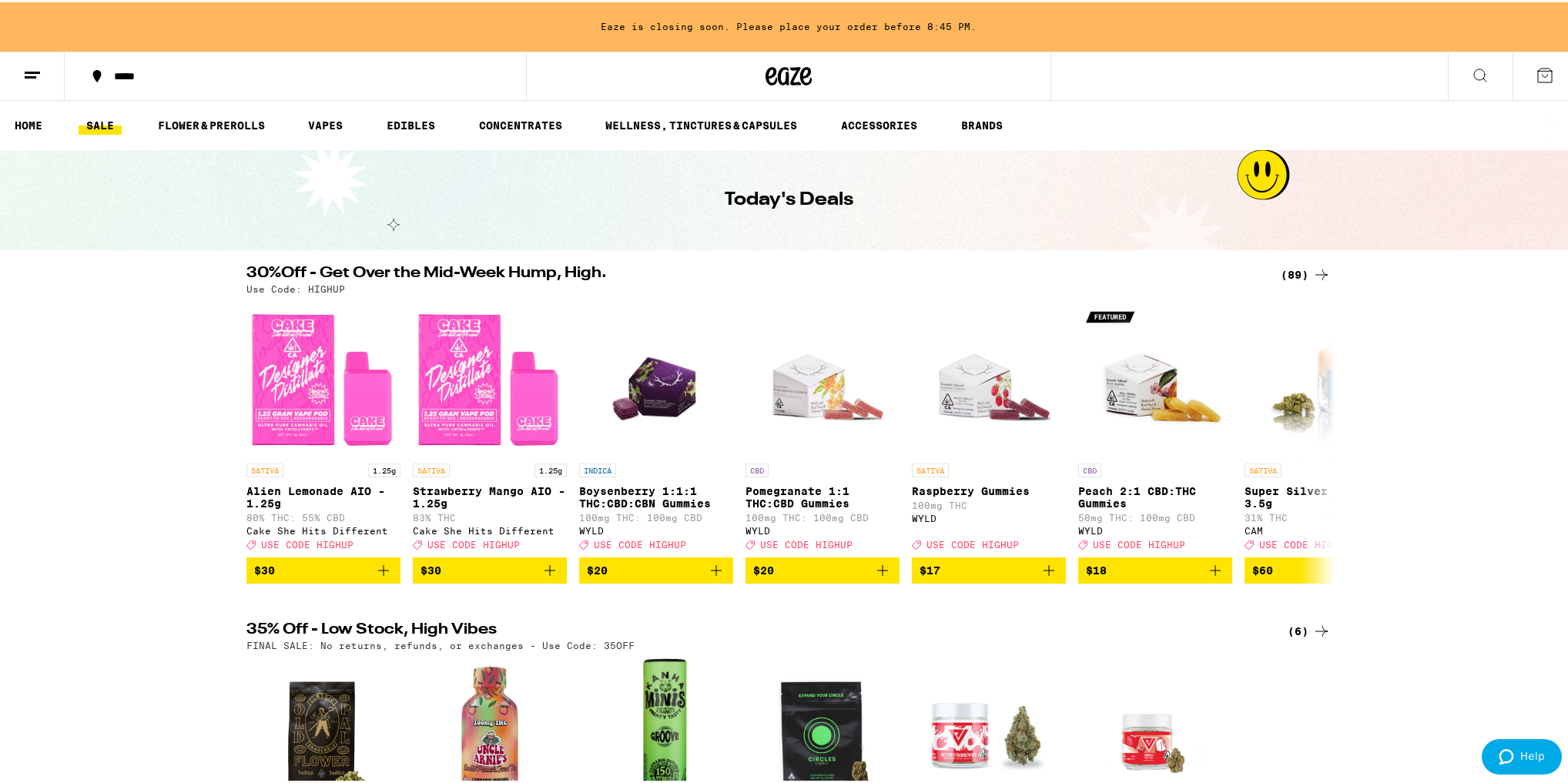 click on "(89)" at bounding box center (1305, 273) 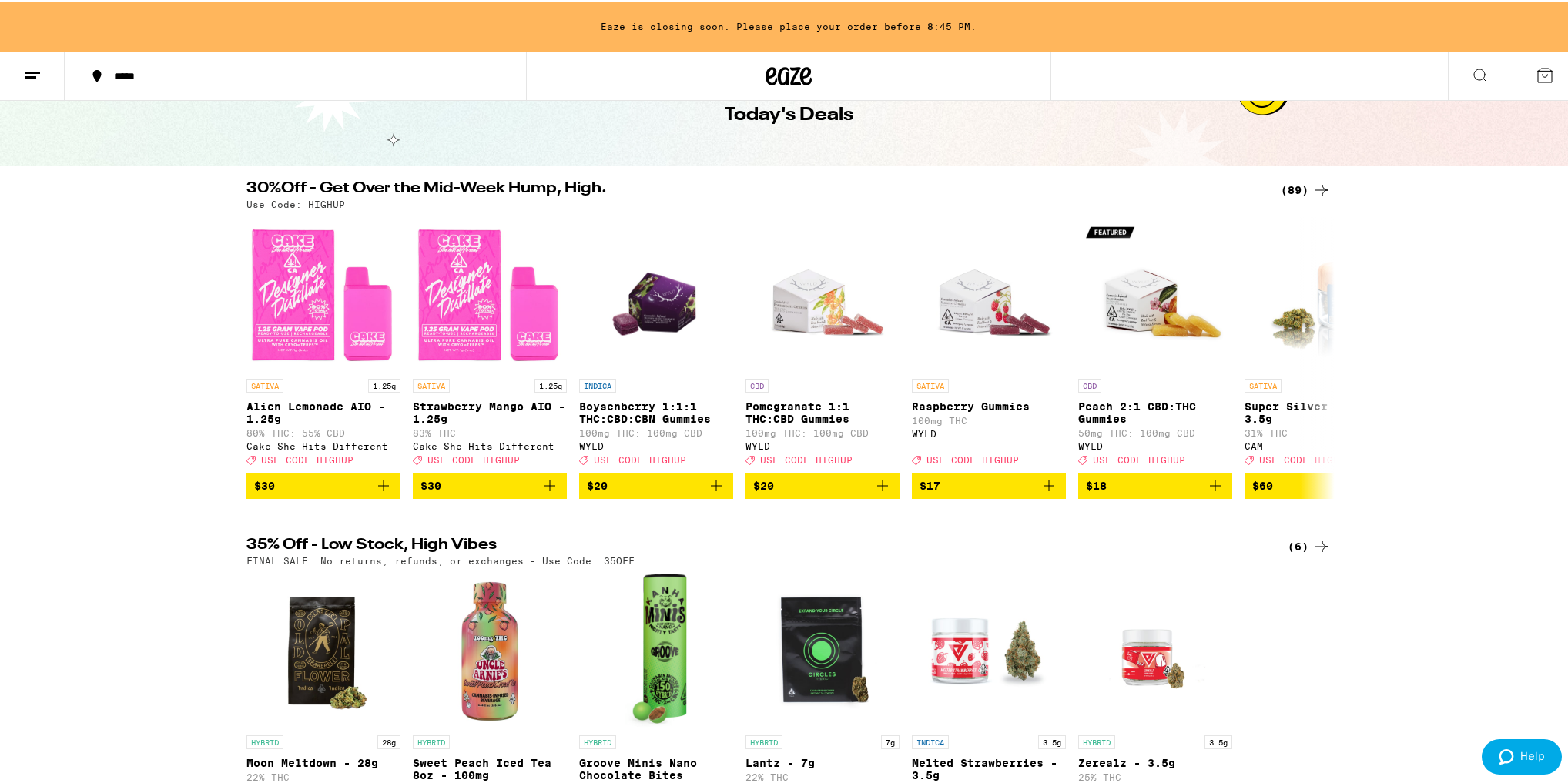 scroll, scrollTop: 123, scrollLeft: 0, axis: vertical 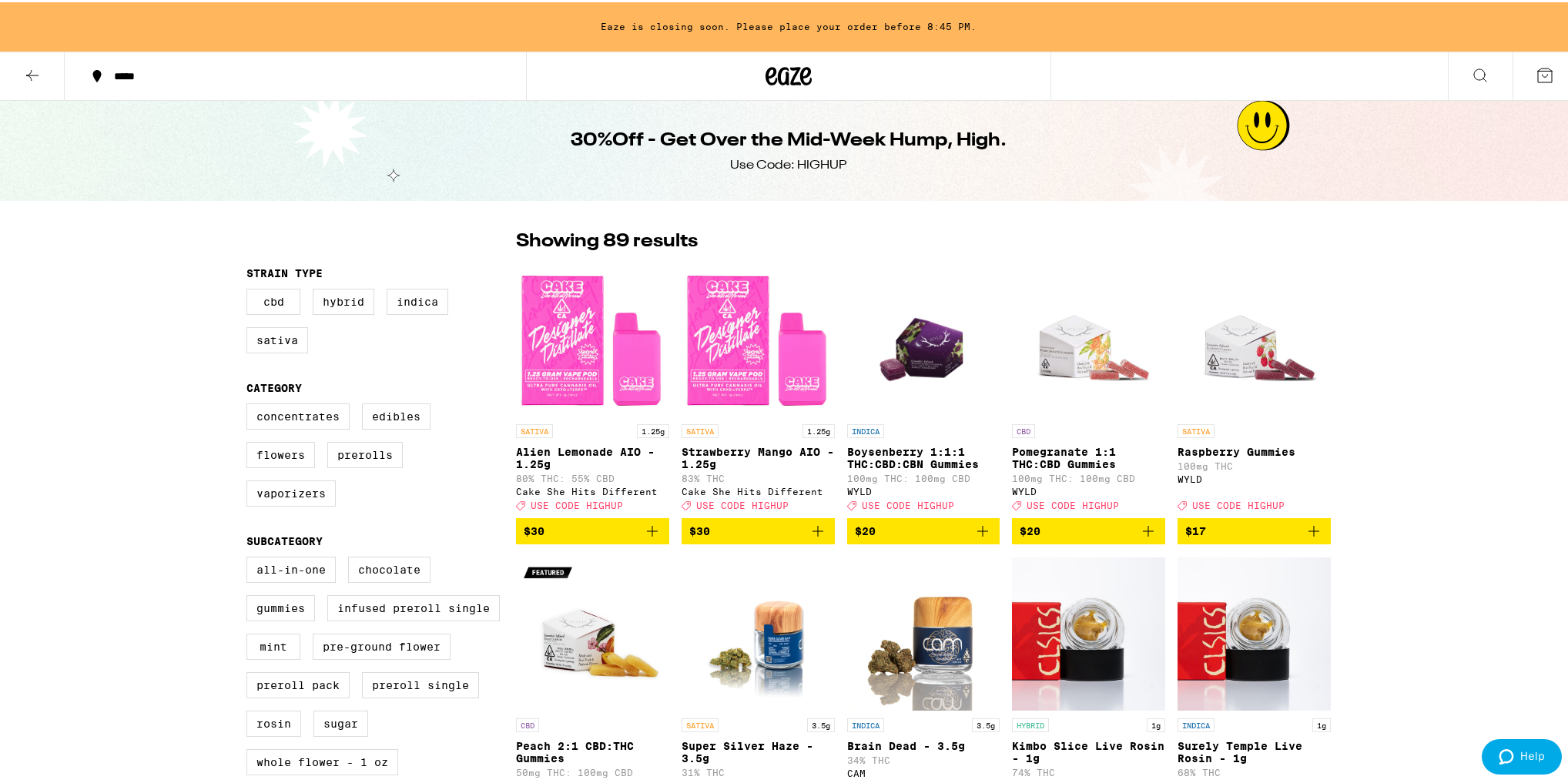 click on "Edibles" at bounding box center [396, 414] 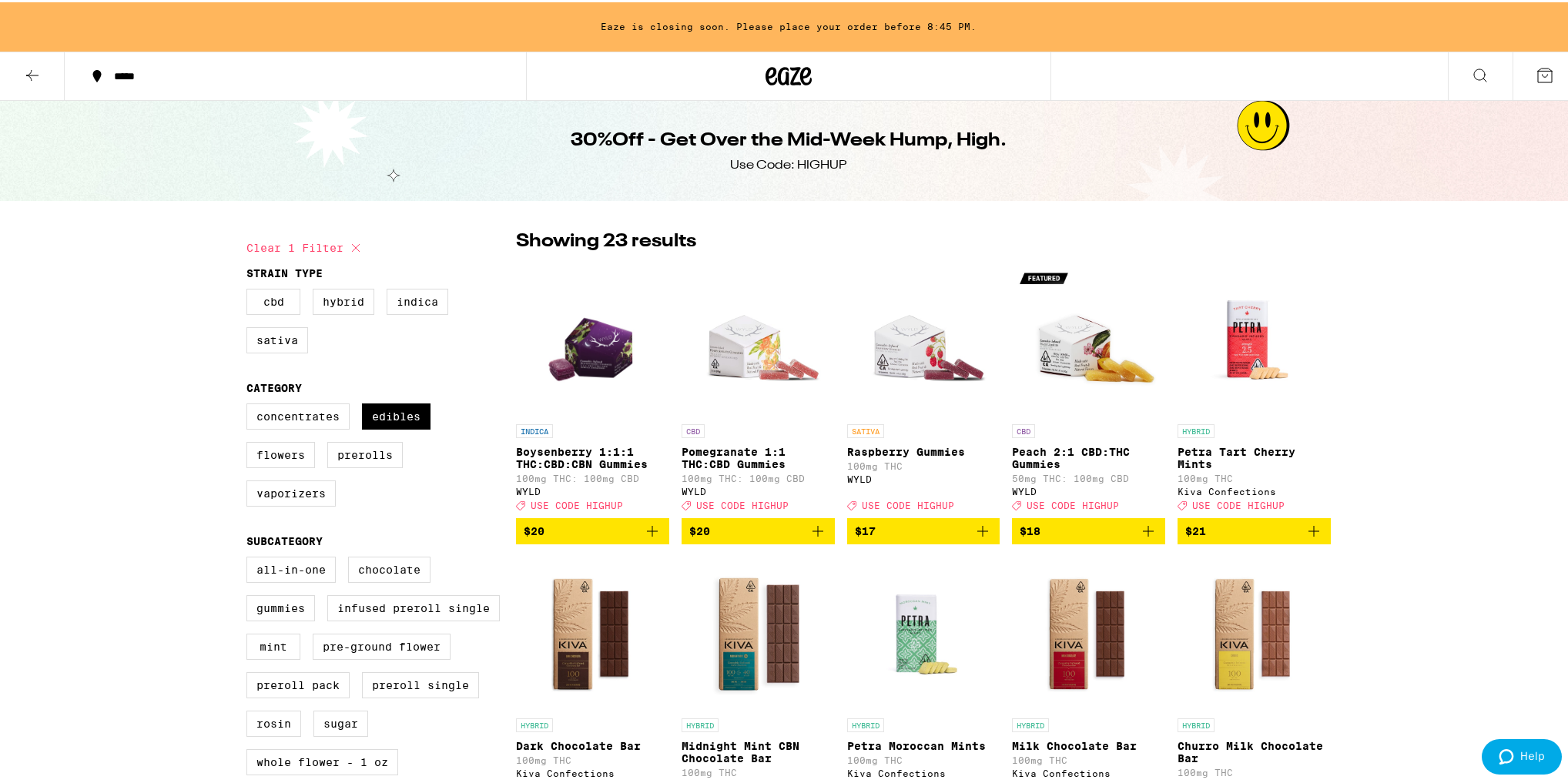 click 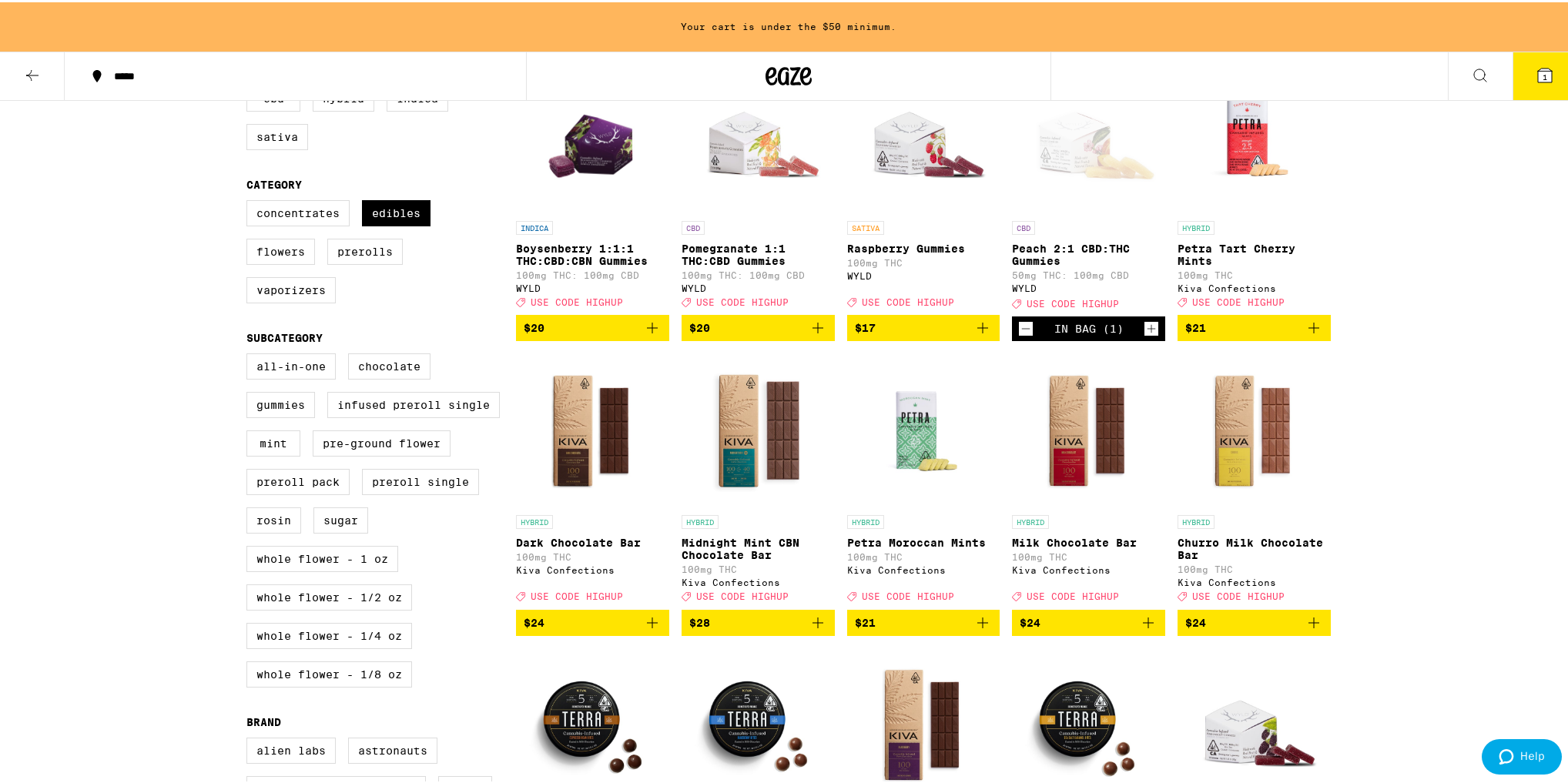 scroll, scrollTop: 246, scrollLeft: 0, axis: vertical 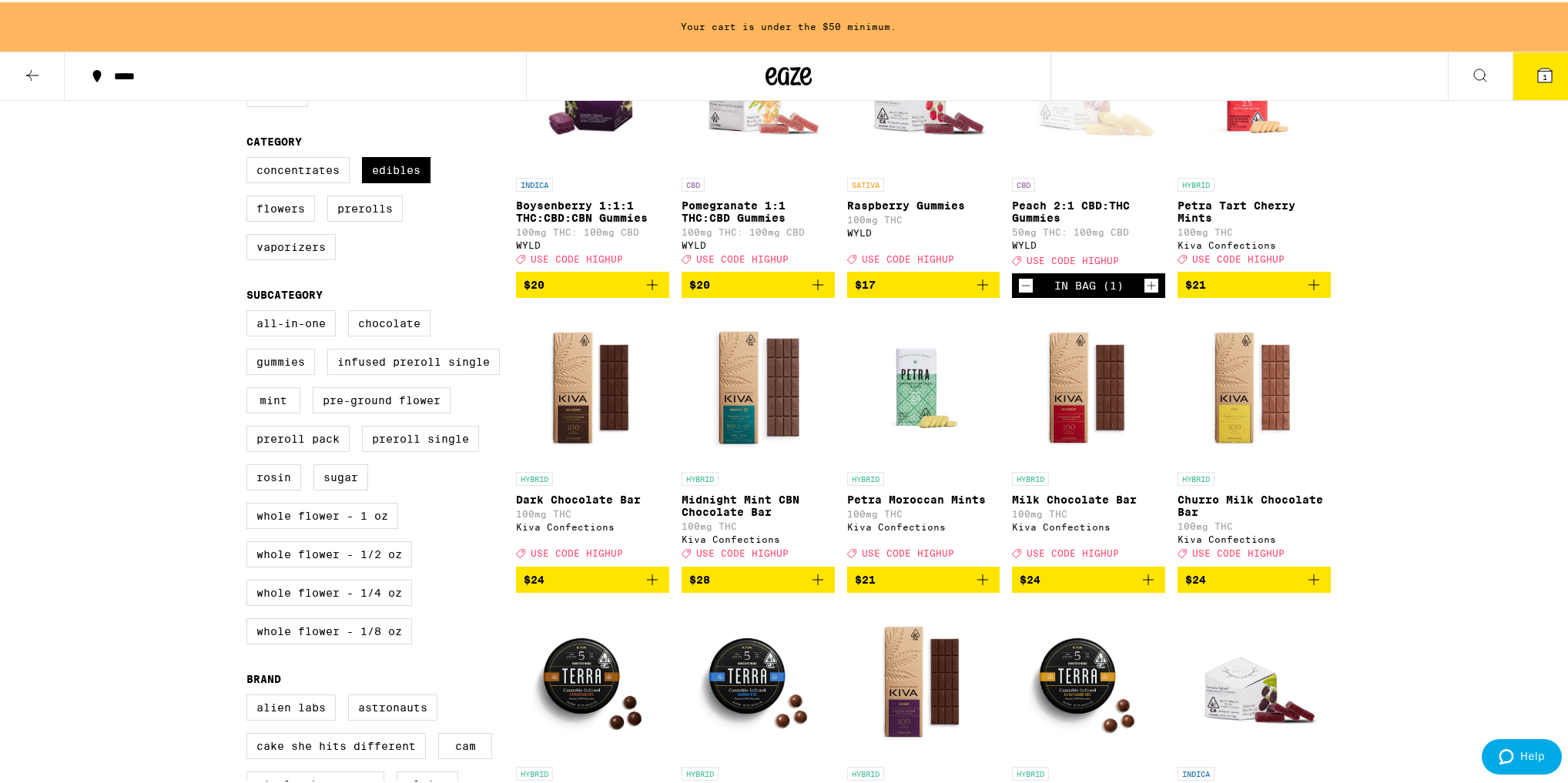 click 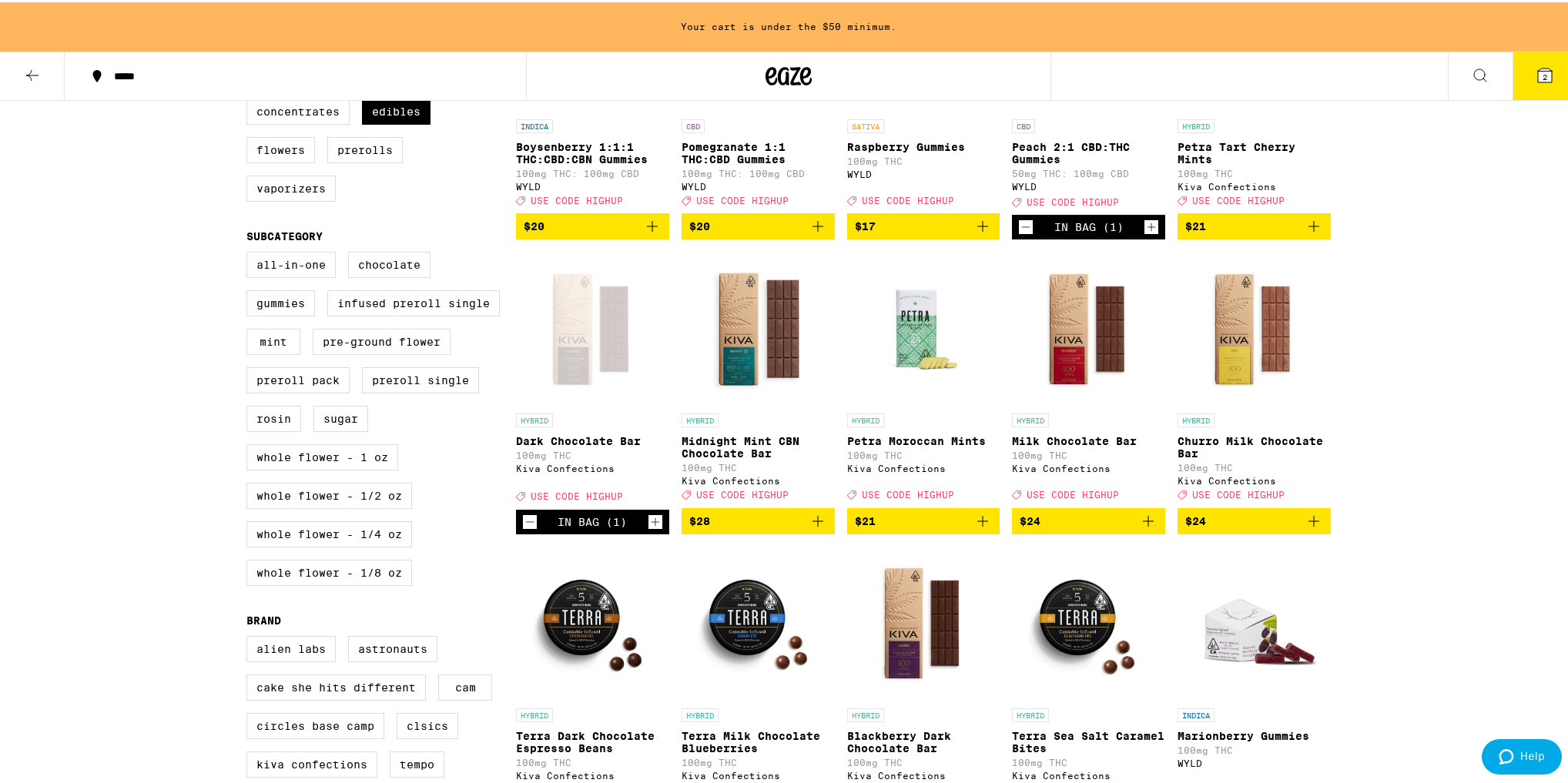 scroll, scrollTop: 0, scrollLeft: 0, axis: both 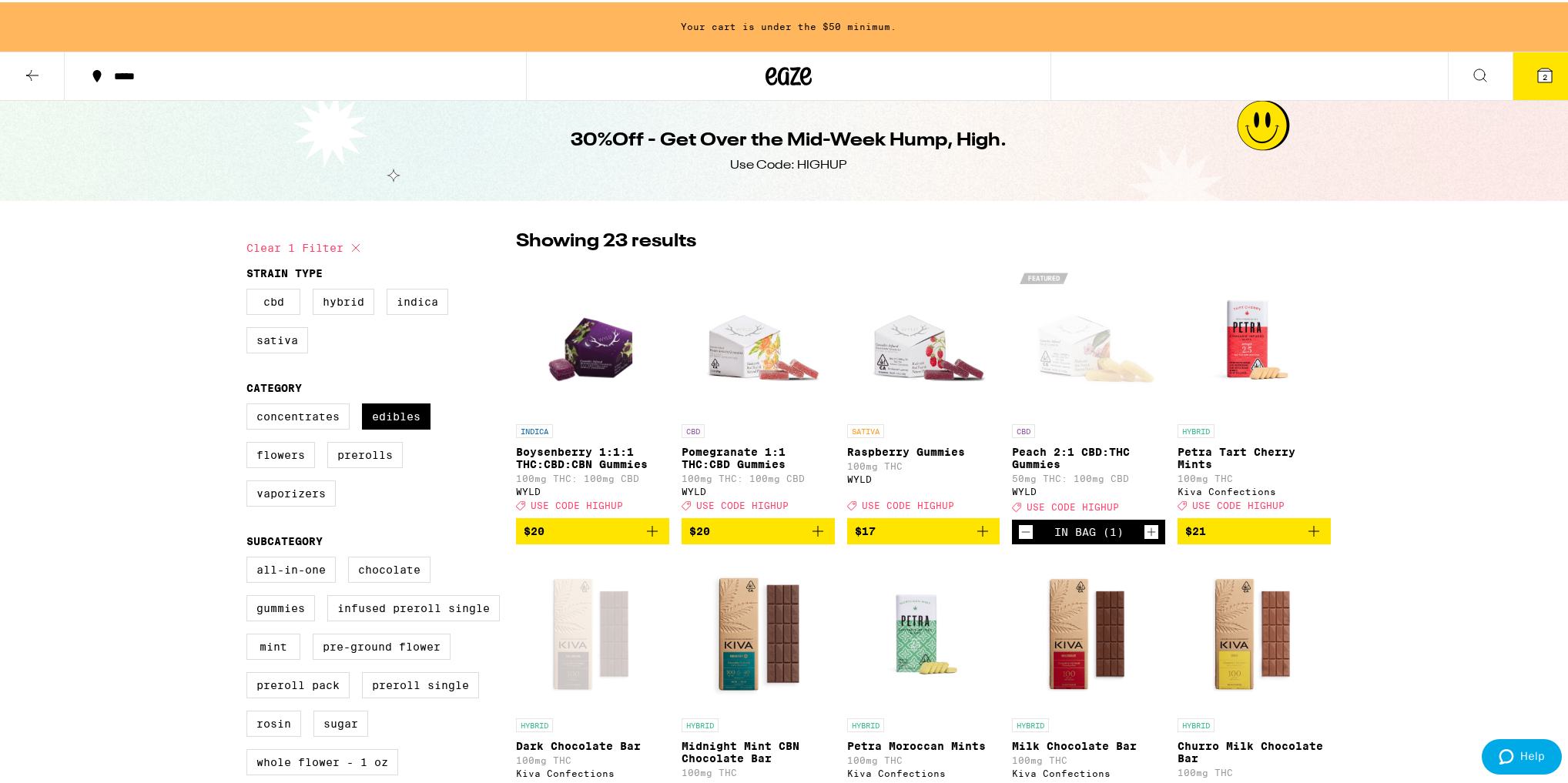 click at bounding box center (32, 74) 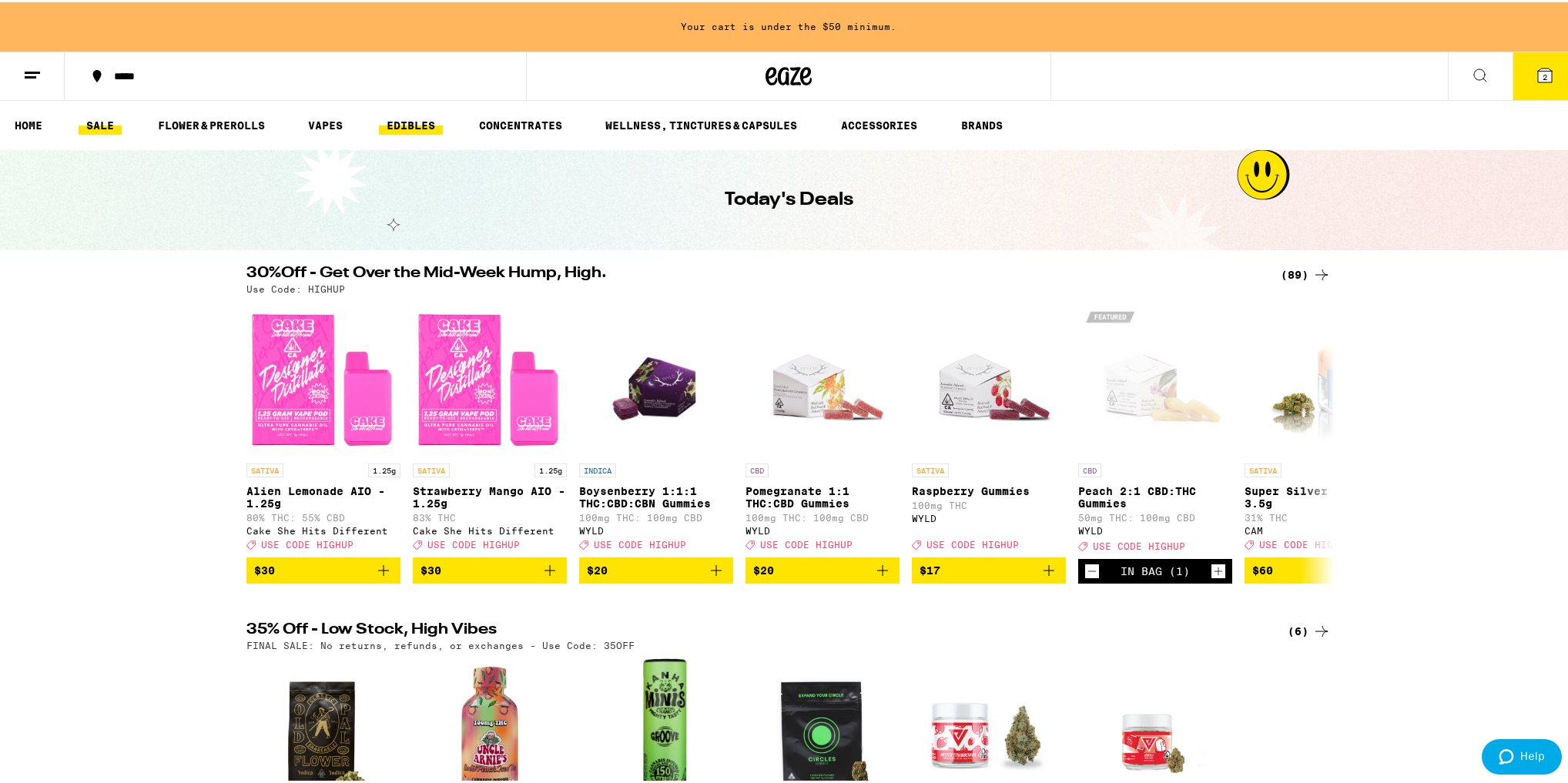 click on "EDIBLES" at bounding box center [410, 123] 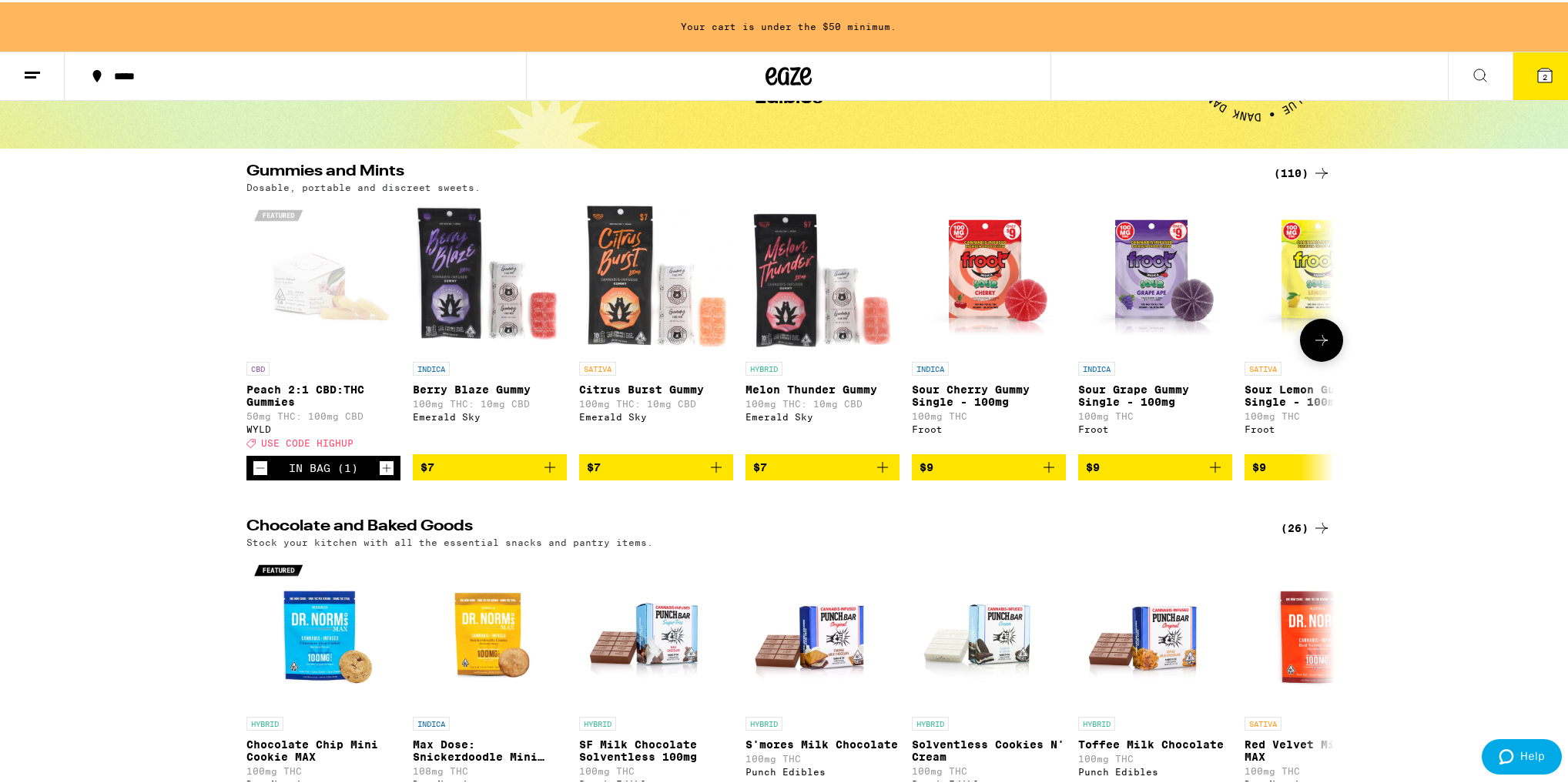 scroll, scrollTop: 0, scrollLeft: 0, axis: both 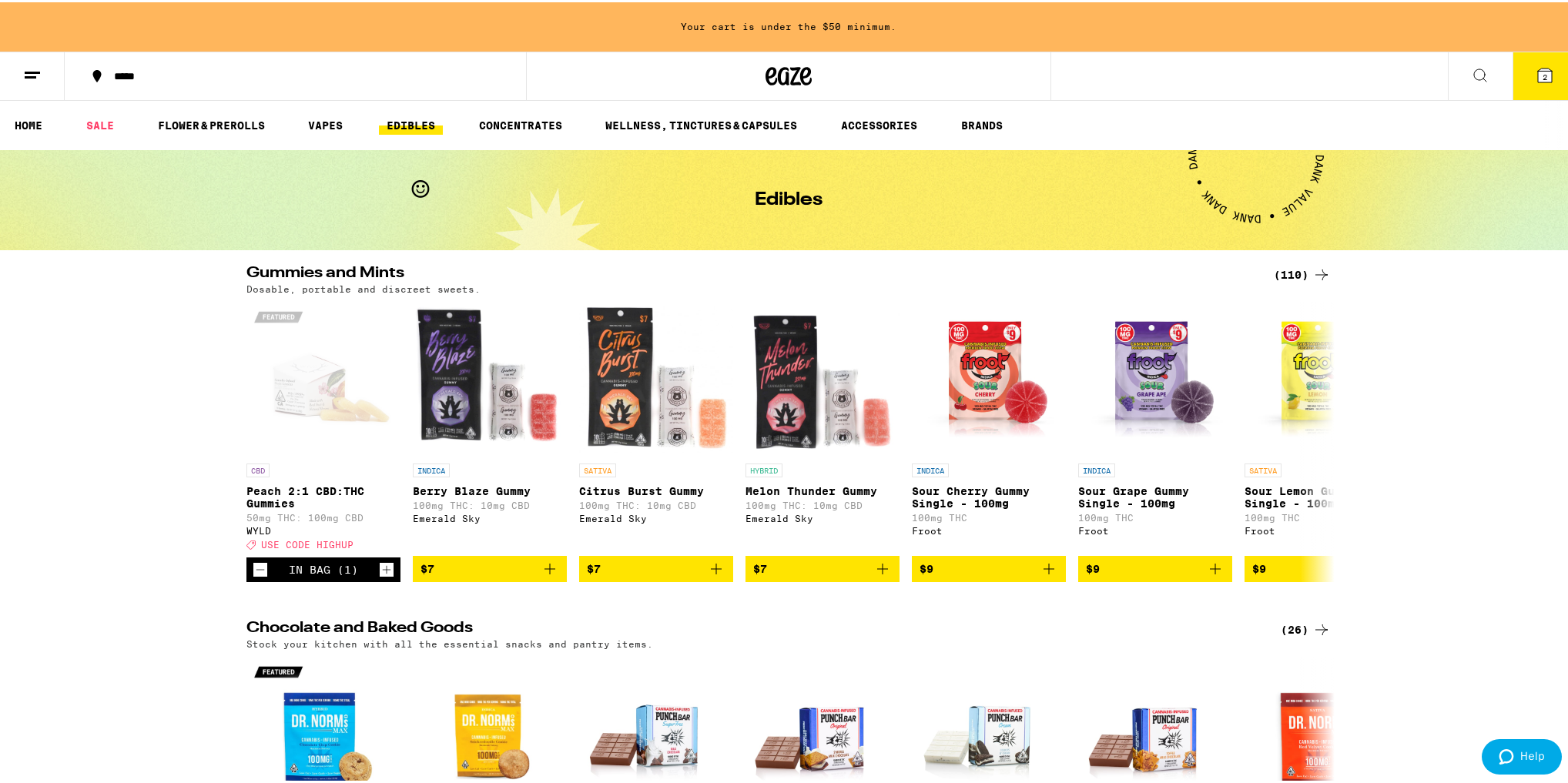 click on "(110)" at bounding box center [1302, 273] 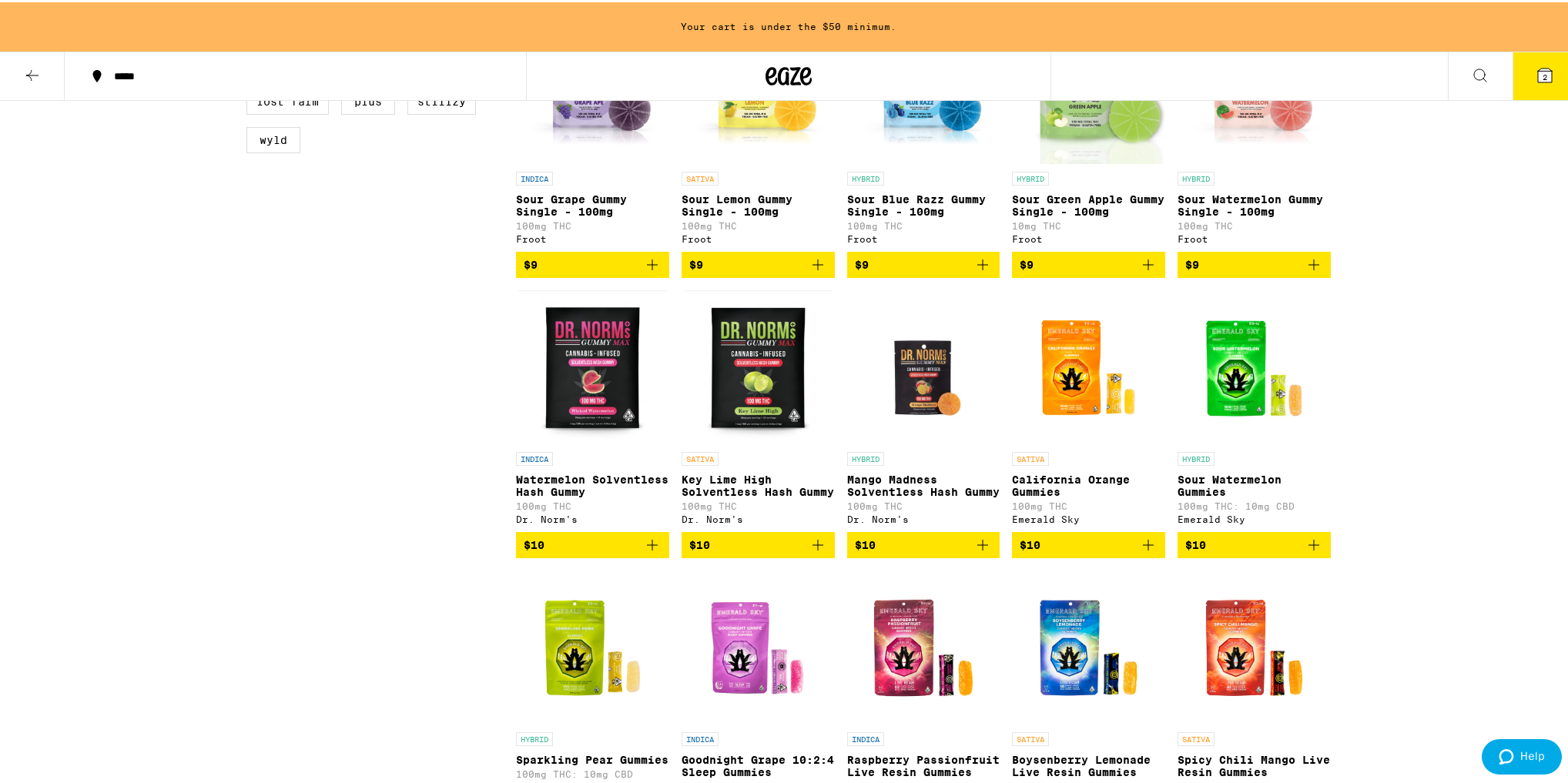 scroll, scrollTop: 493, scrollLeft: 0, axis: vertical 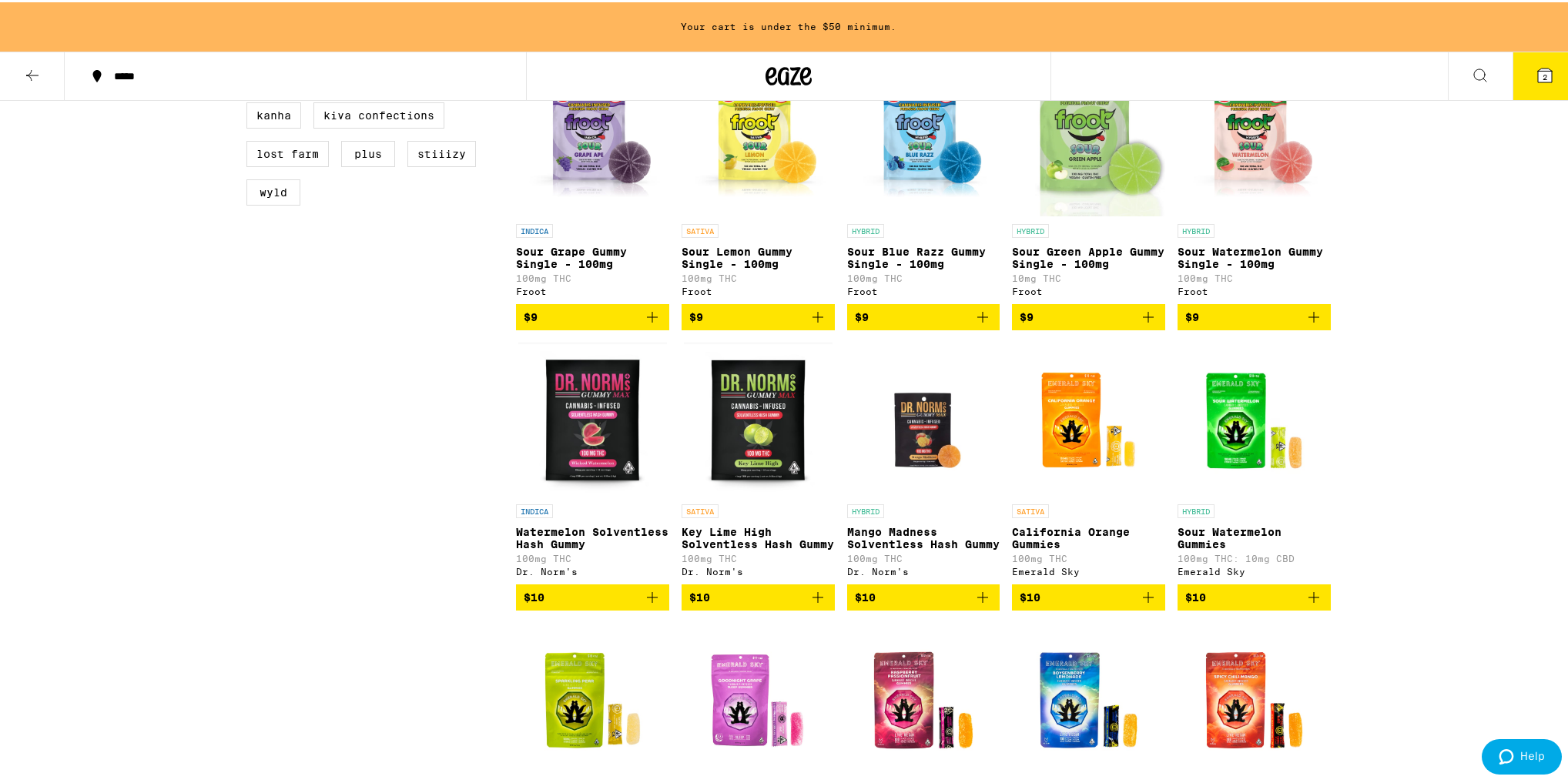 click on "$10" at bounding box center (758, 595) 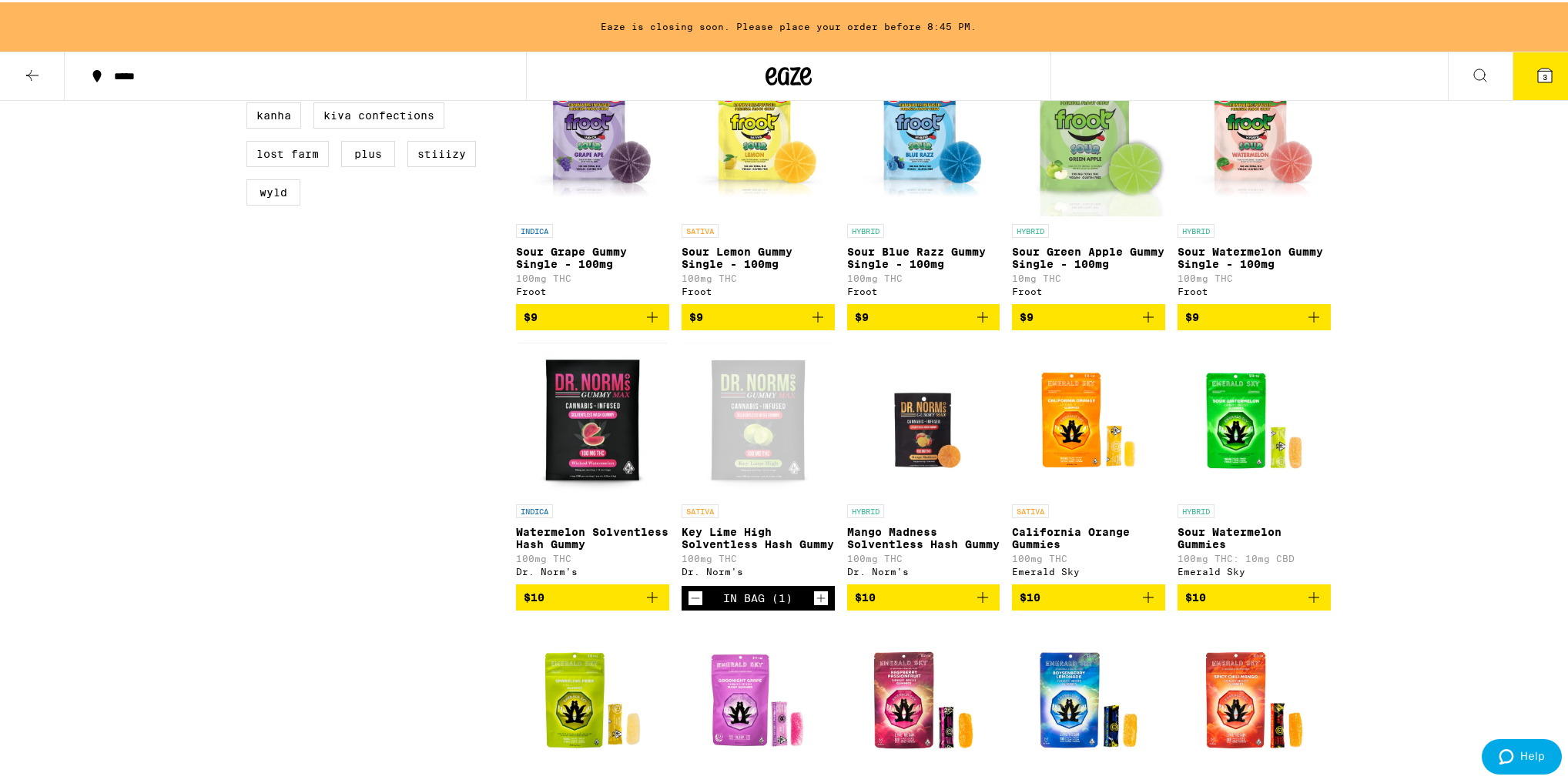 click at bounding box center [758, 417] 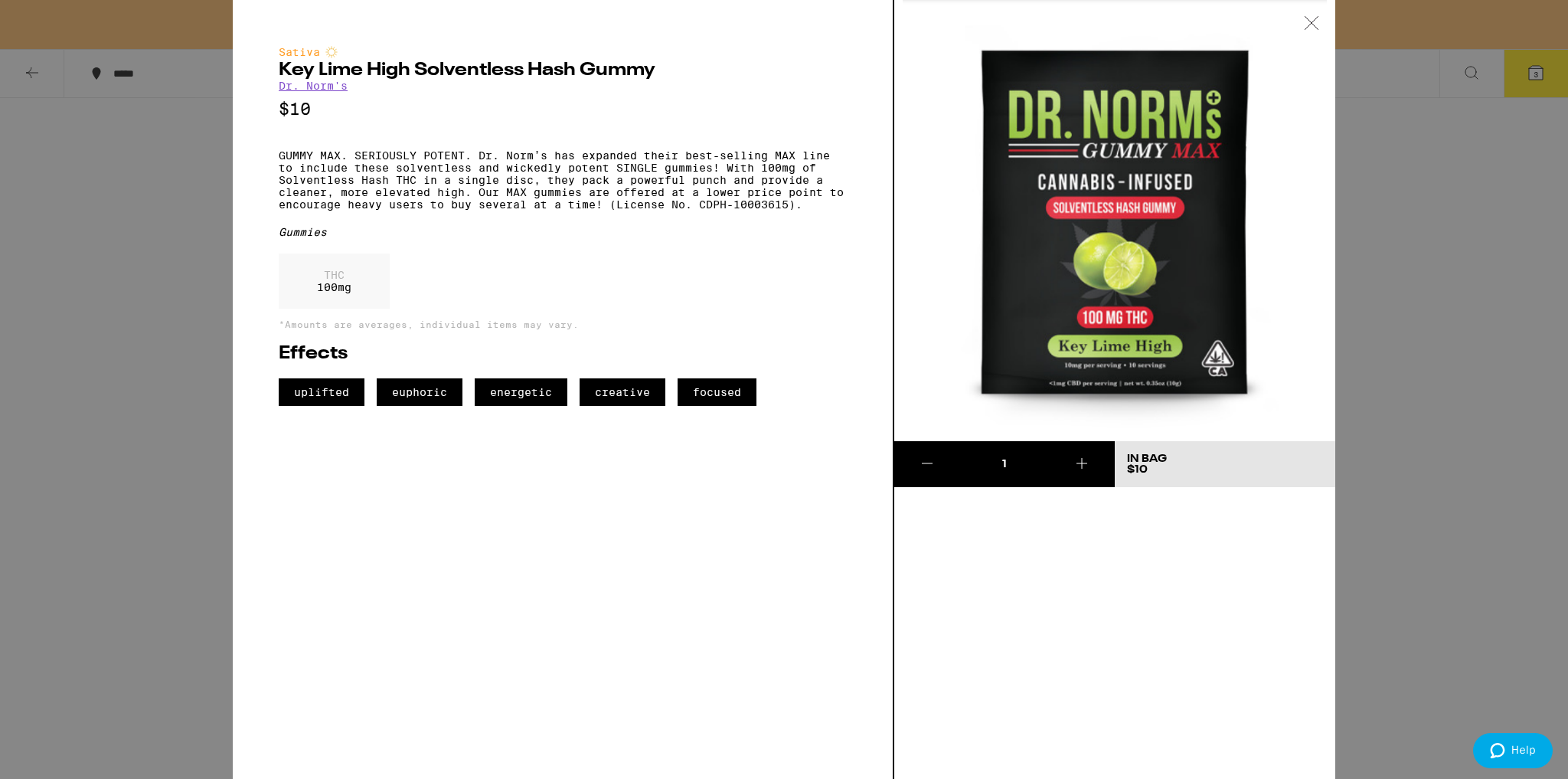click 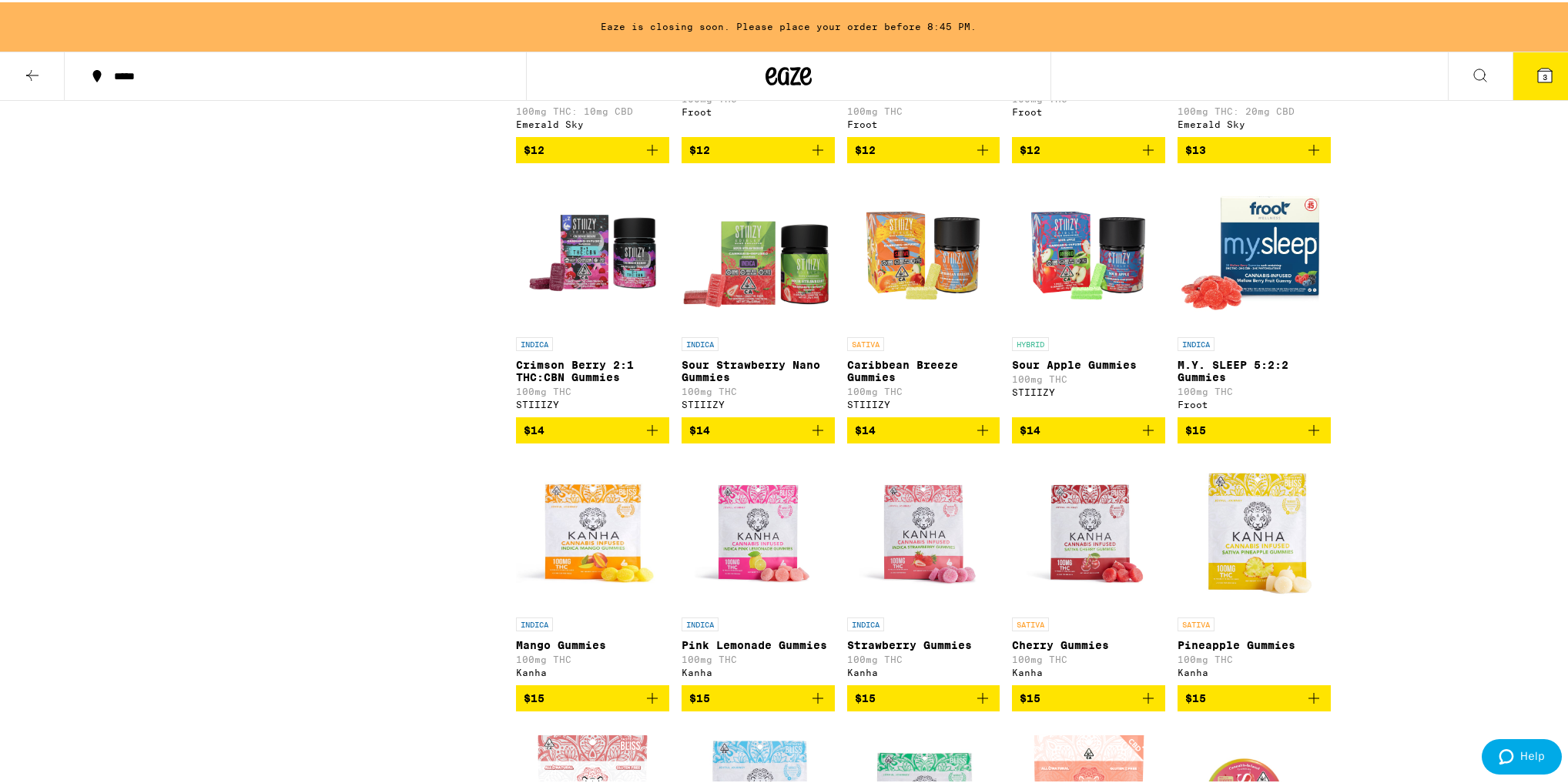 scroll, scrollTop: 1478, scrollLeft: 0, axis: vertical 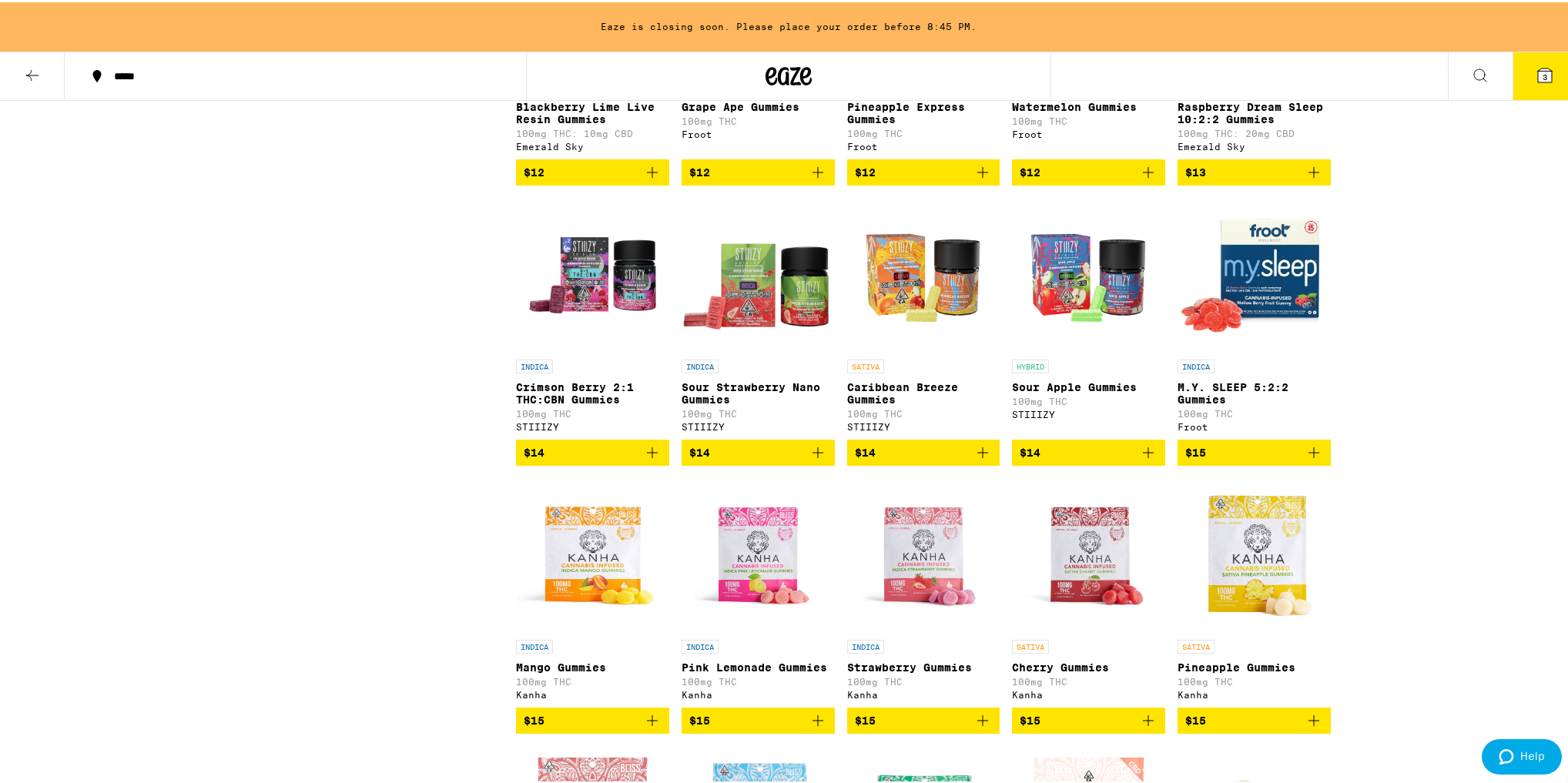 click at bounding box center [1254, 273] 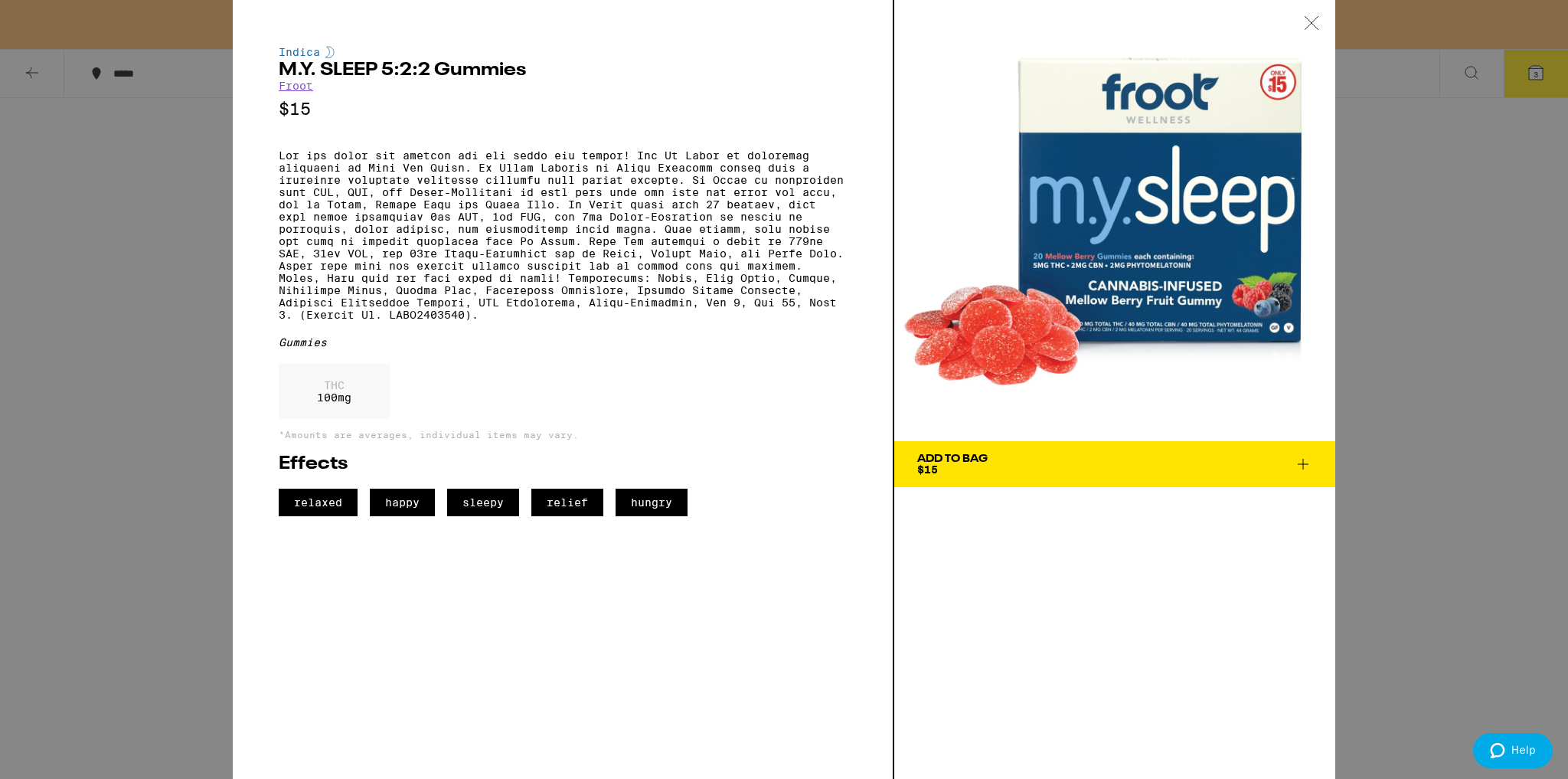 click on "Indica   M.Y. SLEEP 5:2:2 Gummies Froot $15 Gummies THC 100 mg *Amounts are averages, individual items may vary. Effects relaxed happy sleepy relief hungry Add To Bag $15" at bounding box center (784, 389) 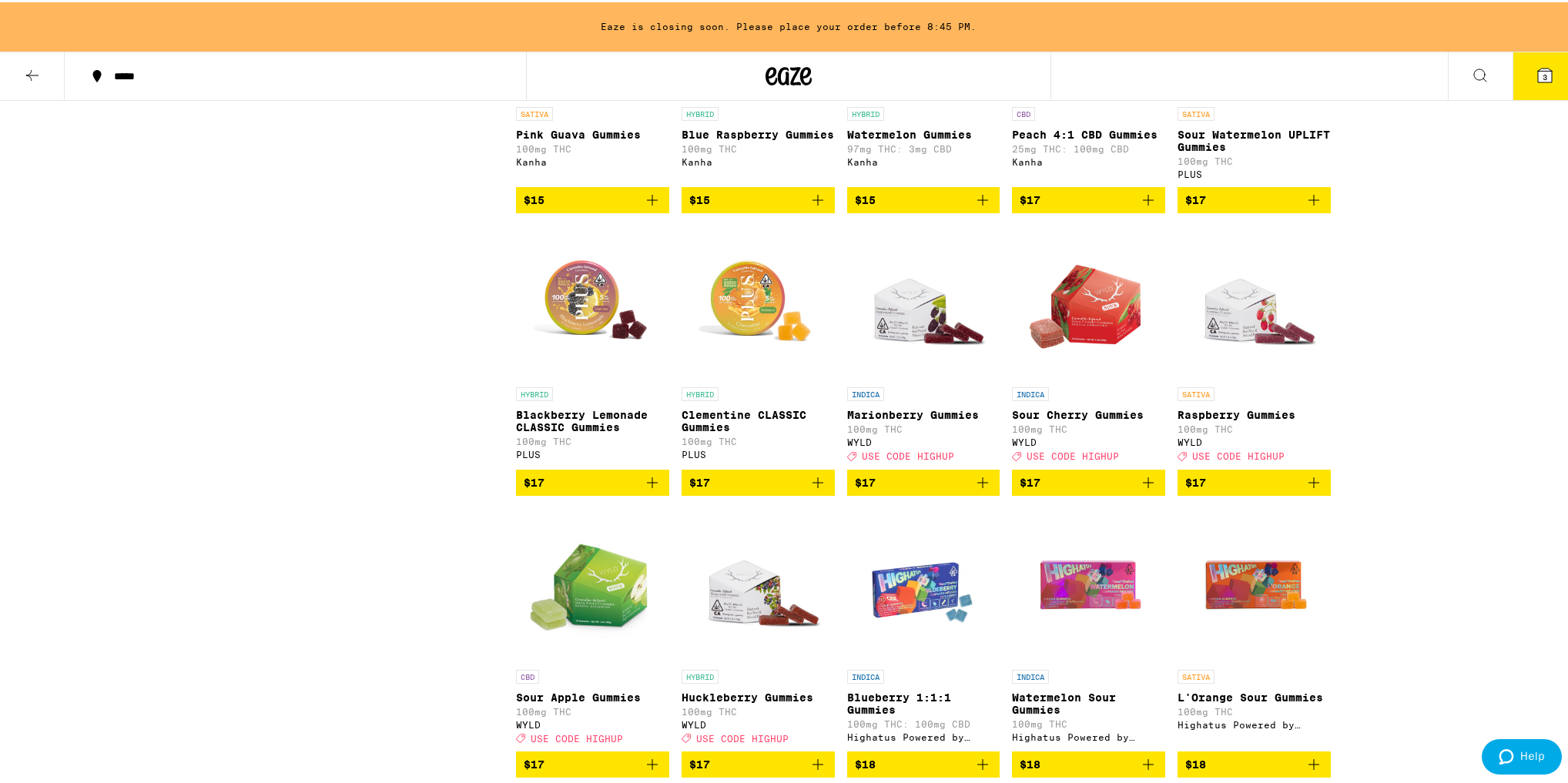 scroll, scrollTop: 2587, scrollLeft: 0, axis: vertical 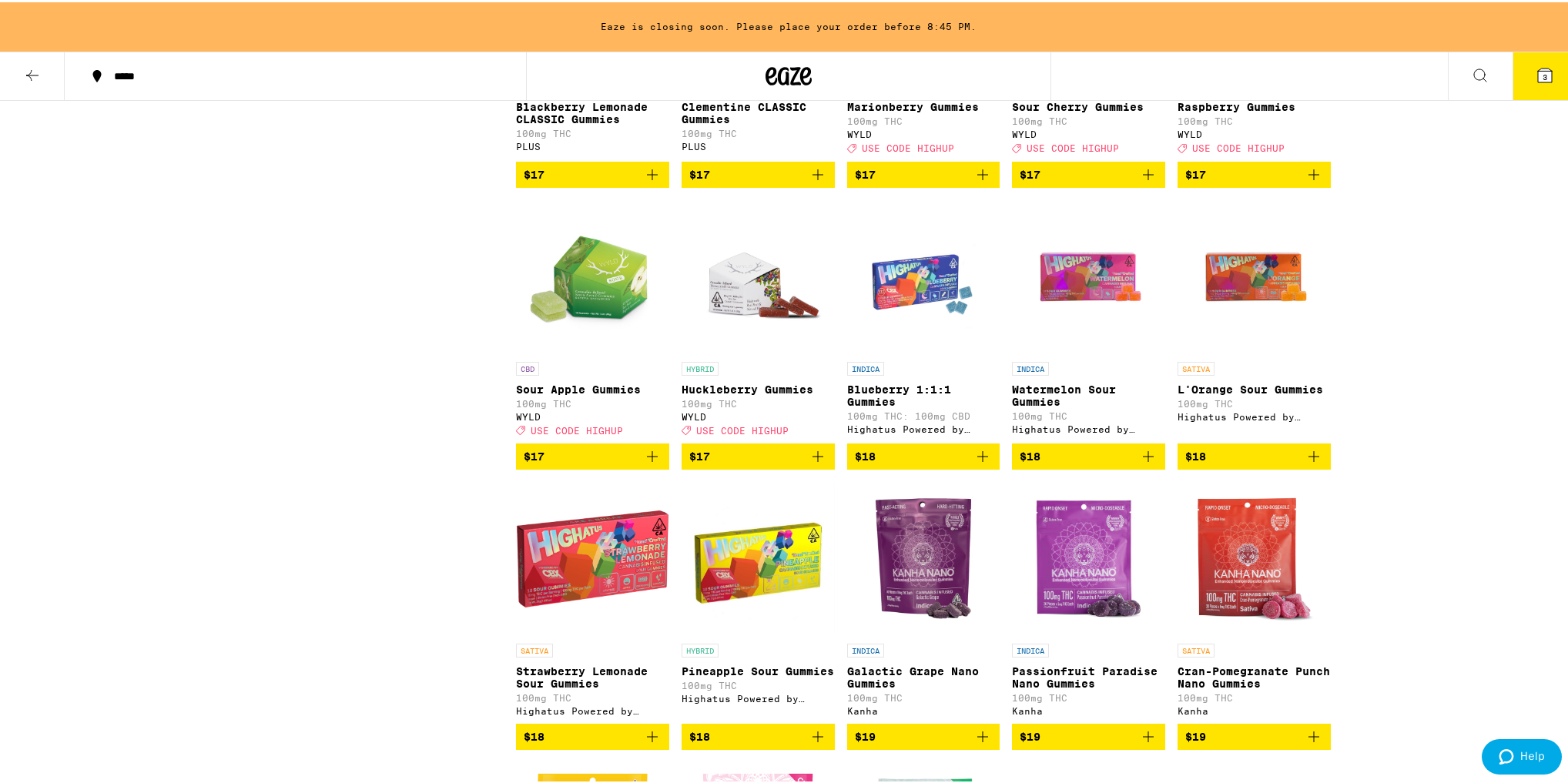 click on "$18" at bounding box center [1088, 454] 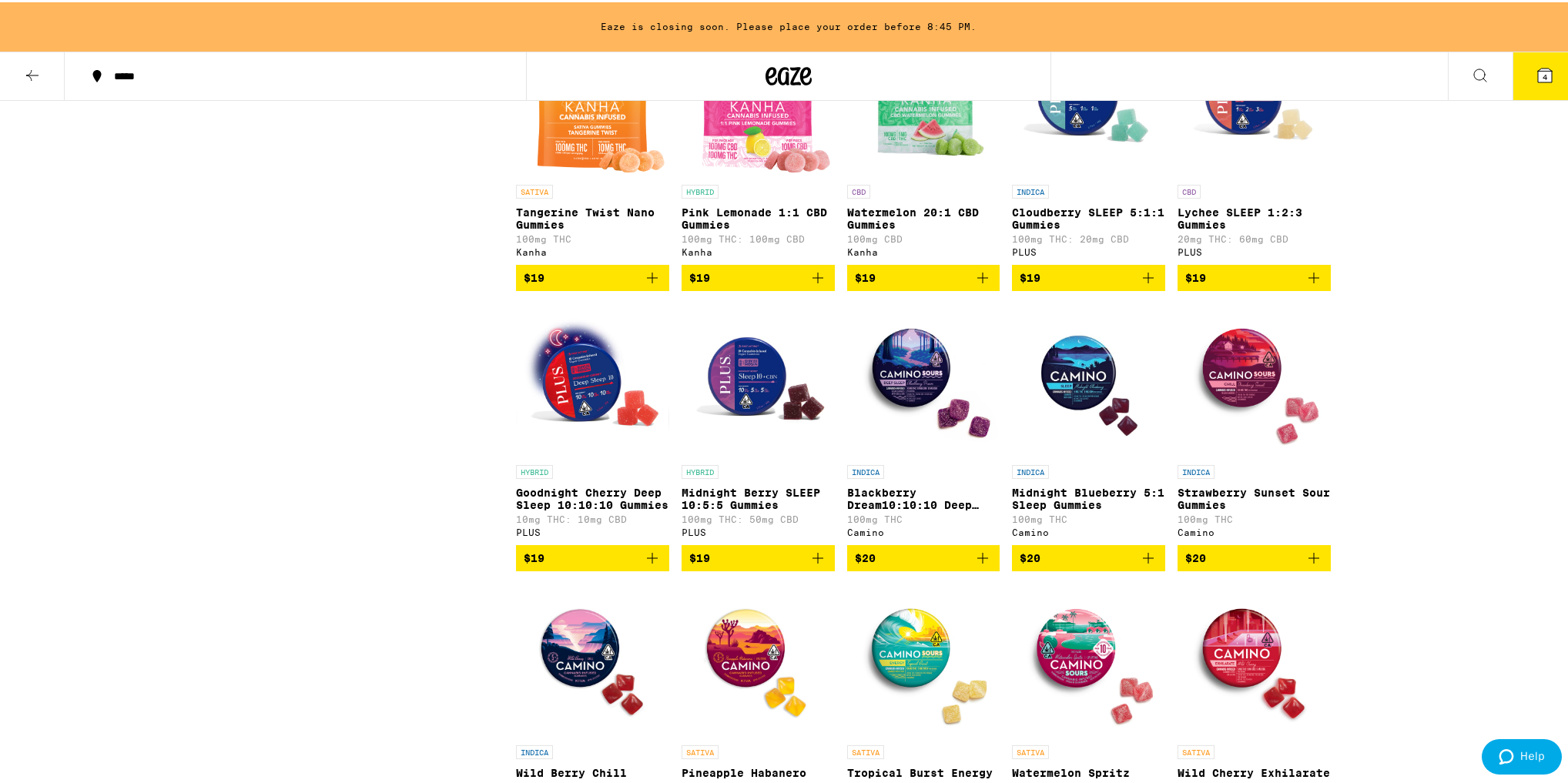 scroll, scrollTop: 3696, scrollLeft: 0, axis: vertical 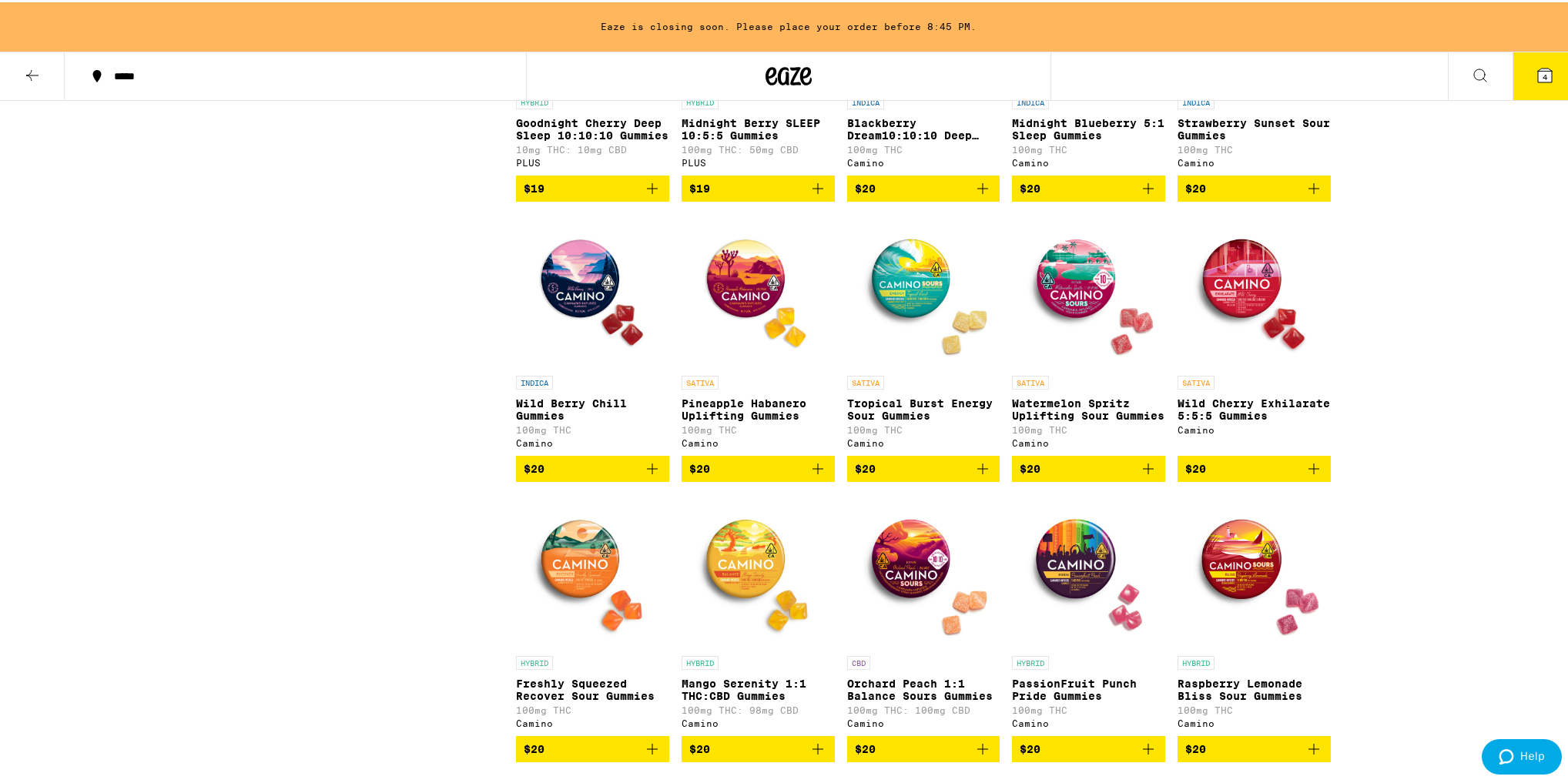click on "$20" at bounding box center (1088, 467) 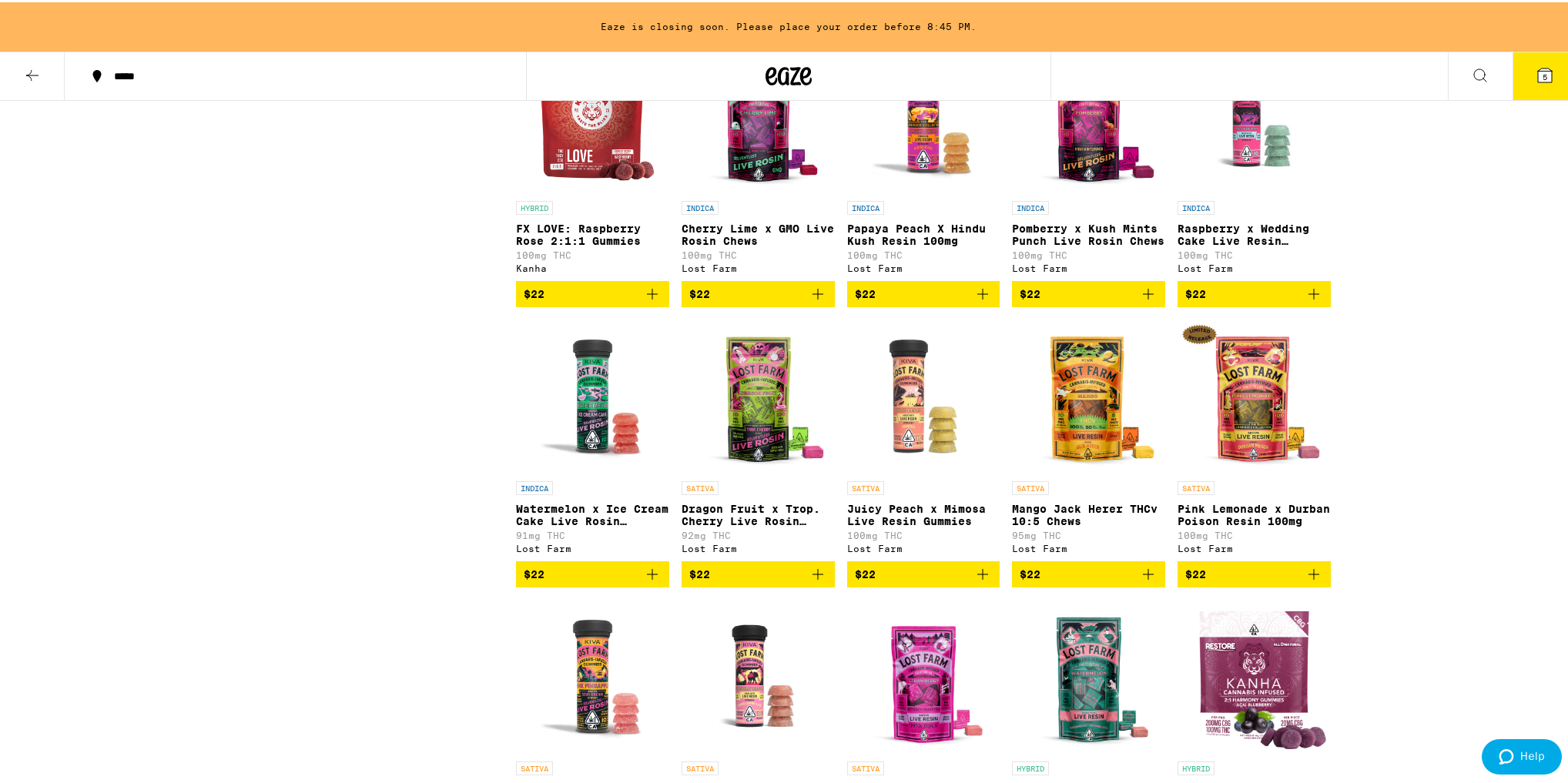 scroll, scrollTop: 5667, scrollLeft: 0, axis: vertical 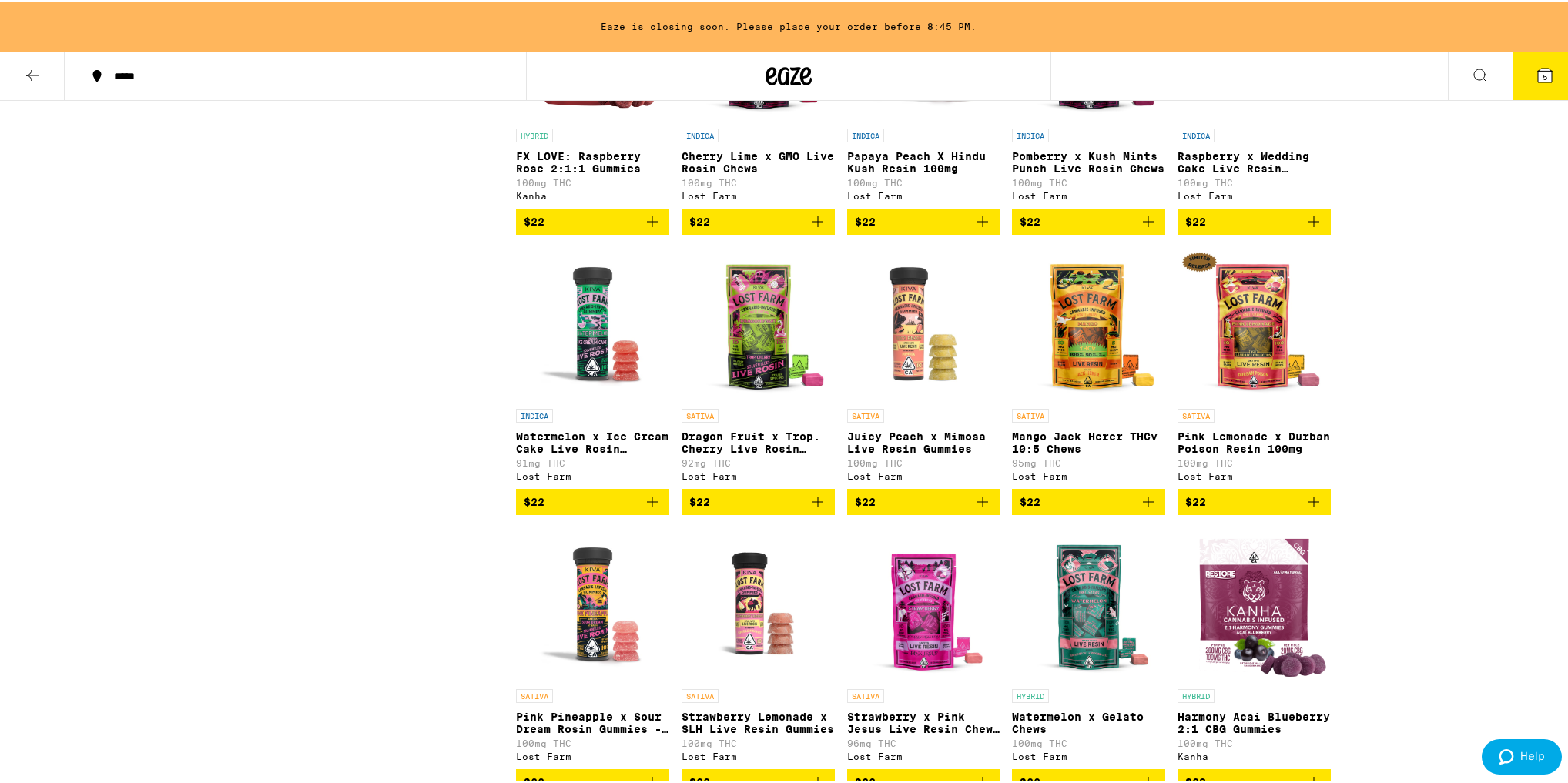 click at bounding box center (758, 42) 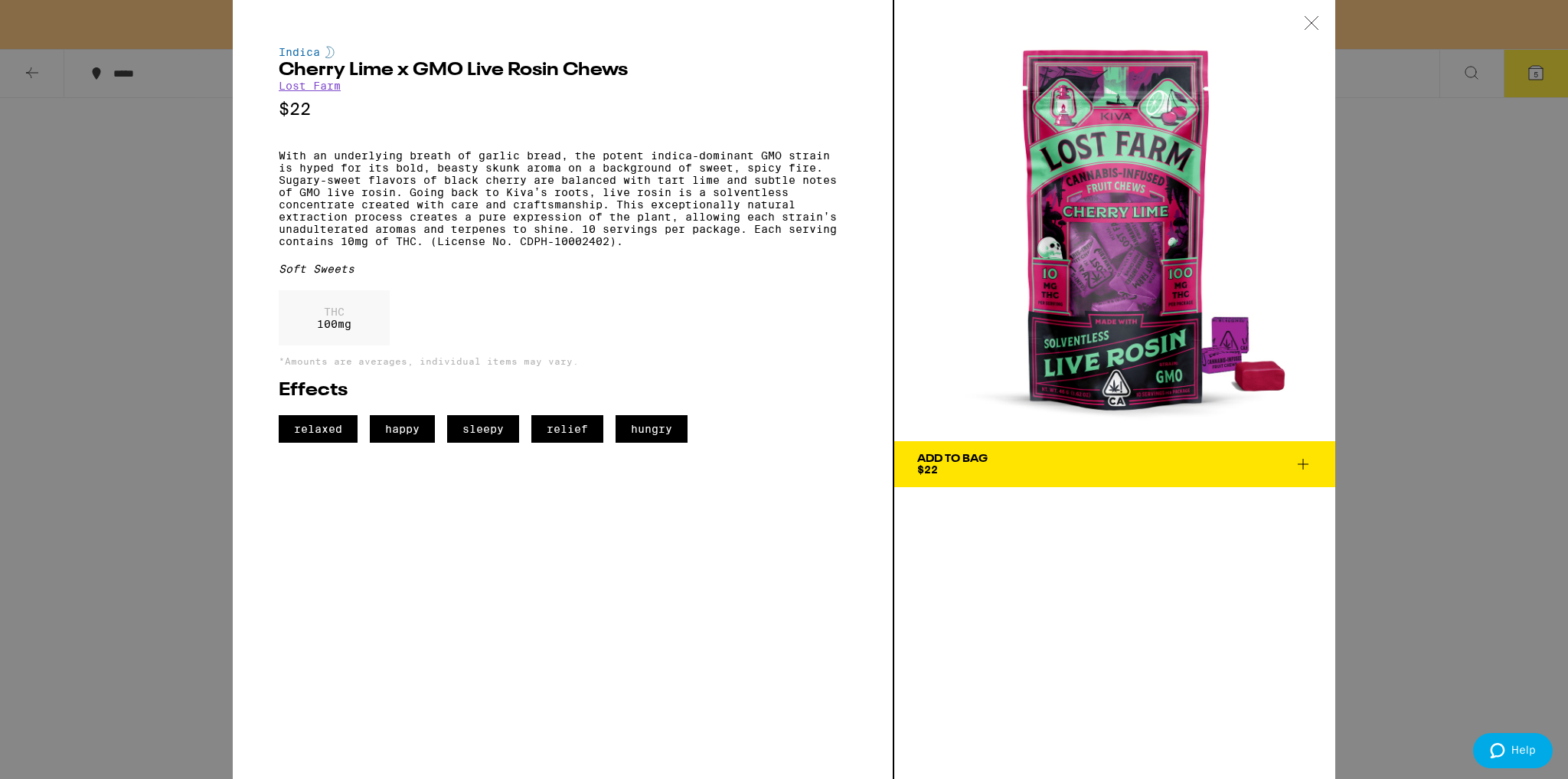 click on "Indica   Cherry Lime x GMO Live Rosin Chews Lost Farm $22 With an underlying breath of garlic bread, the potent indica-dominant GMO strain is hyped for its bold, beasty skunk aroma on a background of sweet, spicy fire. Sugary-sweet flavors of black cherry are balanced with tart lime and subtle notes of GMO live rosin.
Going back to Kiva’s roots, live rosin is a solventless concentrate created with care and craftsmanship. This exceptionally natural extraction process creates a pure expression of the plant, allowing each strain’s unadulterated aromas and terpenes to shine. 10 servings per package. Each serving contains 10mg of THC. (License No. CDPH-10002402). Soft Sweets THC 100 mg *Amounts are averages, individual items may vary. Effects relaxed happy sleepy relief hungry Add To Bag $22" at bounding box center [784, 389] 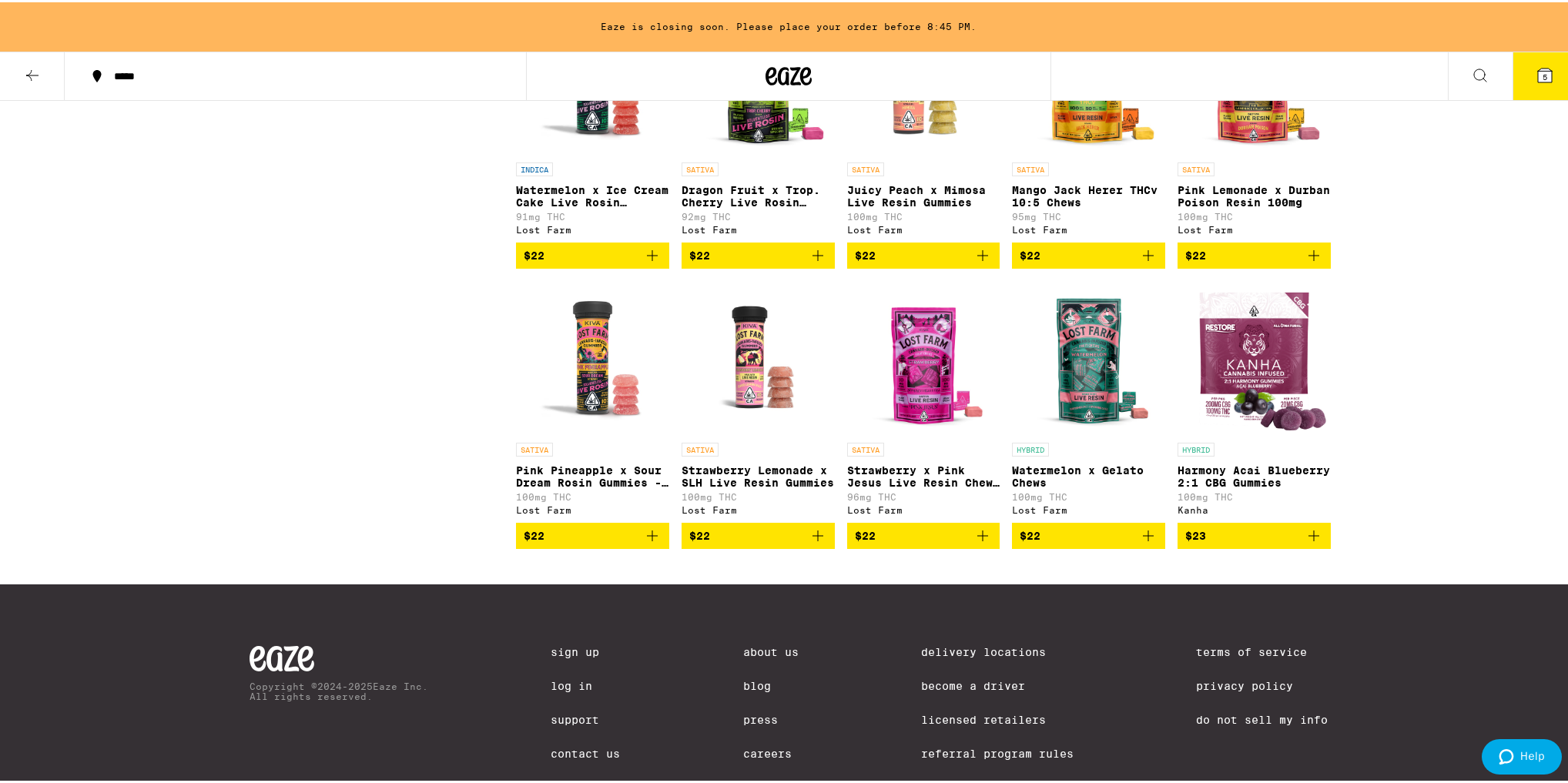 scroll, scrollTop: 5728, scrollLeft: 0, axis: vertical 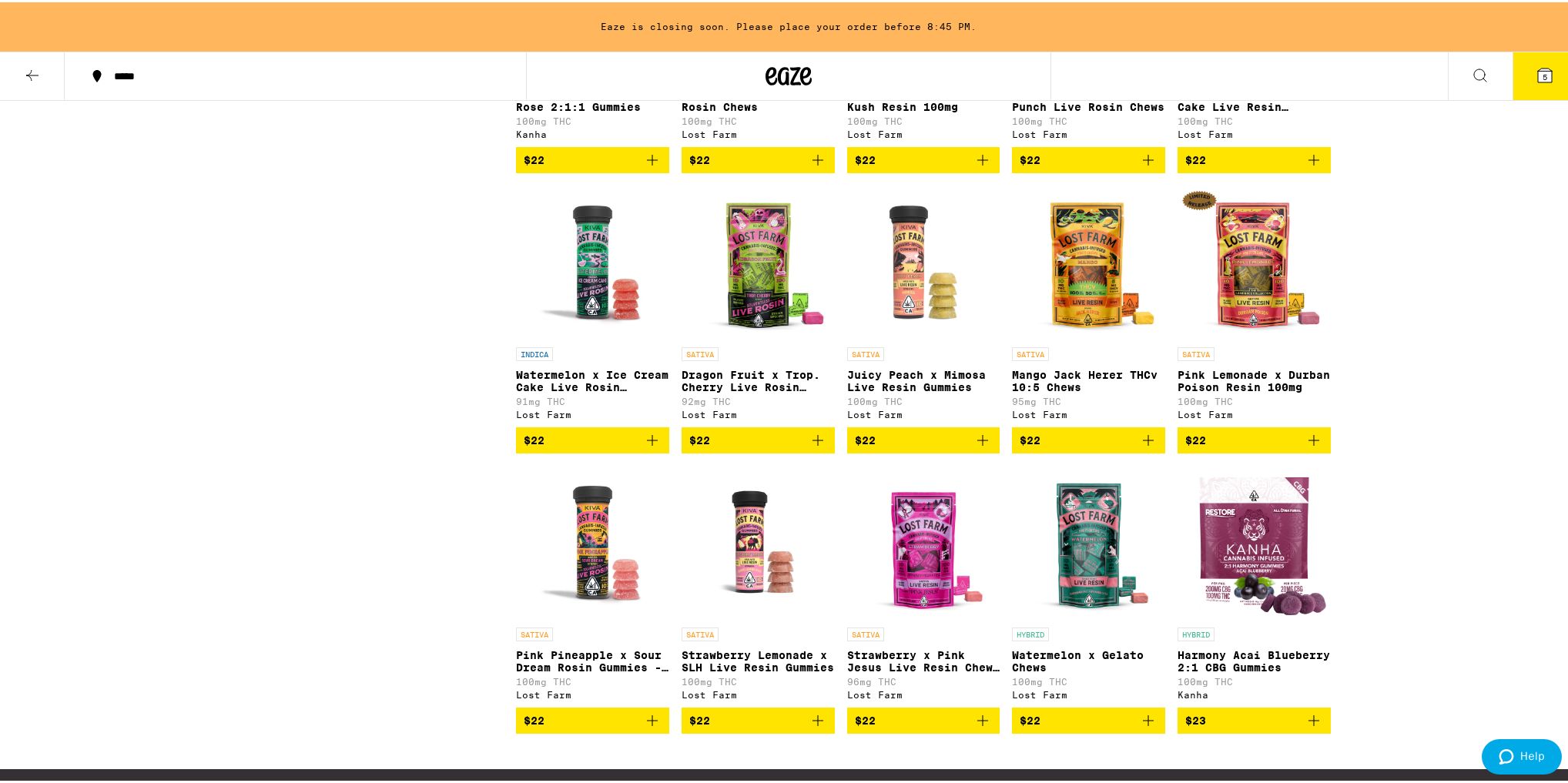 click at bounding box center (1088, 260) 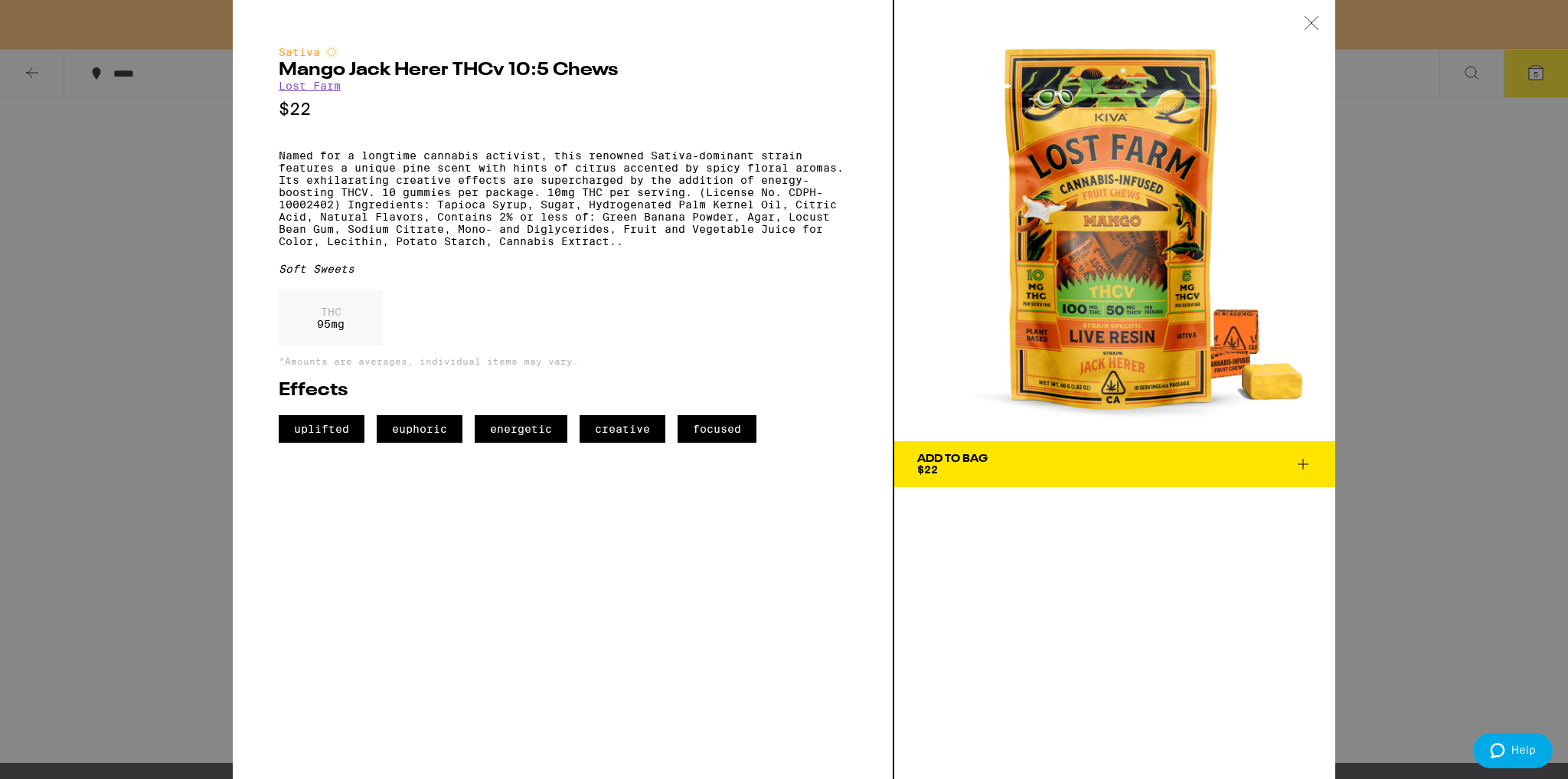 click on "Sativa   Mango Jack Herer THCv 10:5 Chews Lost Farm $22 Named for a longtime cannabis activist, this renowned Sativa-dominant strain features a unique pine scent with hints of citrus accented by spicy floral aromas. Its exhilarating creative effects are supercharged by the addition of energy-boosting THCV.
10 gummies per package. 10mg THC per serving. (License No. CDPH-10002402)
Ingredients: Tapioca Syrup, Sugar, Hydrogenated Palm Kernel Oil, Citric Acid, Natural Flavors, Contains 2% or less of: Green Banana Powder, Agar, Locust Bean Gum, Sodium Citrate, Mono- and Diglycerides, Fruit and Vegetable Juice for Color, Lecithin, Potato Starch, Cannabis Extract.. Soft Sweets THC 95 mg *Amounts are averages, individual items may vary. Effects uplifted euphoric energetic creative focused Add To Bag $22" at bounding box center (784, 389) 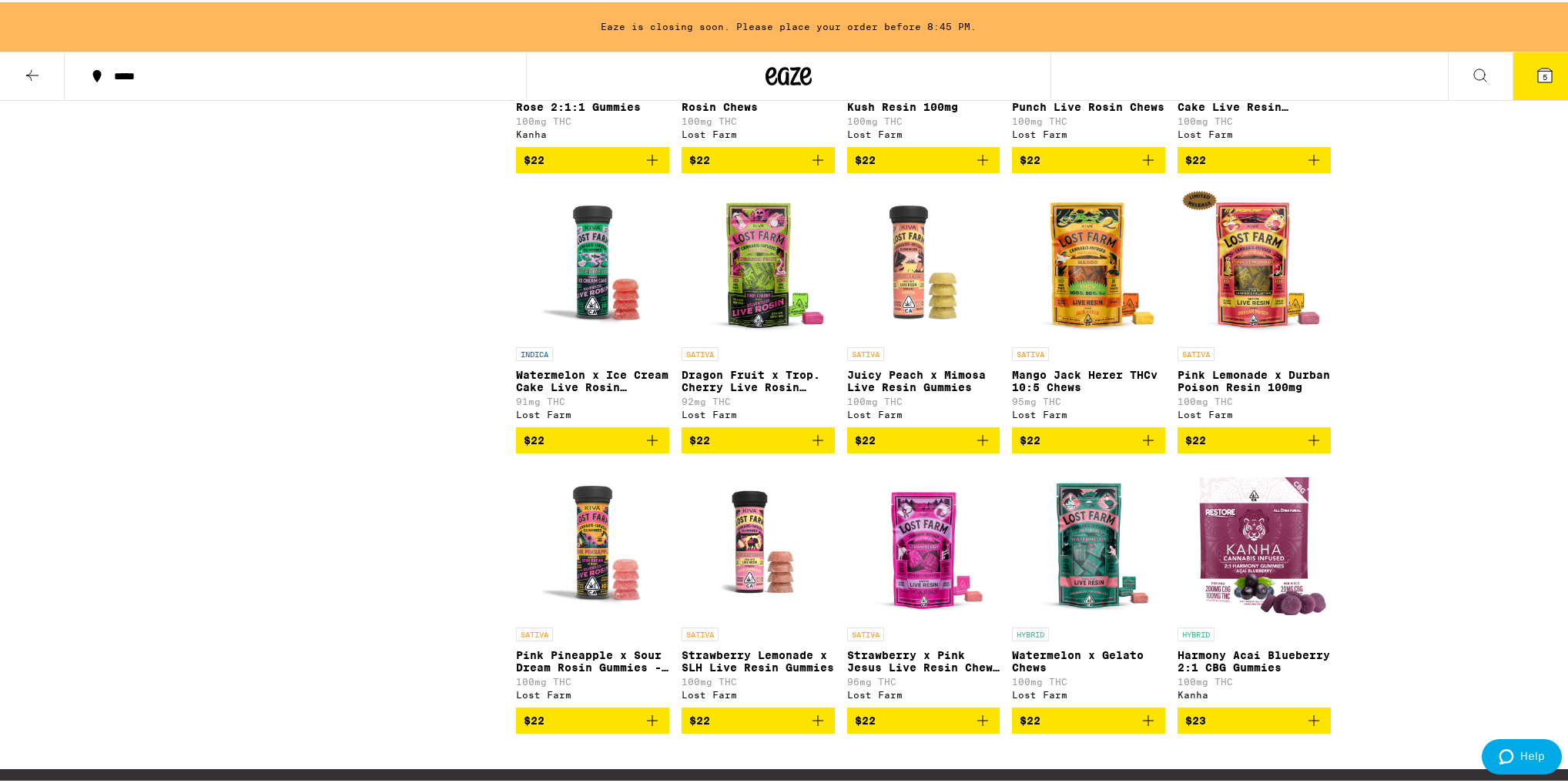 click on "$22" at bounding box center (1088, 438) 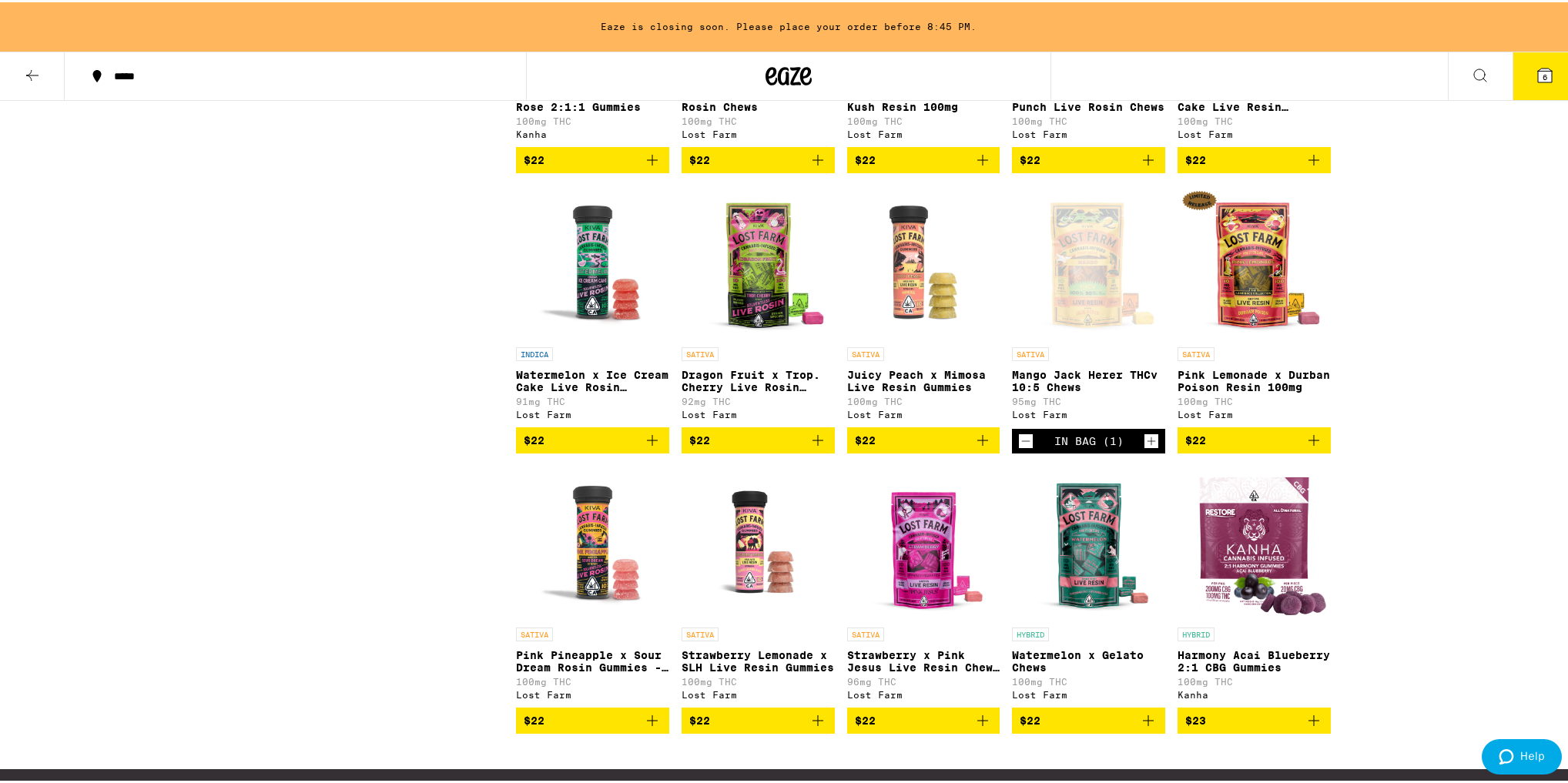 scroll, scrollTop: 6036, scrollLeft: 0, axis: vertical 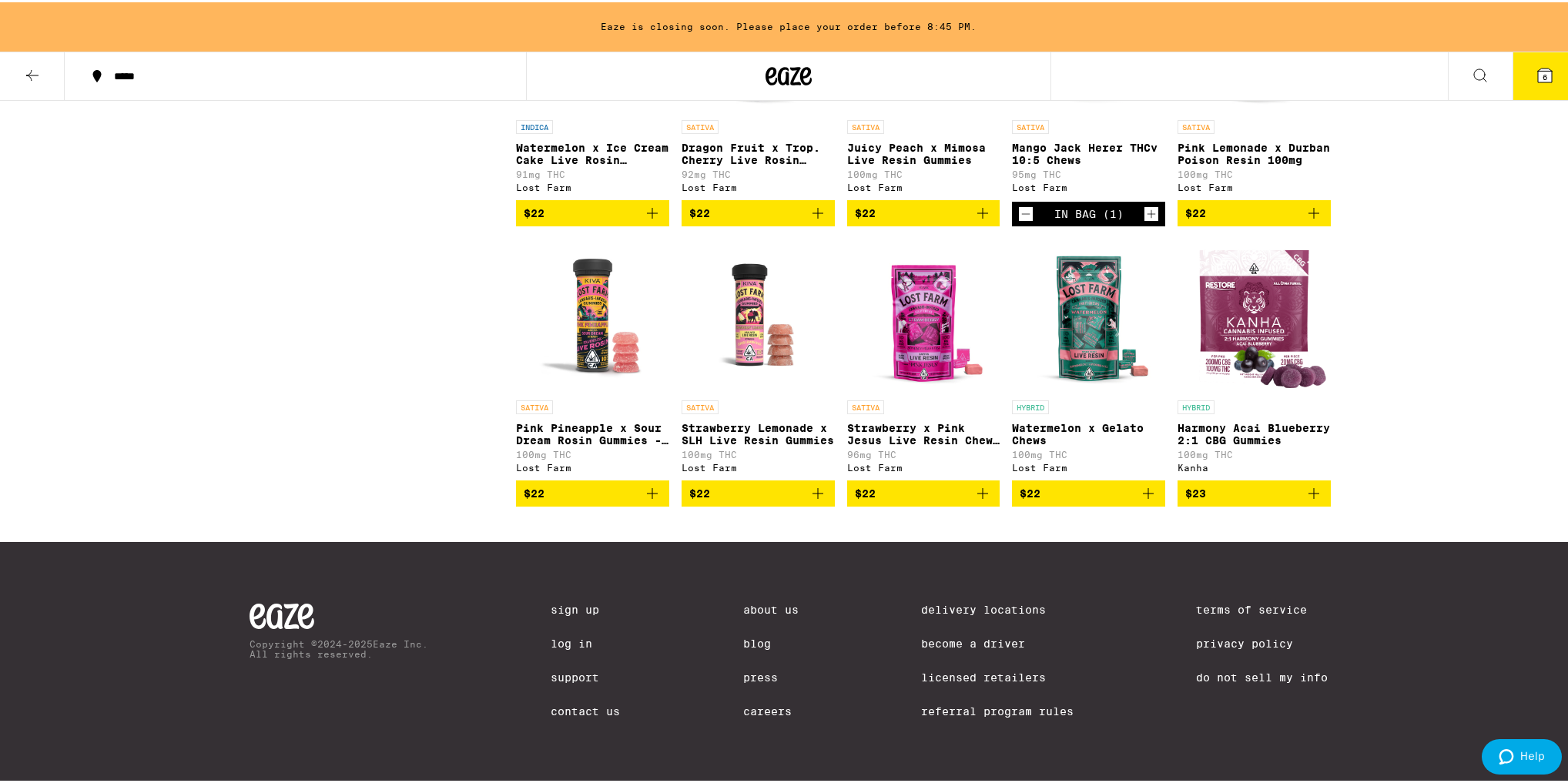 click on "$22" at bounding box center (1088, 491) 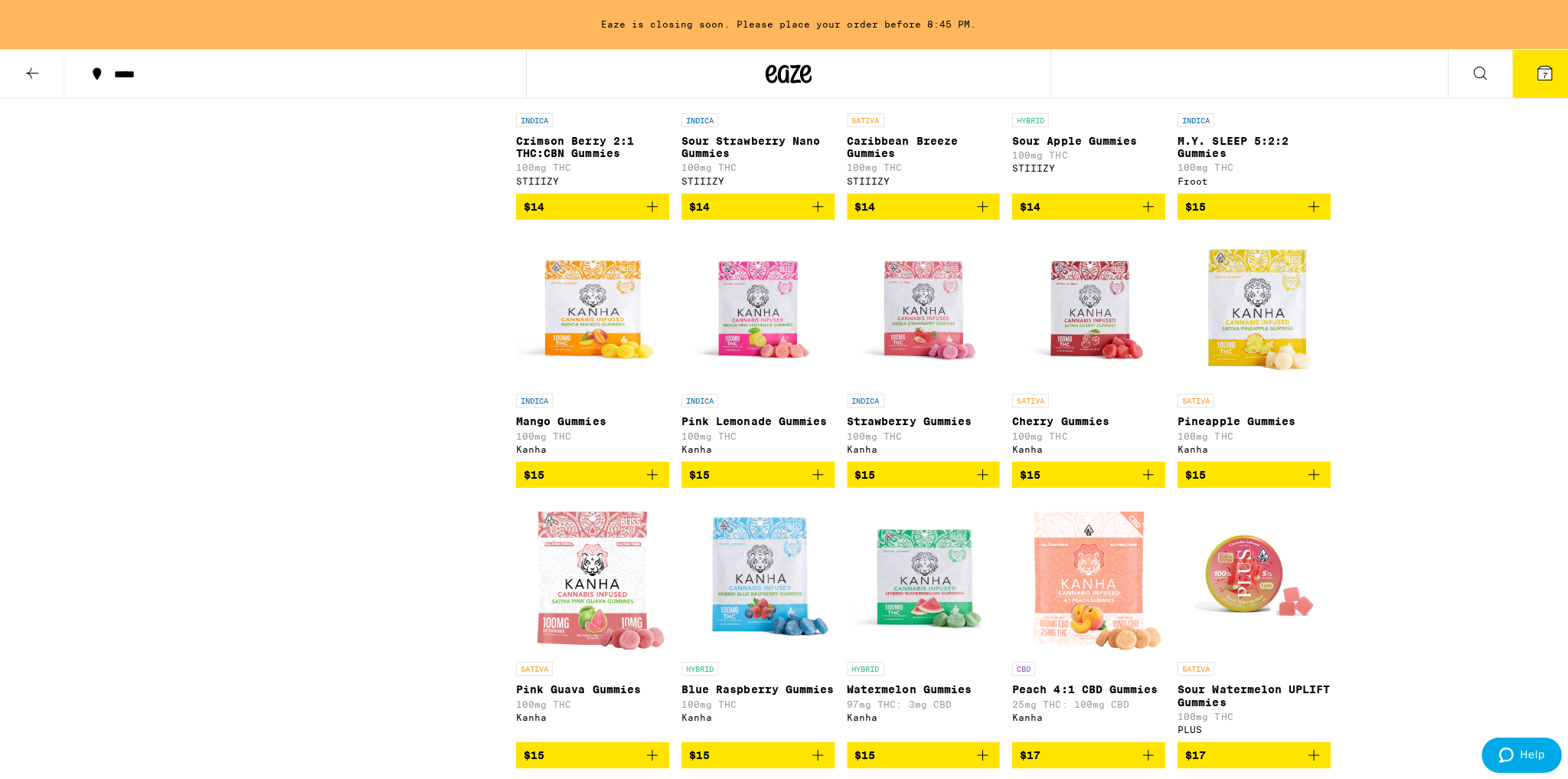 scroll, scrollTop: 1226, scrollLeft: 0, axis: vertical 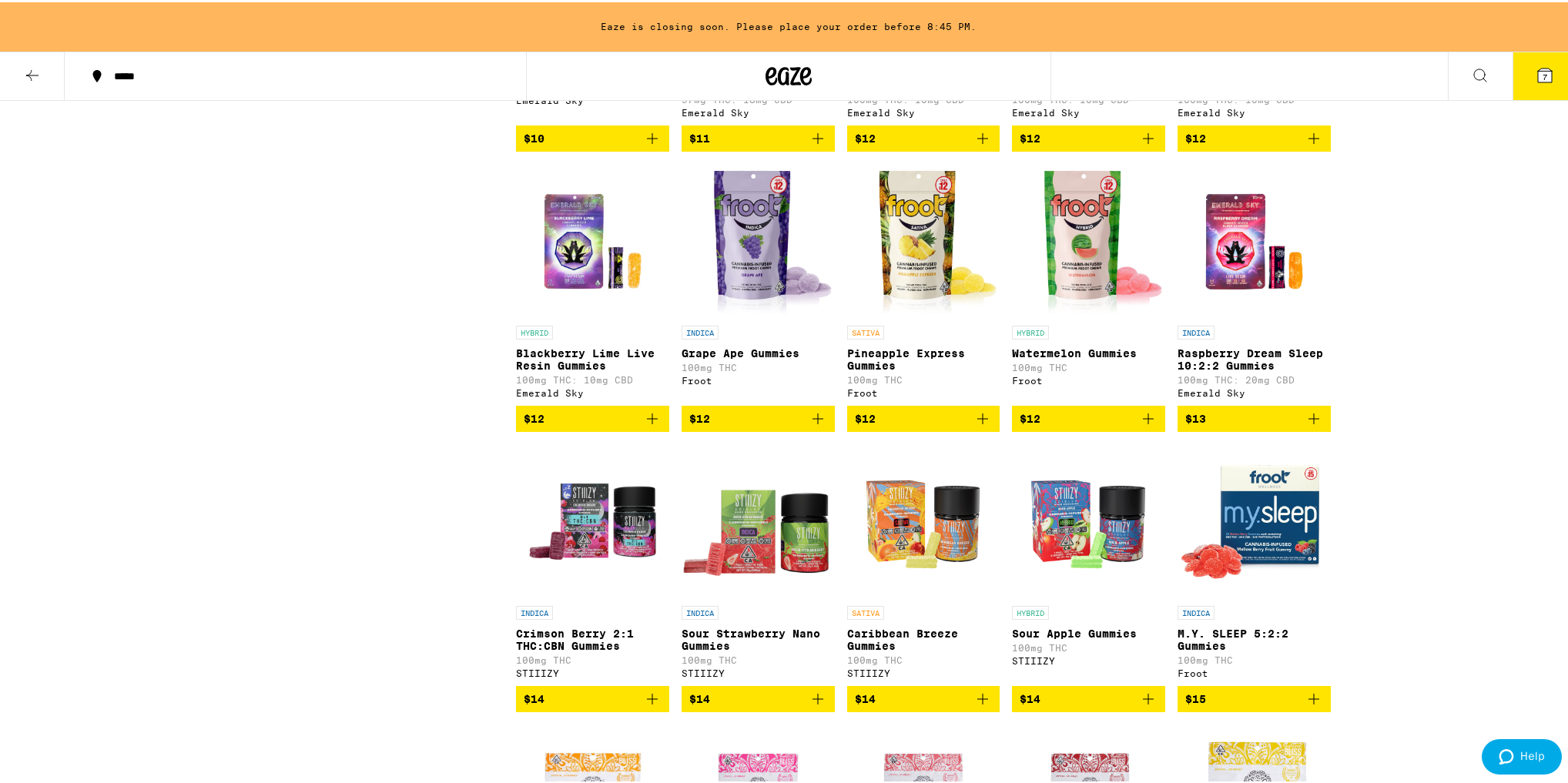click on "7" at bounding box center [1545, 74] 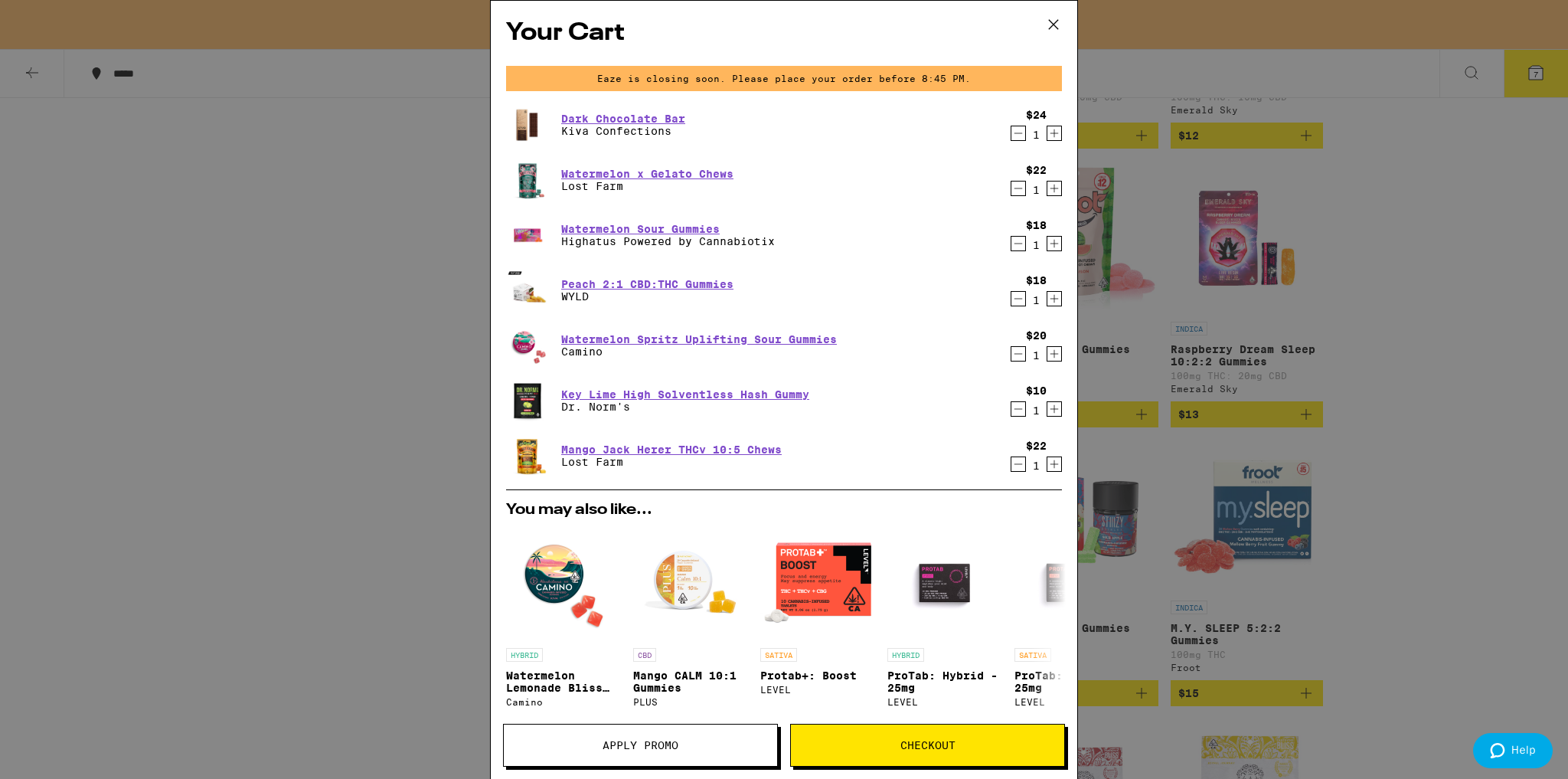 scroll, scrollTop: 0, scrollLeft: 0, axis: both 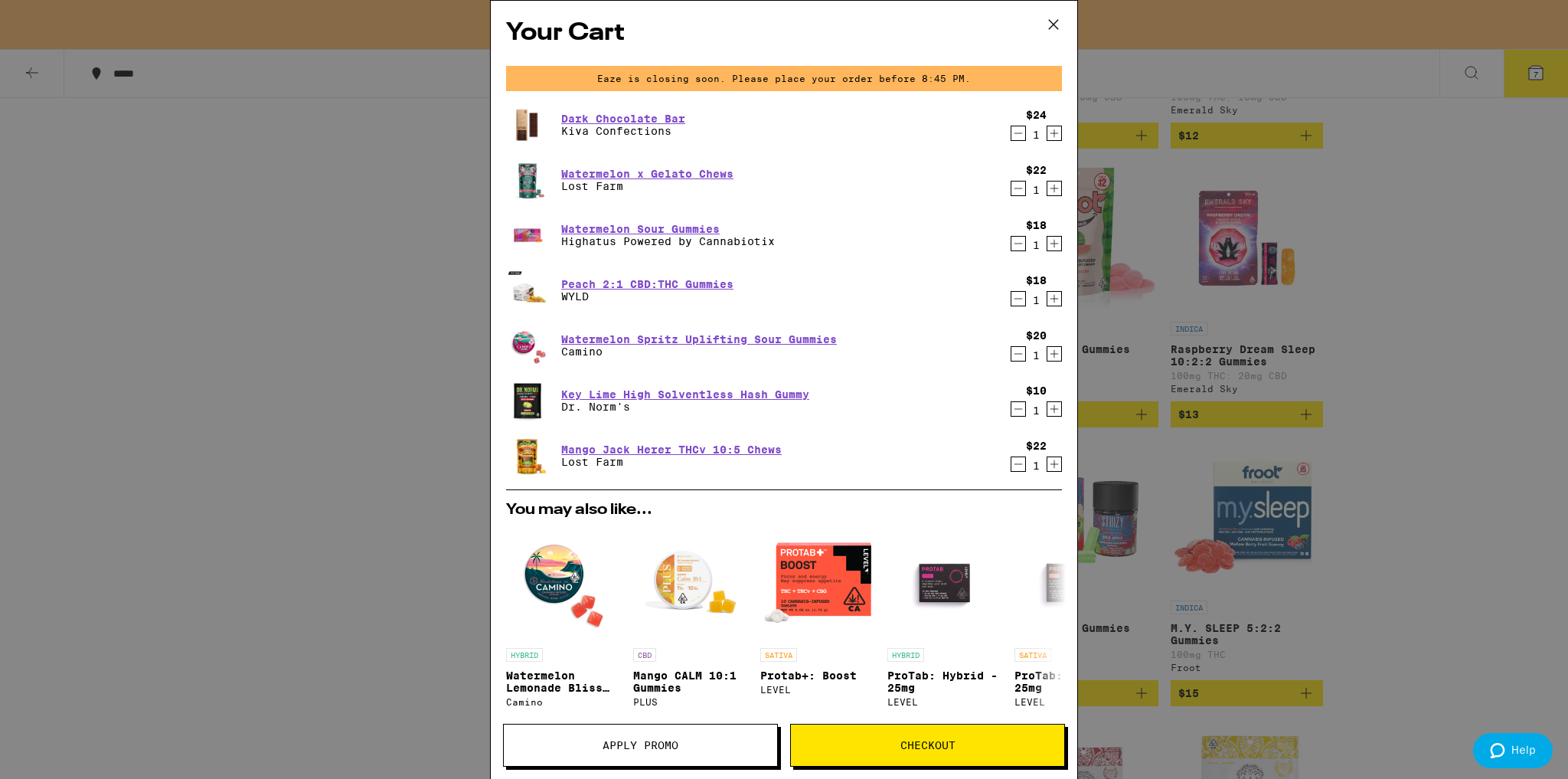 click 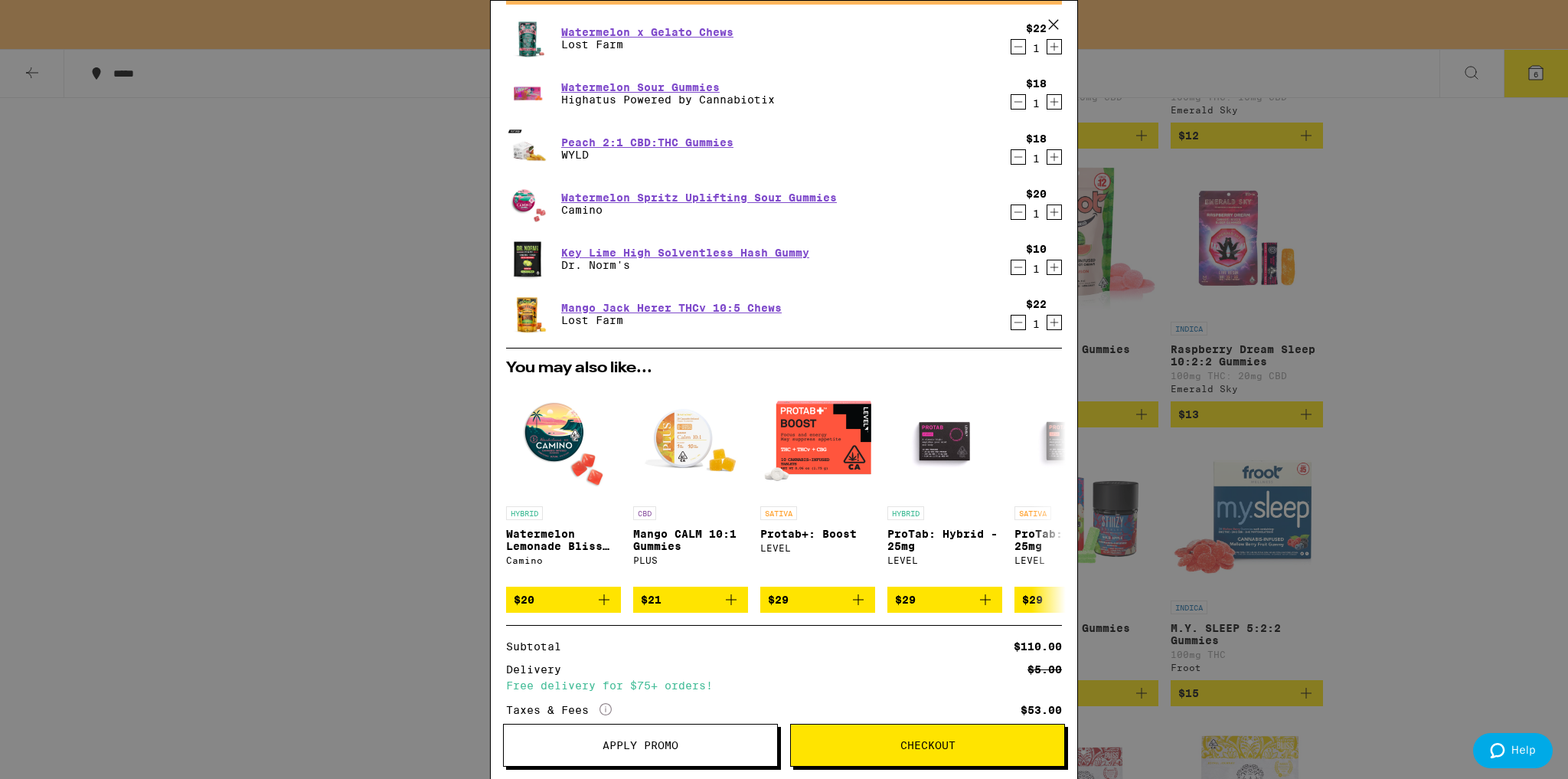 scroll, scrollTop: 0, scrollLeft: 0, axis: both 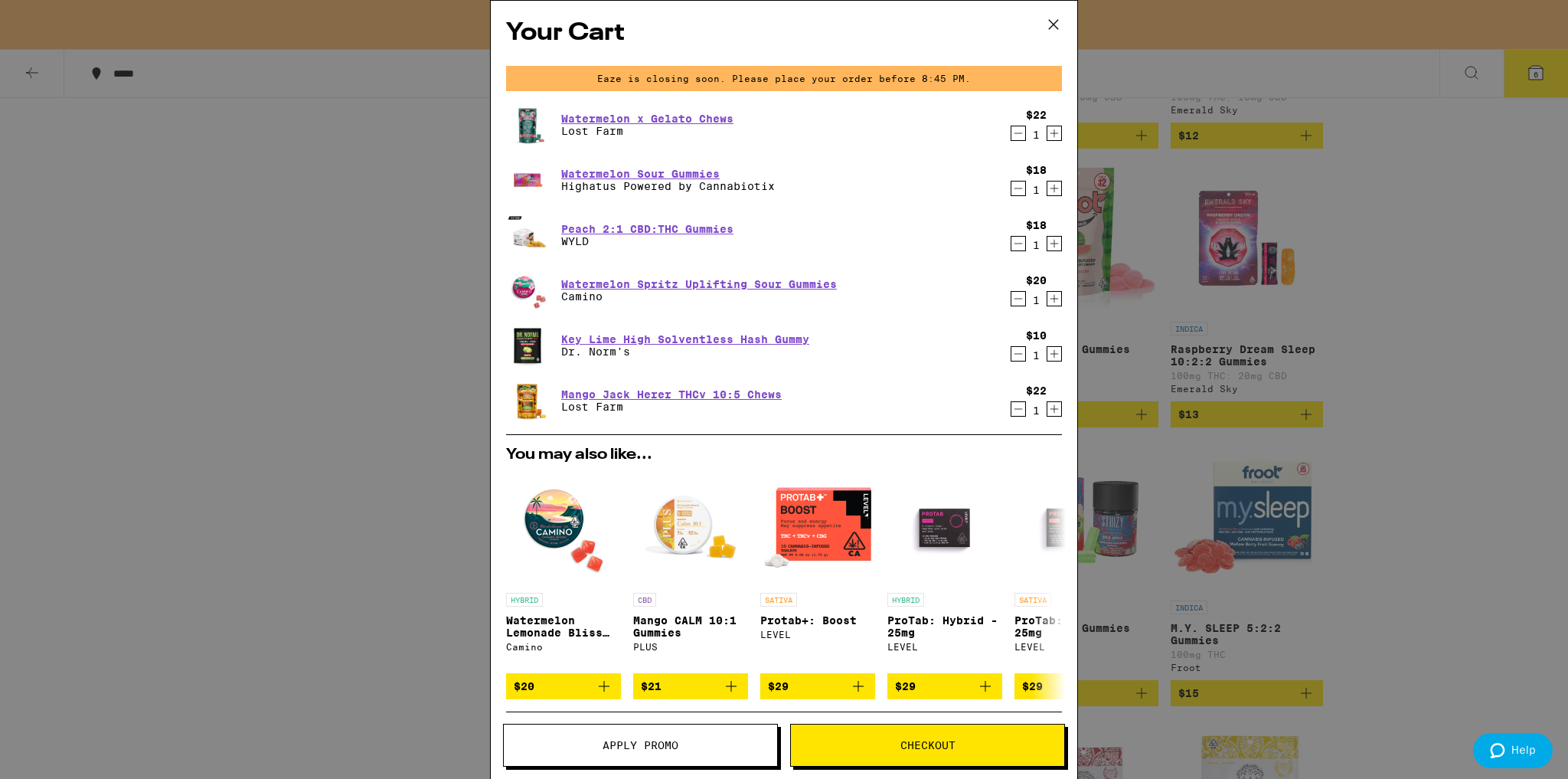 click 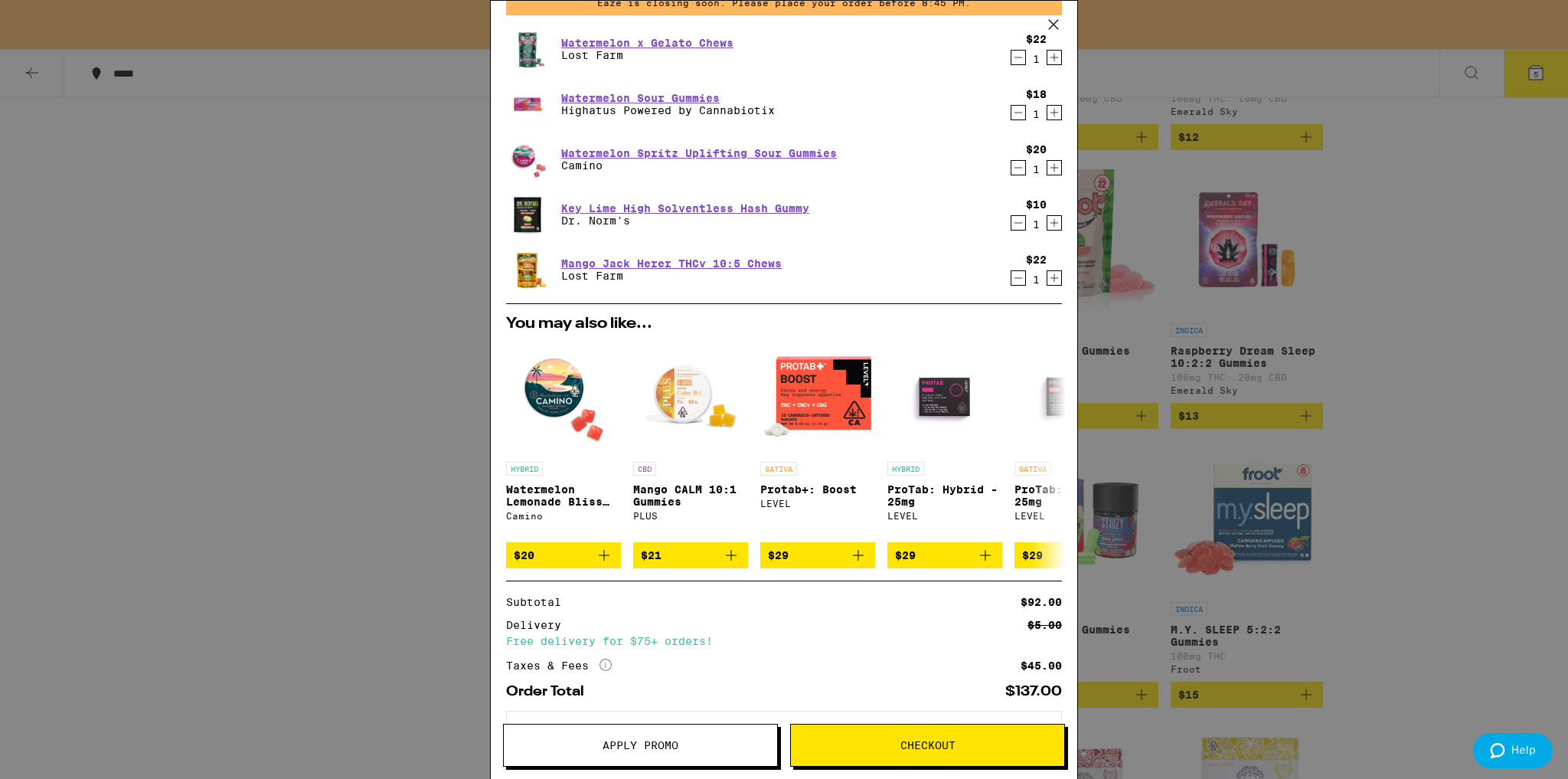 scroll, scrollTop: 144, scrollLeft: 0, axis: vertical 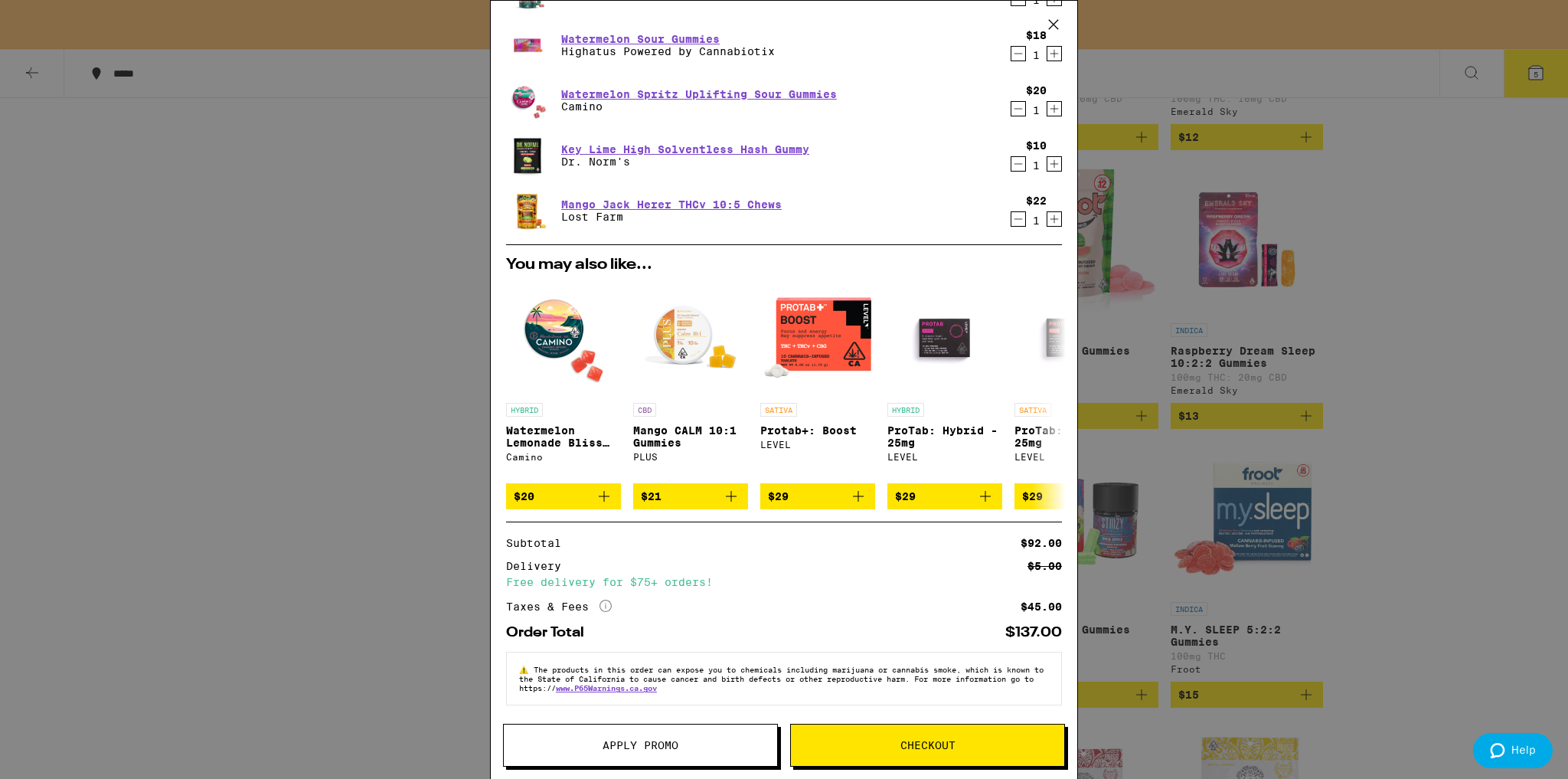 drag, startPoint x: 901, startPoint y: 745, endPoint x: 652, endPoint y: 548, distance: 317.5059 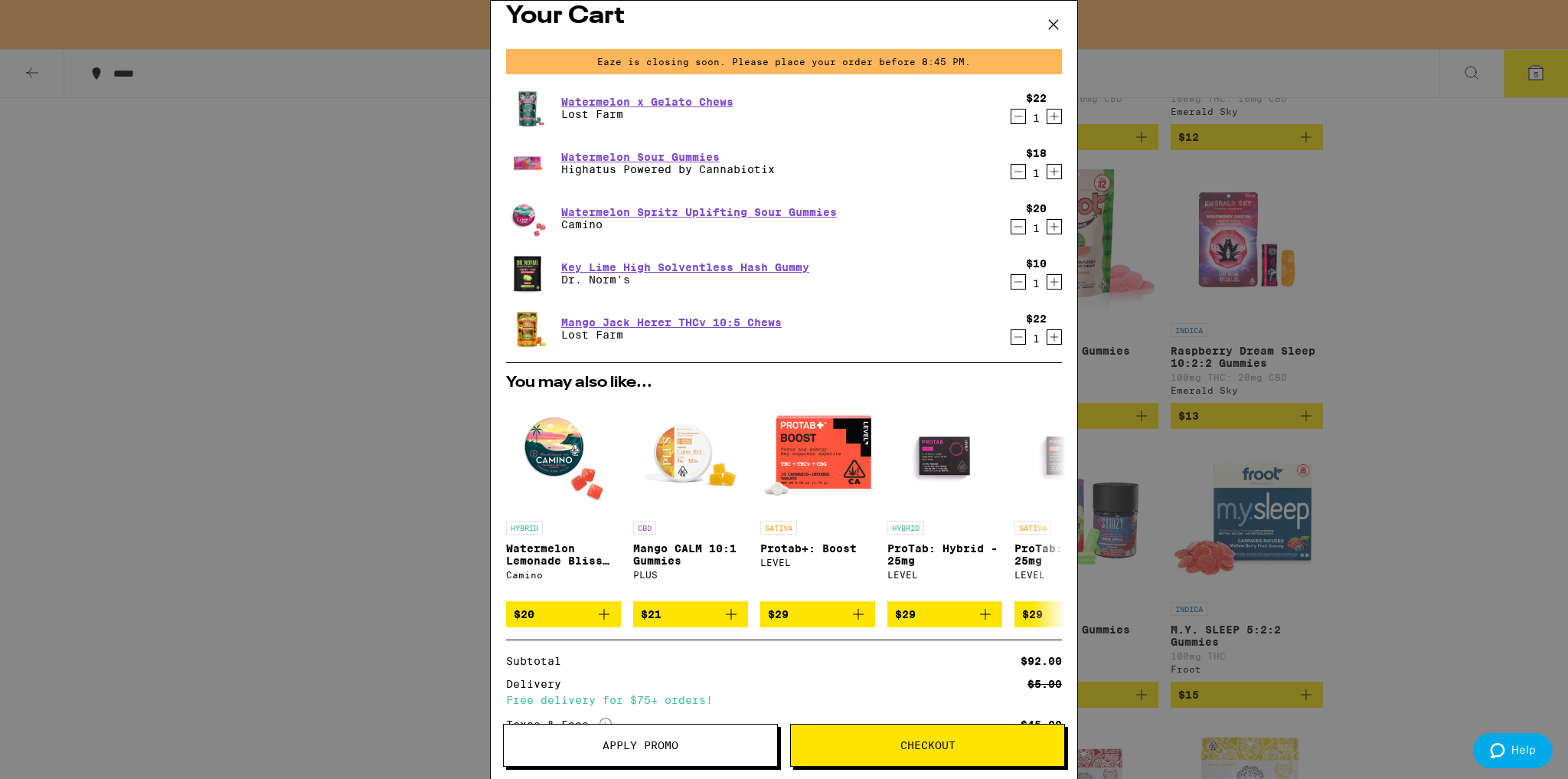 scroll, scrollTop: 144, scrollLeft: 0, axis: vertical 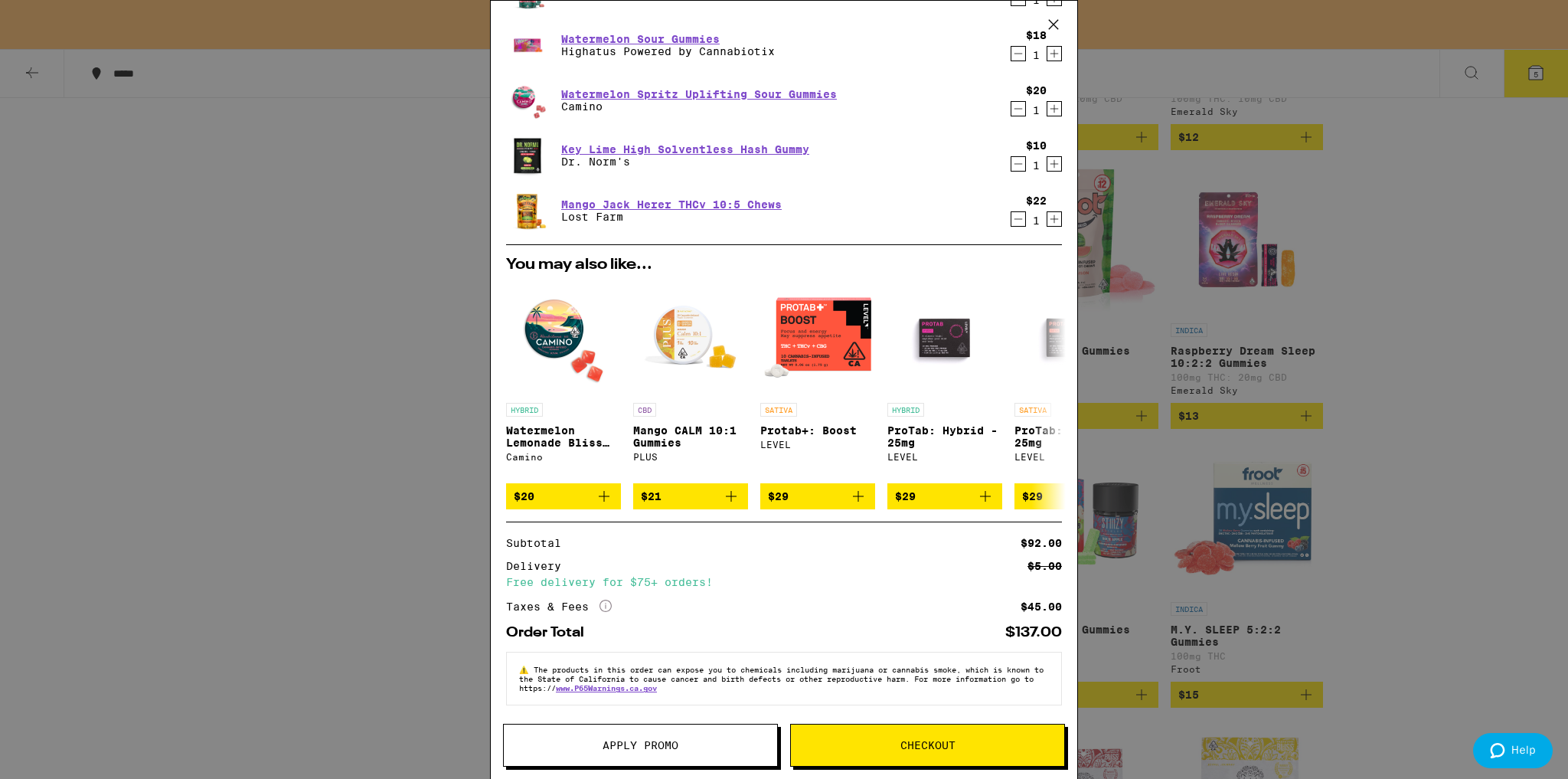 click on "Checkout" at bounding box center [927, 745] 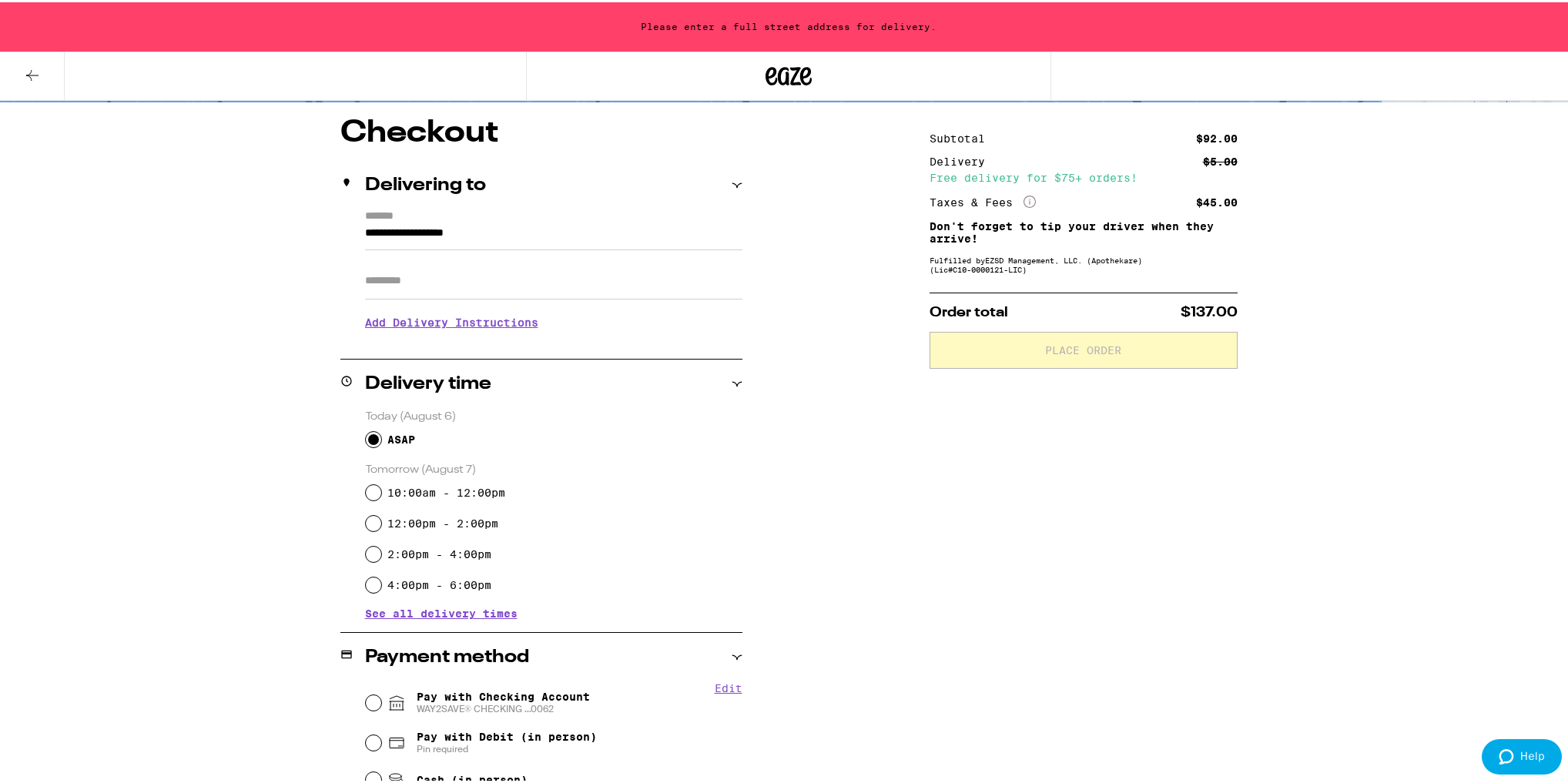 scroll, scrollTop: 0, scrollLeft: 0, axis: both 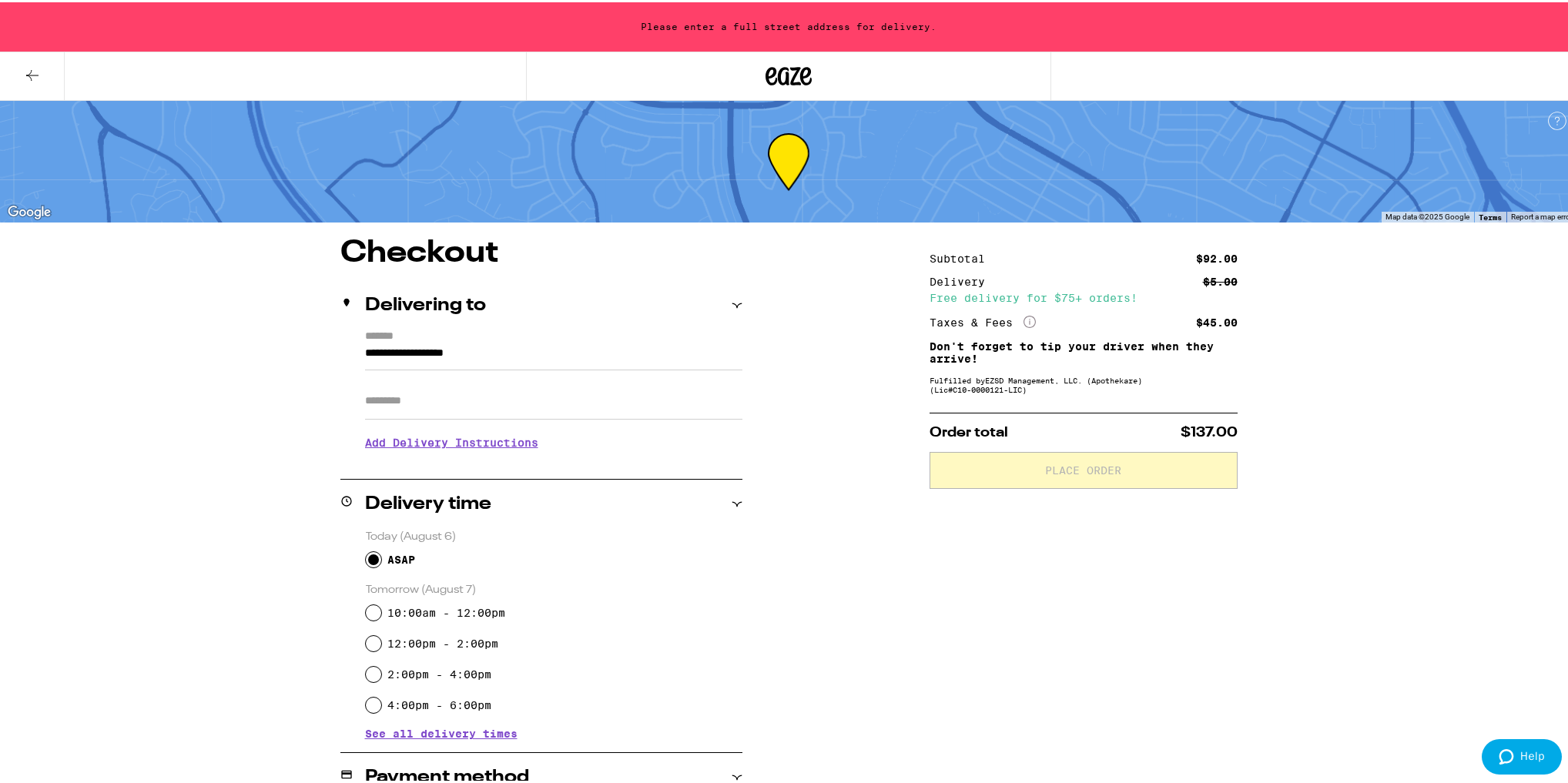 click on "**********" at bounding box center (554, 355) 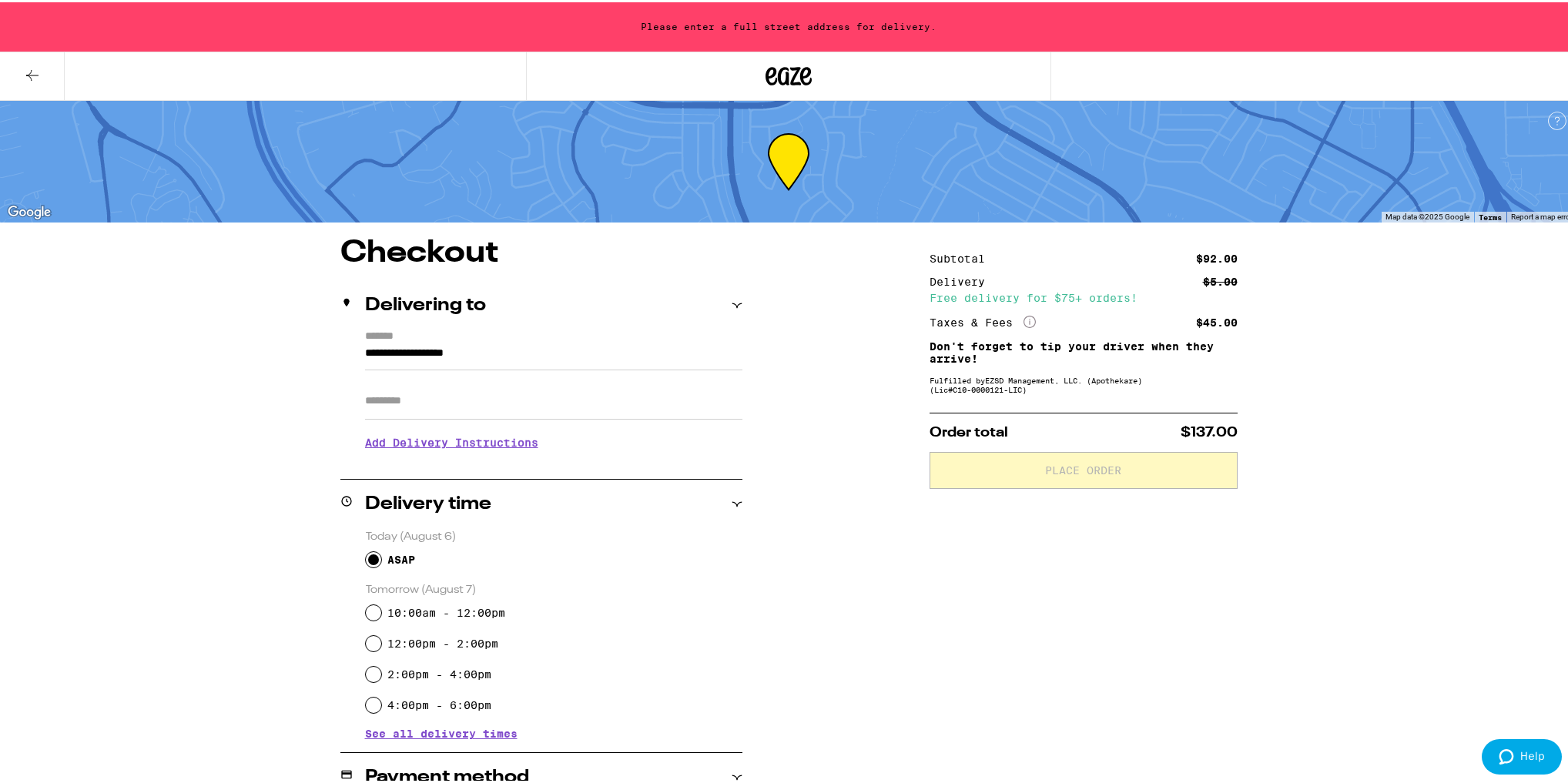 click on "Please enter a full street address for delivery. To navigate, press the arrow keys. Keyboard shortcuts Map Data Map data ©2025 Google Map data ©2025 Google 200 m Click to toggle between metric and imperial units Terms Report a map error Checkout Delivering to [ADDRESS] Apt/Suite Add Delivery Instructions We'll contact you at ([PHONE]) when we arrive Please knock or ring doorbell Meet me curbside Other Enter any other delivery instructions you want driver to know Delivery time Today (August 6) ASAP Tomorrow (August 7) 10:00am - 12:00pm 12:00pm - 2:00pm 2:00pm - 4:00pm 4:00pm - 6:00pm See all delivery times Payment method Edit Pay with Checking Account WAY2SAVE® CHECKING ...0062 Pay with Debit (in person) Pin required Cash (in person) Items ( 5 ) Watermelon x Gelato Chews Lost Farm $ 22 Qty: 1 Watermelon Sour Gummies Highatus Powered by Cannabiotix $ 18 Qty: 1 Watermelon Spritz Uplifting Sour Gummies Camino $ 20 Qty: 1 Key Lime High Solventless Hash Gummy Dr. Norm's $ 10 Qty: 1" at bounding box center (789, 629) 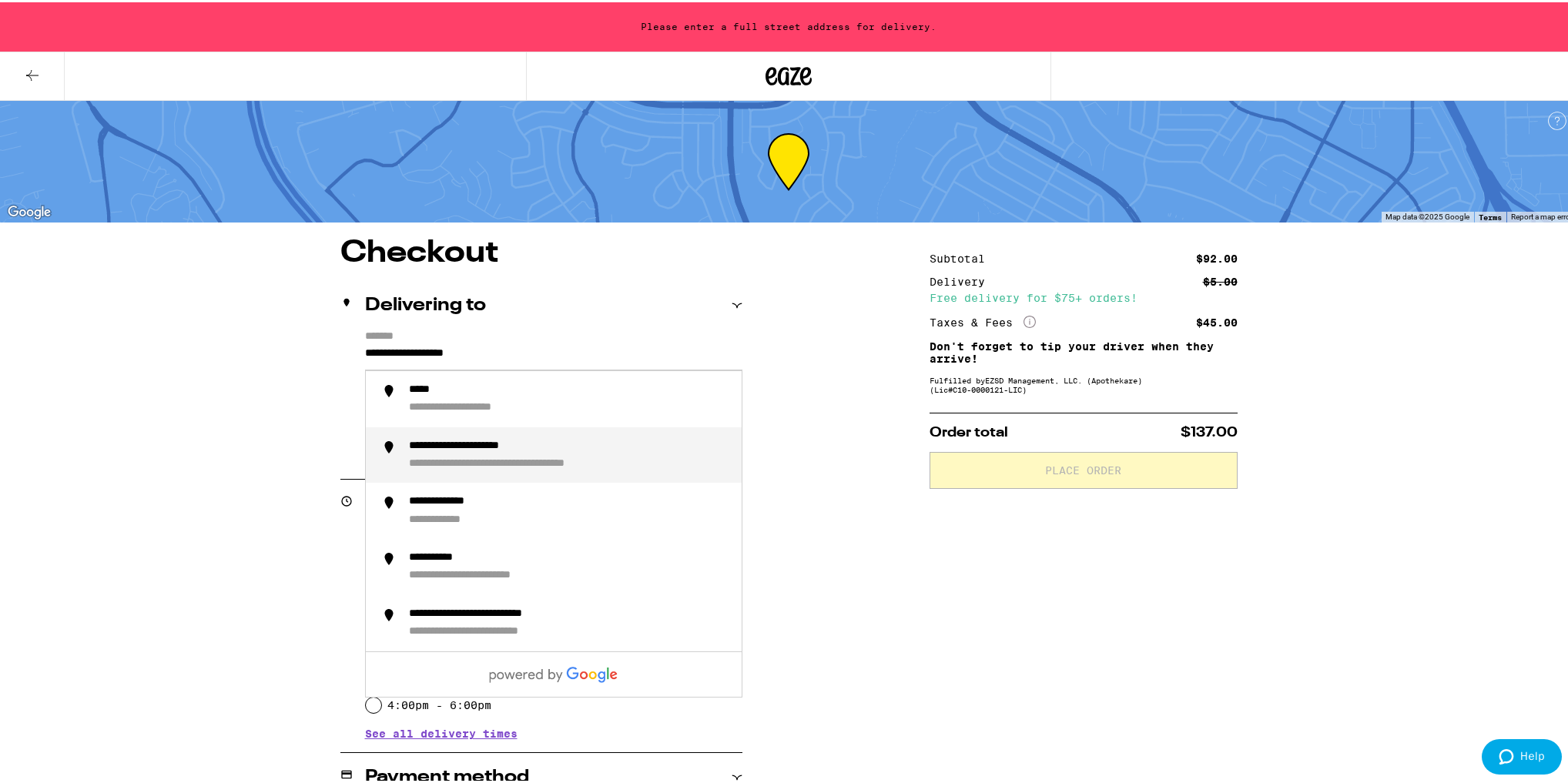 click on "Please enter a full street address for delivery. To navigate, press the arrow keys. Keyboard shortcuts Map Data Map data ©2025 Google Map data ©2025 Google 200 m Click to toggle between metric and imperial units Terms Report a map error Checkout Delivering to [ADDRESS] Apt/Suite Add Delivery Instructions We'll contact you at ([PHONE]) when we arrive Please knock or ring doorbell Meet me curbside Other Enter any other delivery instructions you want driver to know Delivery time Today (August 6) ASAP Tomorrow (August 7) 10:00am - 12:00pm 12:00pm - 2:00pm 2:00pm - 4:00pm 4:00pm - 6:00pm See all delivery times Payment method Edit Pay with Checking Account WAY2SAVE® CHECKING ...0062 Pay with Debit (in person) Pin required Cash (in person) Items ( 5 ) Lost Farm $ 22 Qty:" at bounding box center [789, 629] 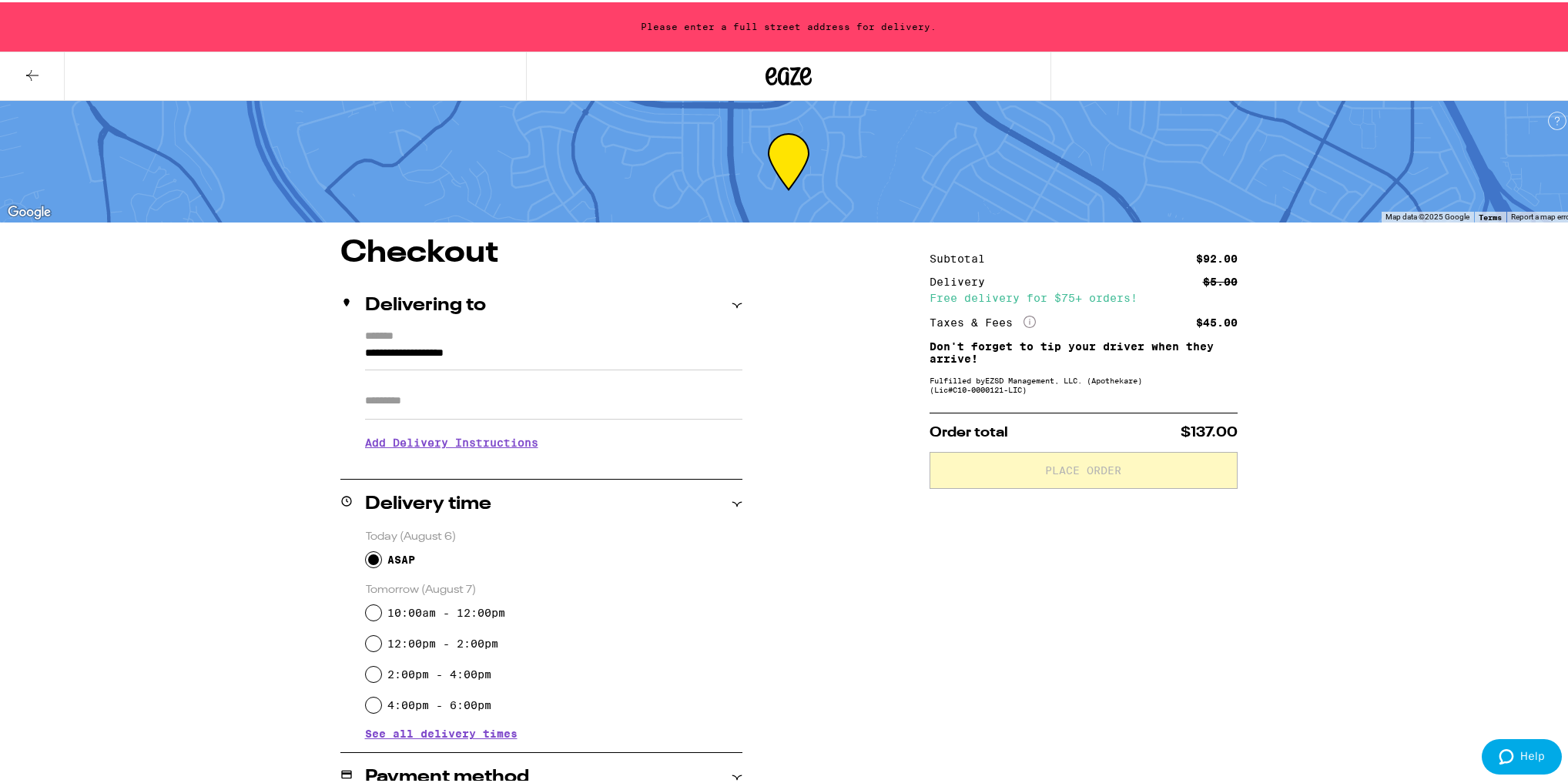 click on "Apt/Suite" at bounding box center (554, 399) 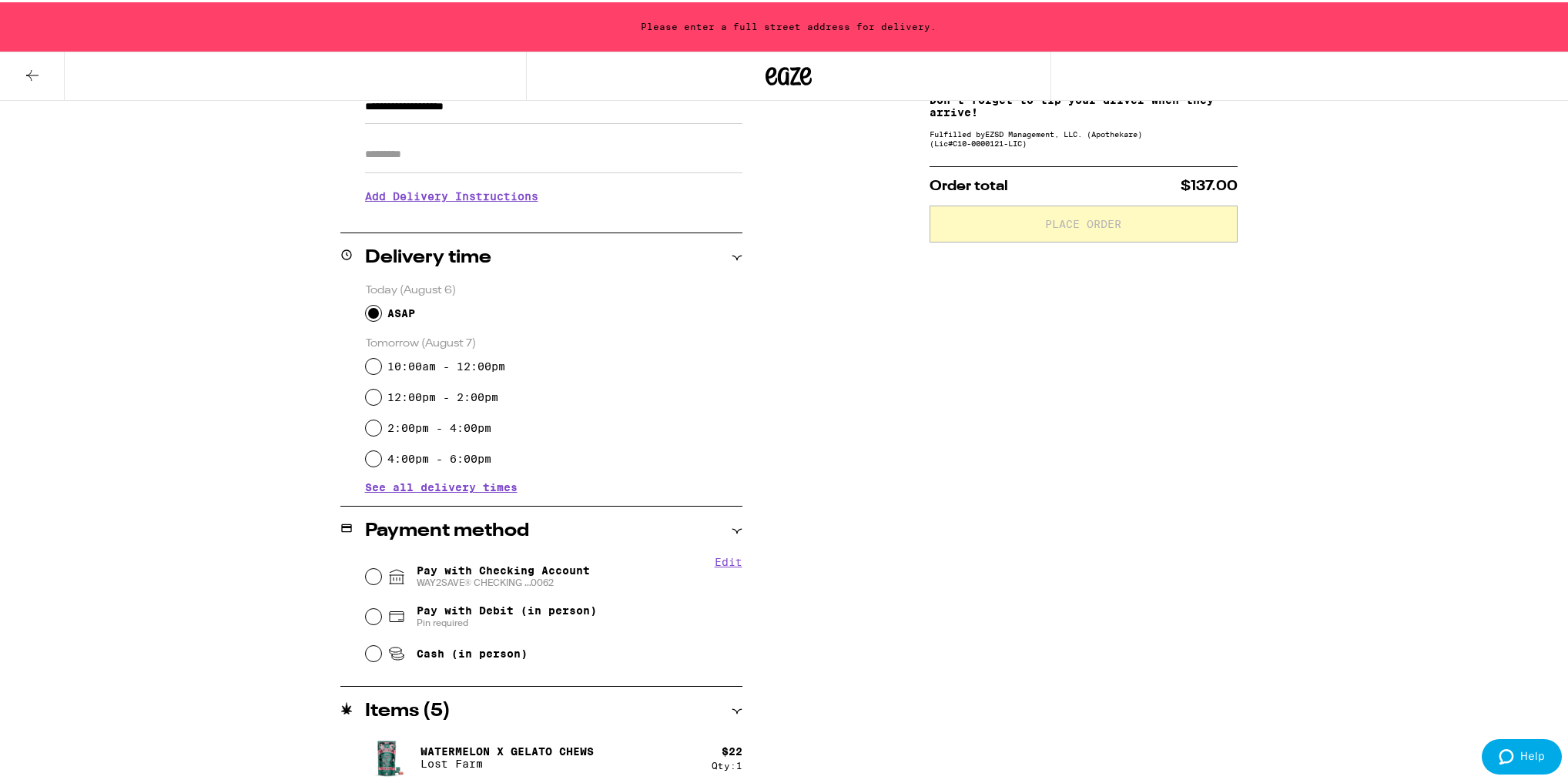 scroll, scrollTop: 0, scrollLeft: 0, axis: both 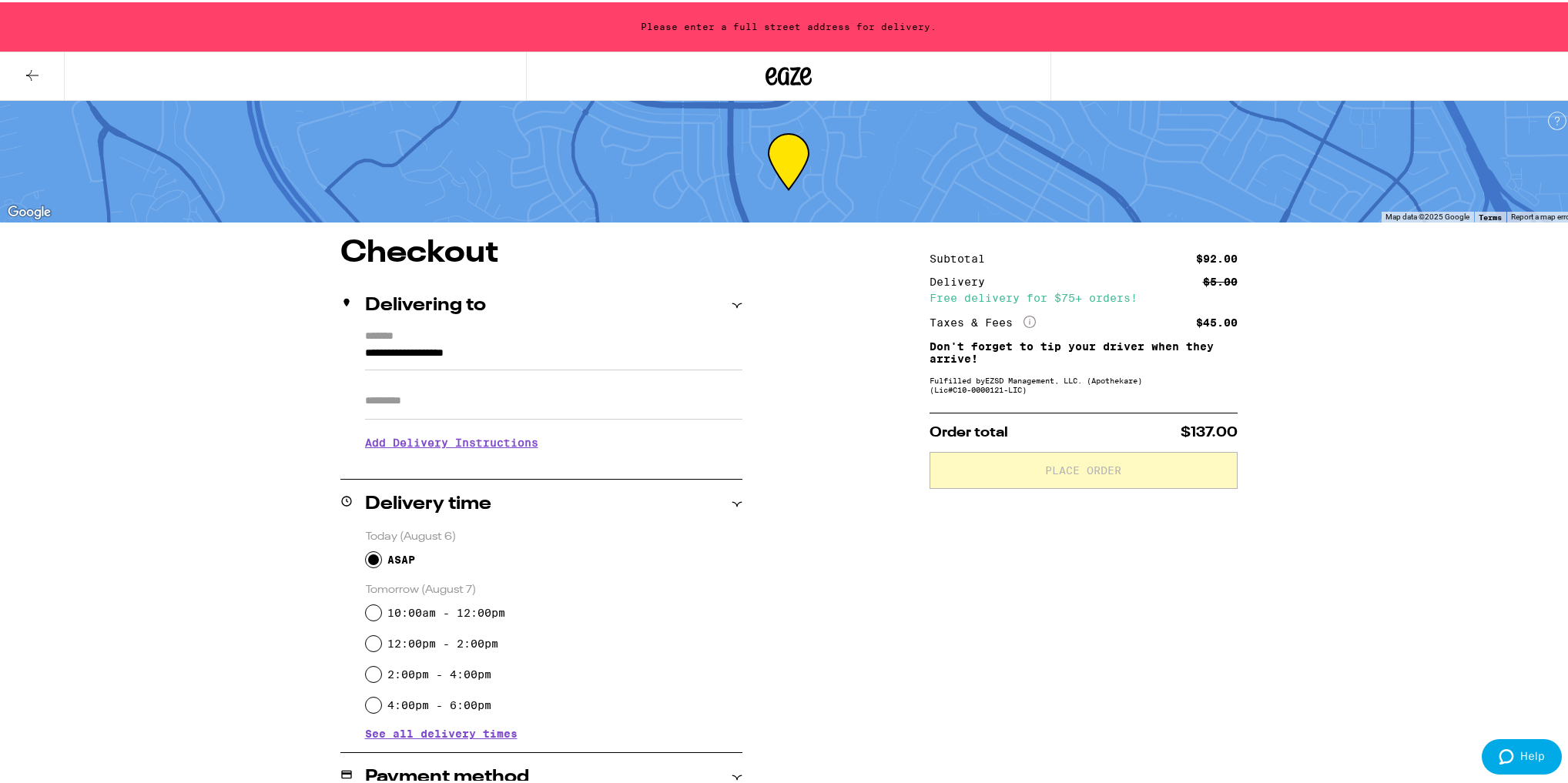 click on "Delivering to" at bounding box center (425, 303) 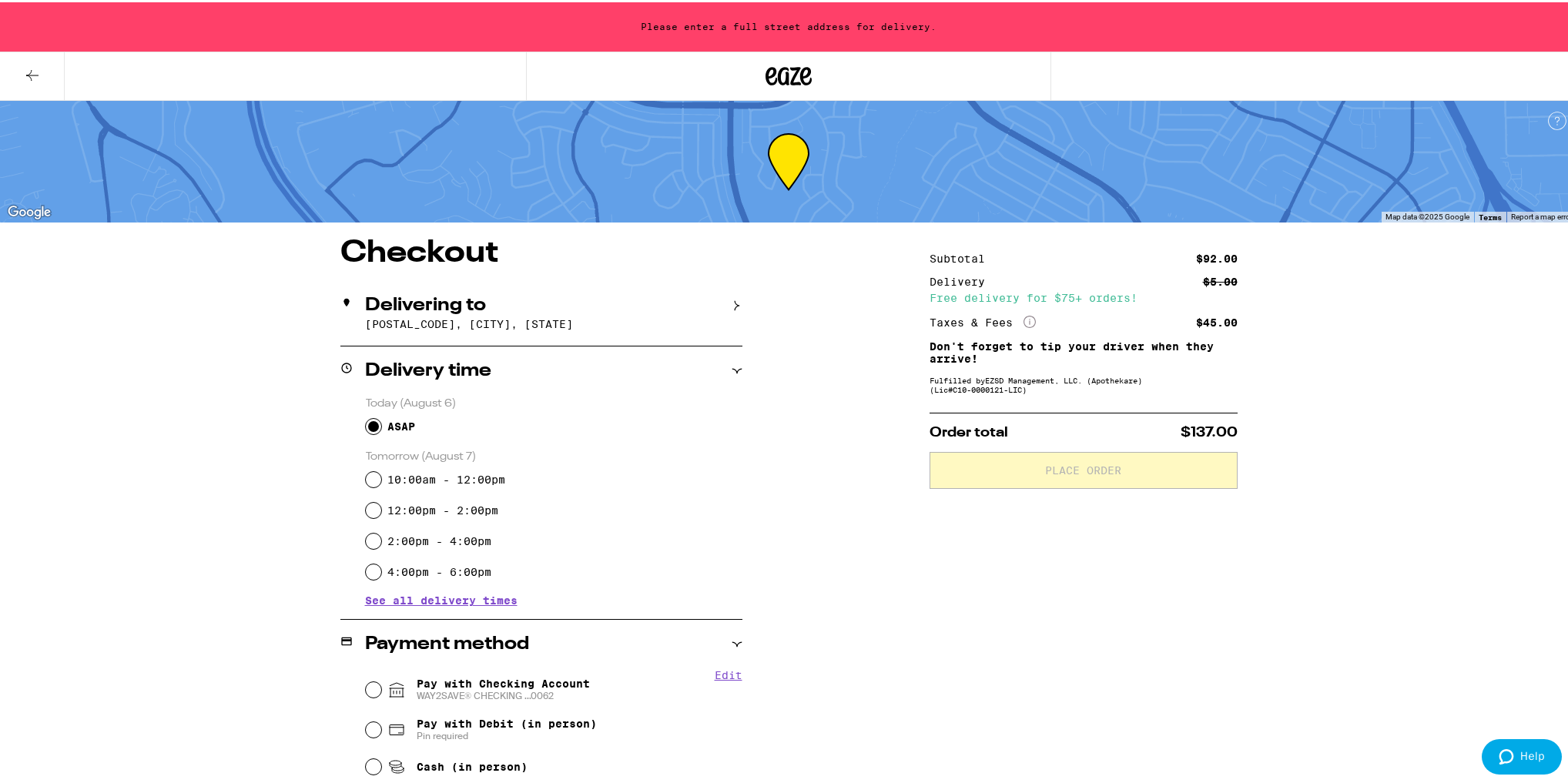 click on "Delivering to" at bounding box center (425, 303) 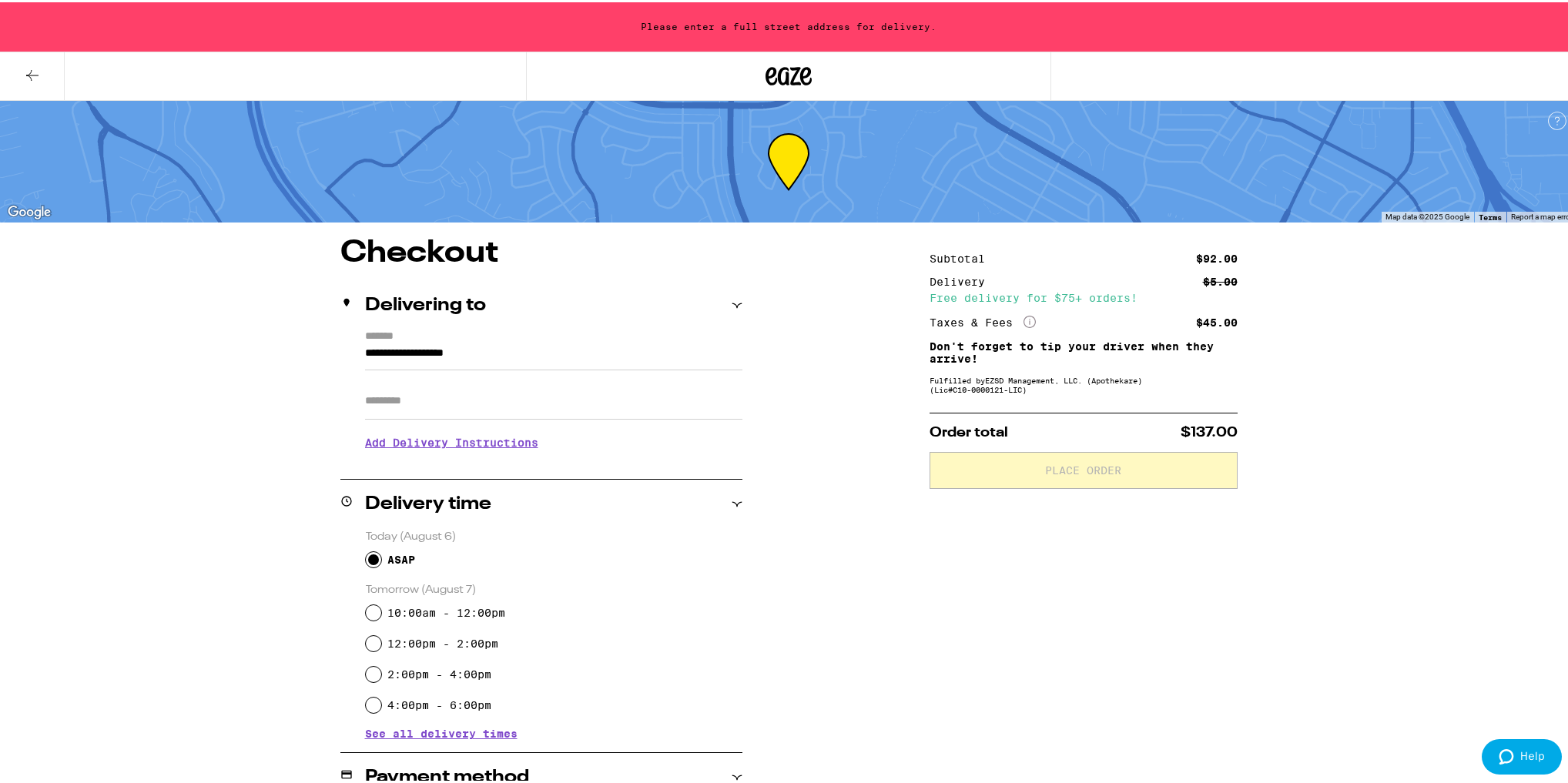 click on "Apt/Suite" at bounding box center [554, 399] 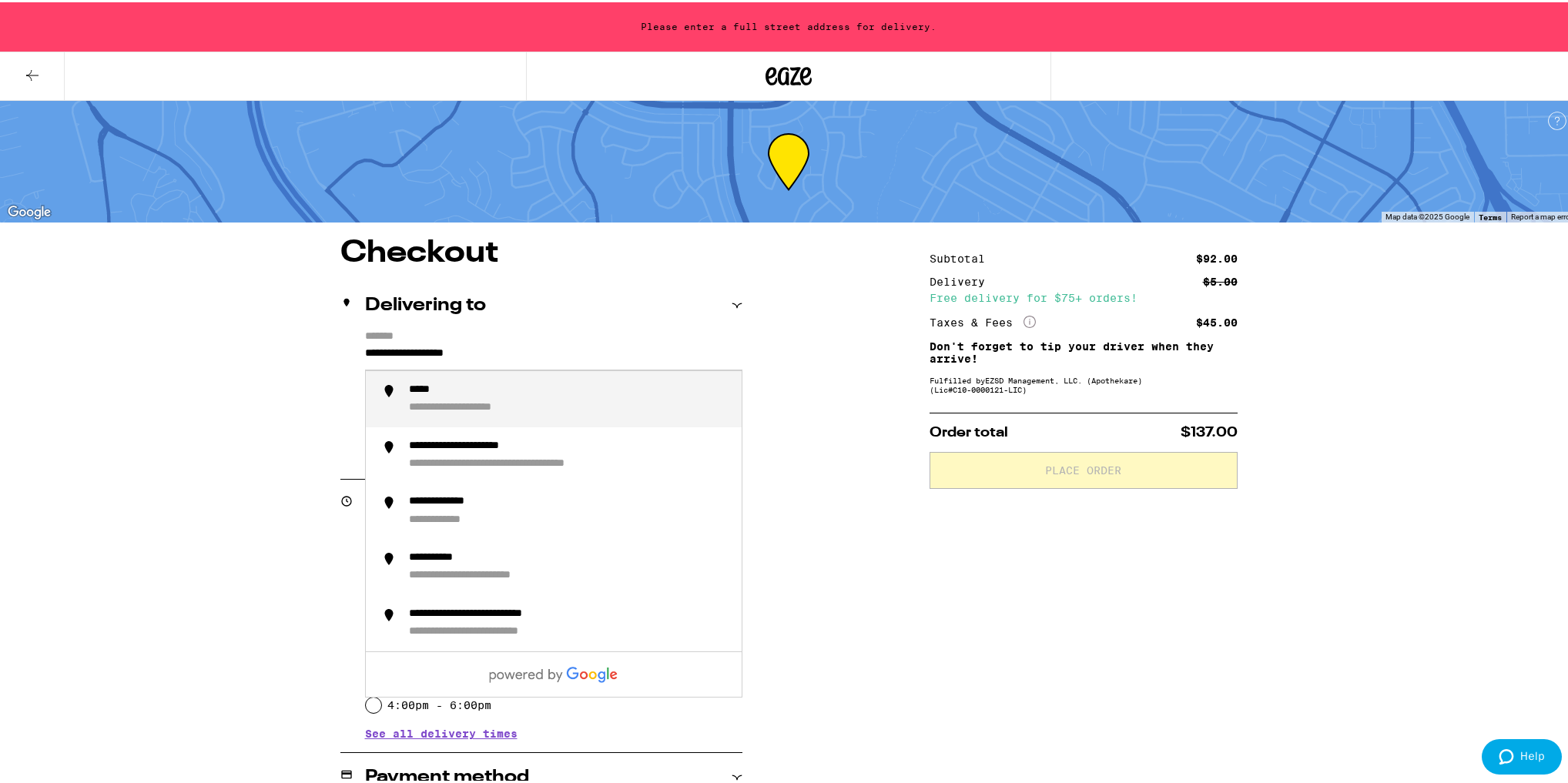 drag, startPoint x: 514, startPoint y: 357, endPoint x: 183, endPoint y: 345, distance: 331.21745 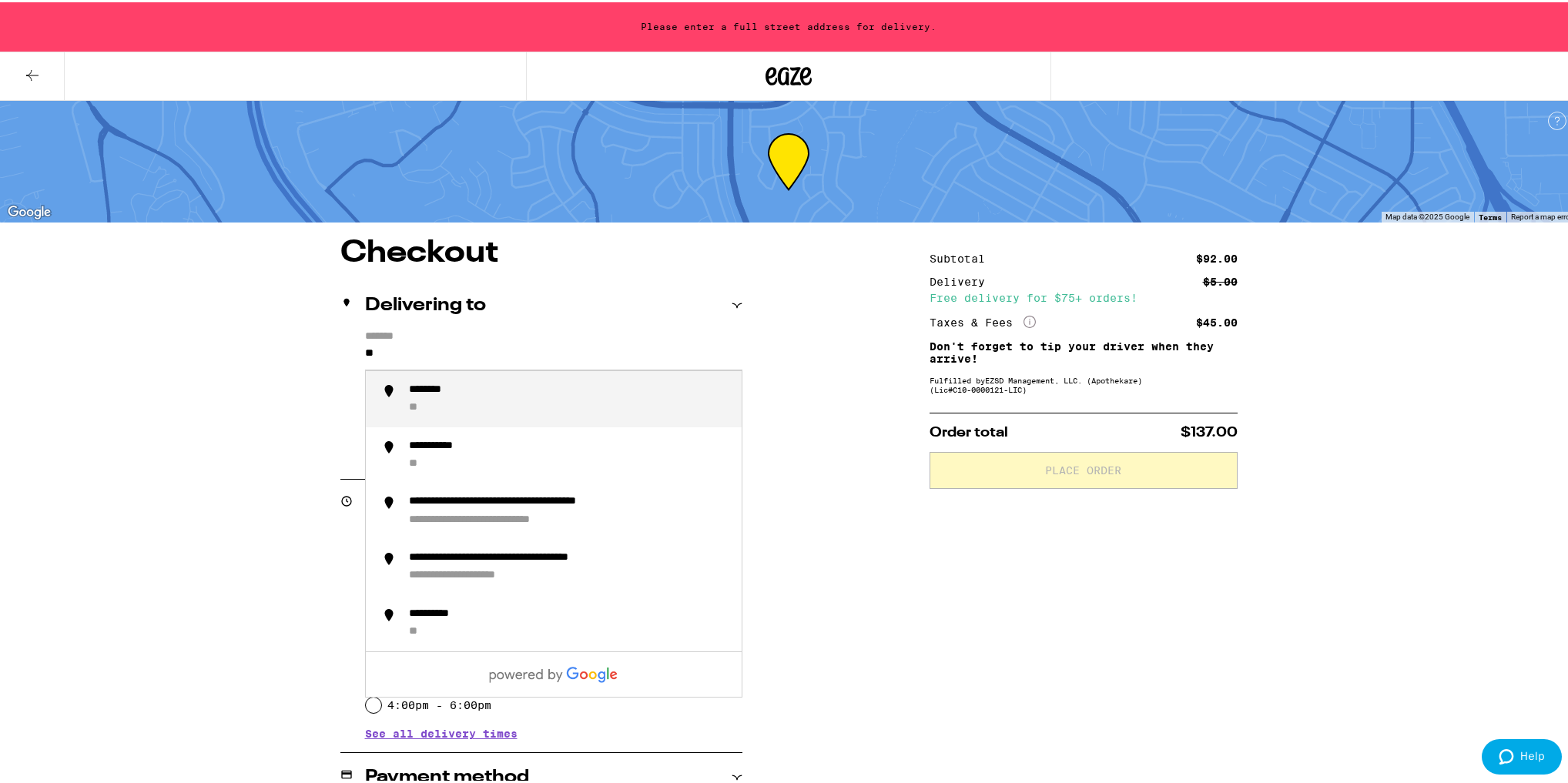 type on "*" 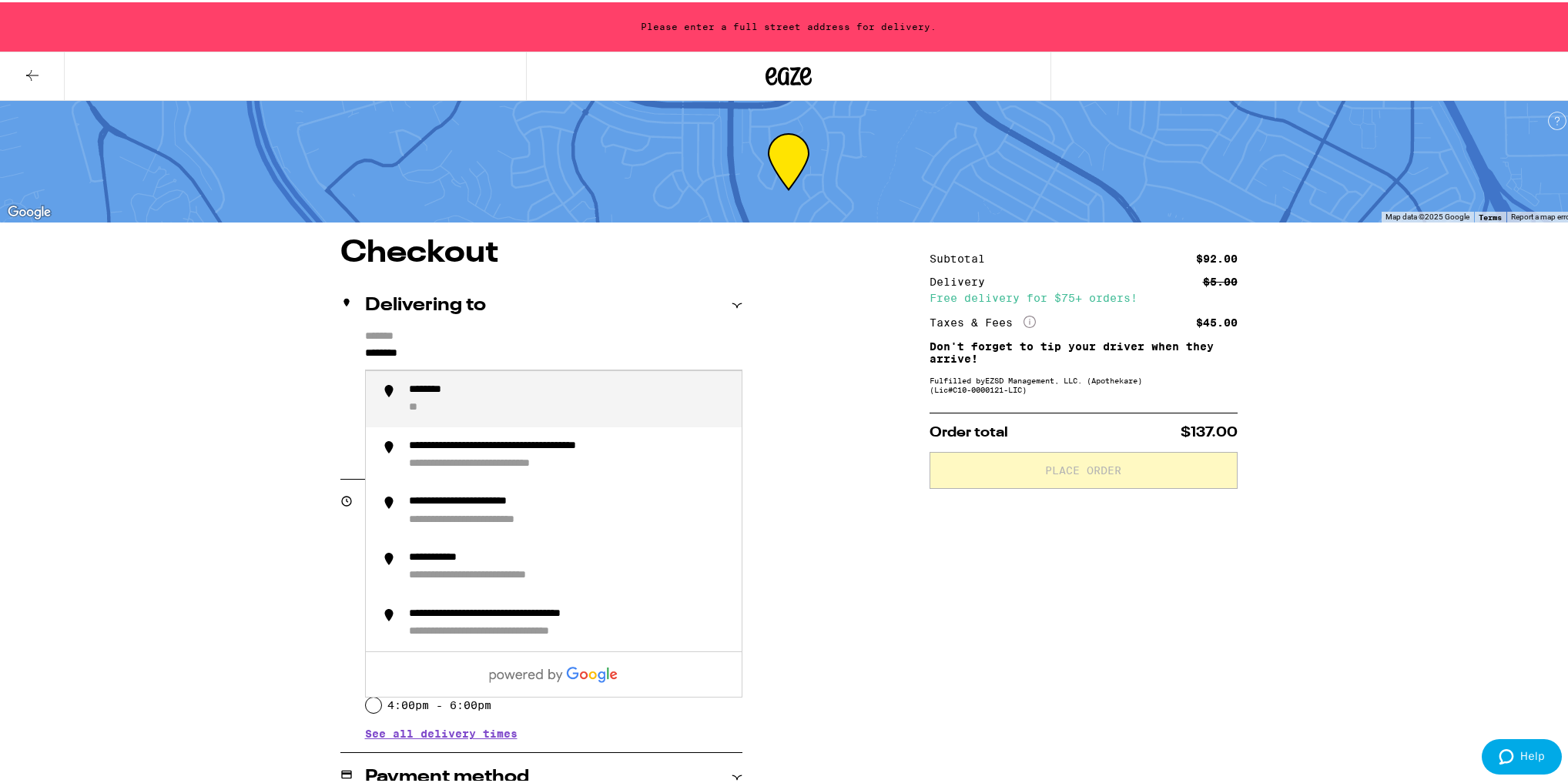 click on "******** **" at bounding box center (554, 397) 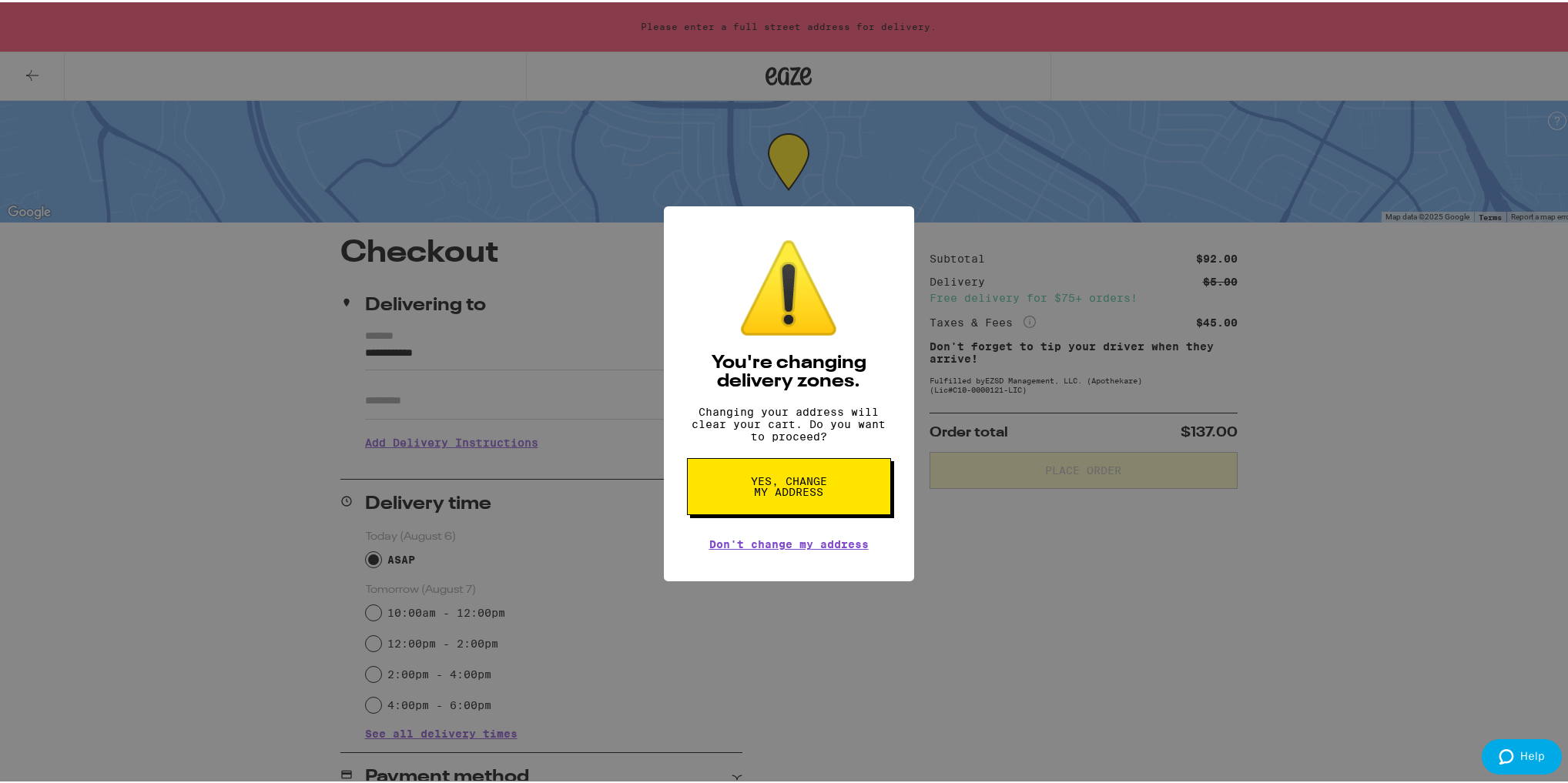 click on "Yes, change my address" at bounding box center [789, 484] 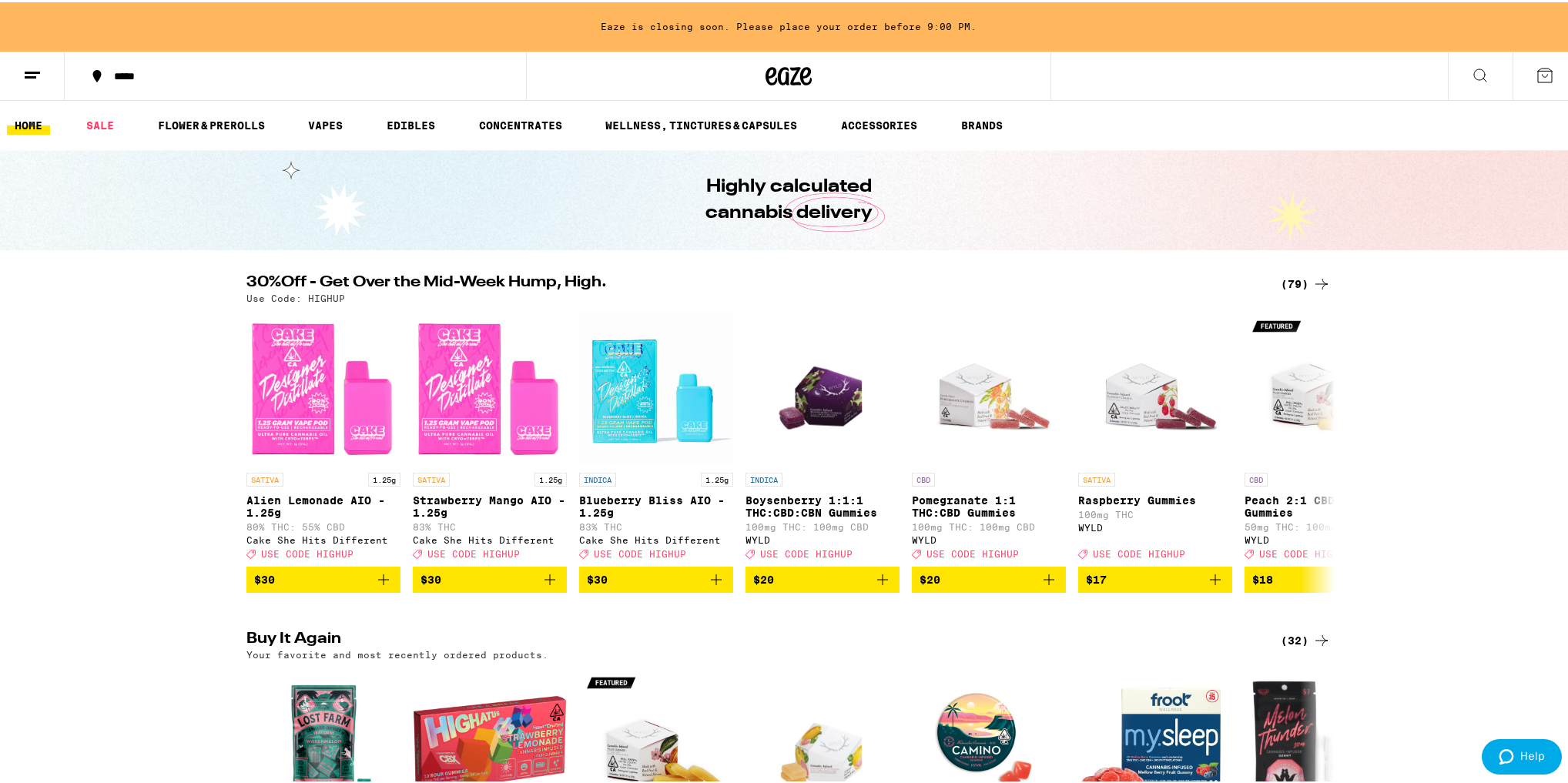 scroll, scrollTop: 0, scrollLeft: 0, axis: both 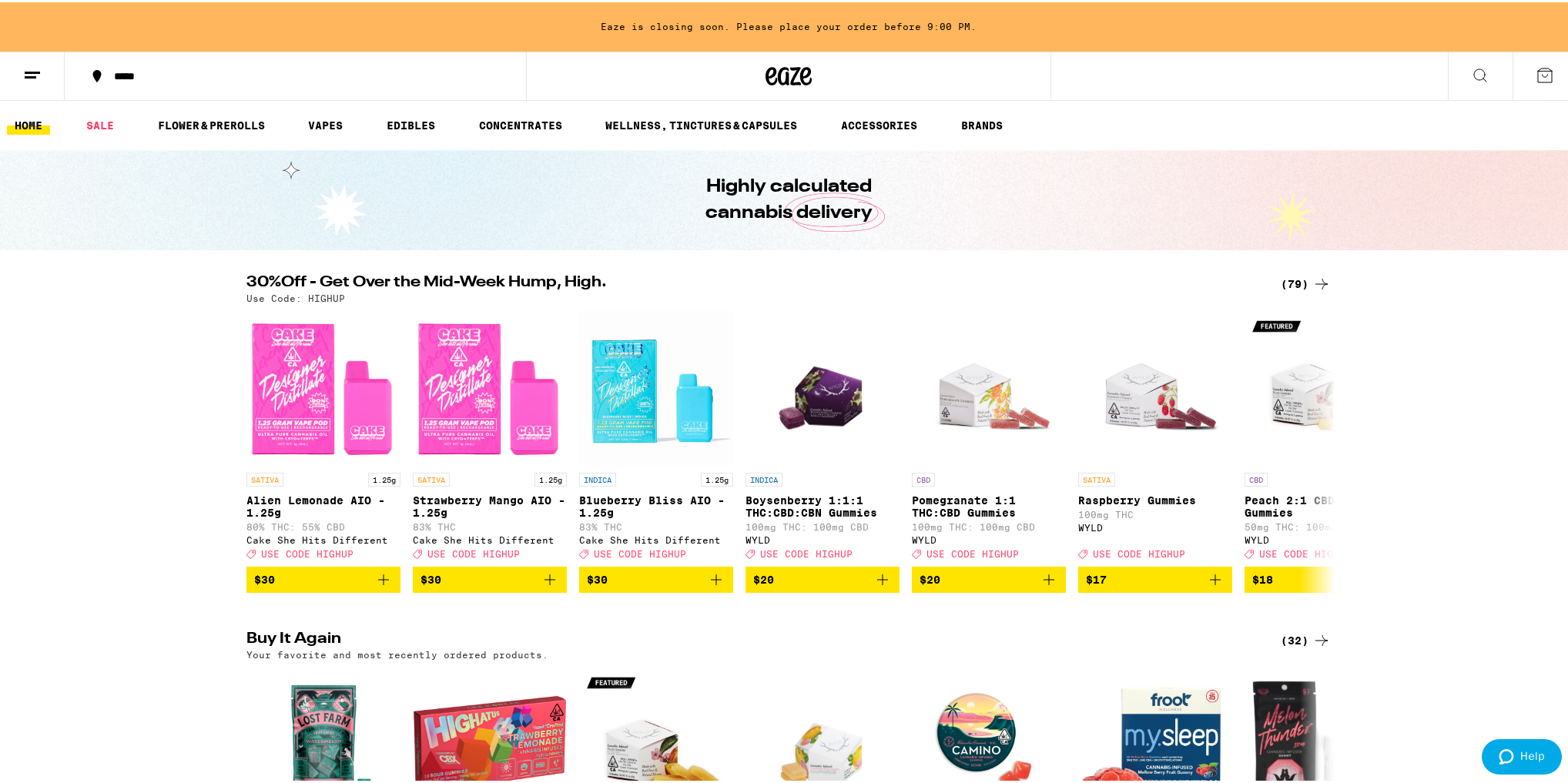 click 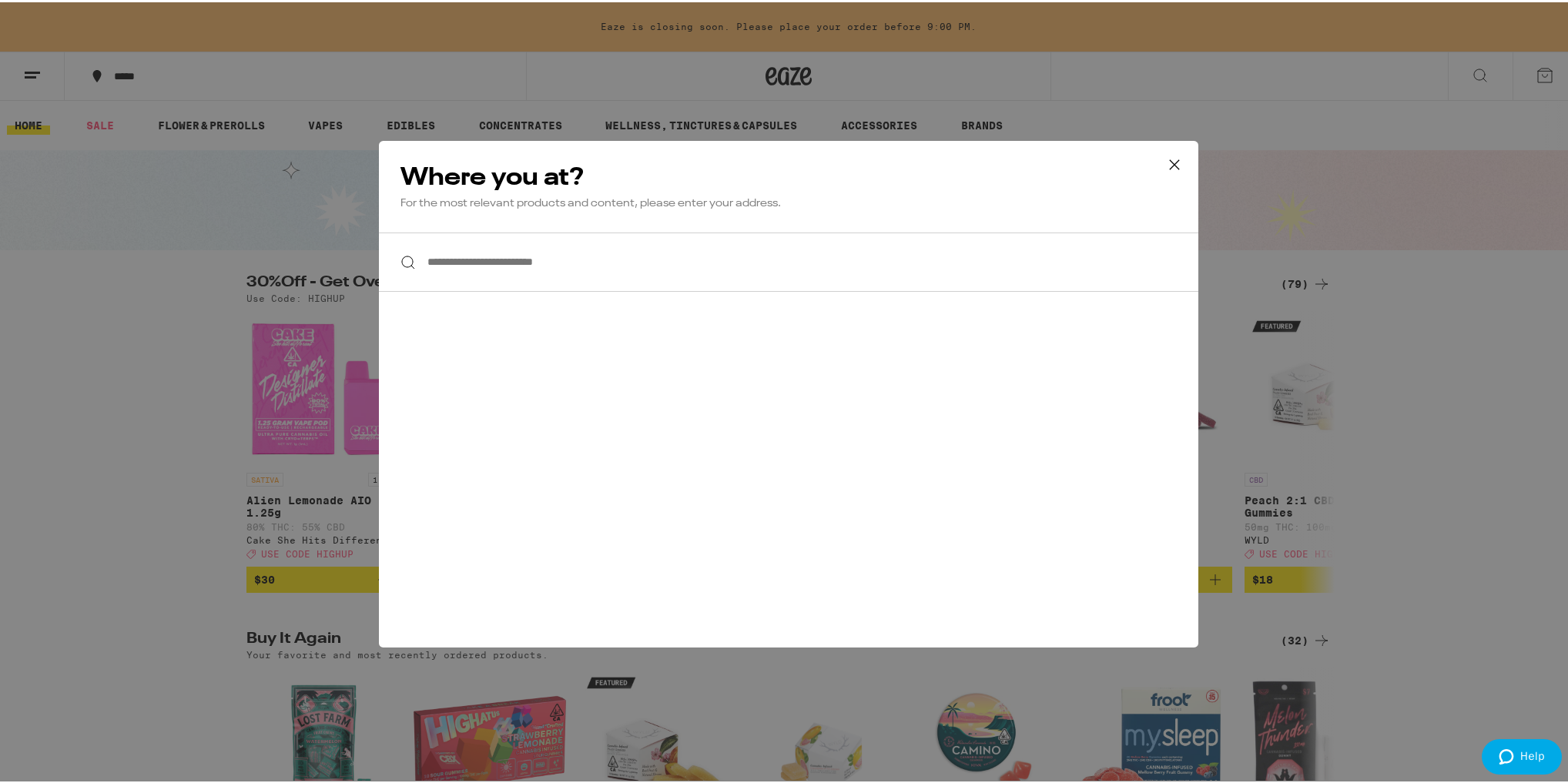 click on "**********" at bounding box center (789, 259) 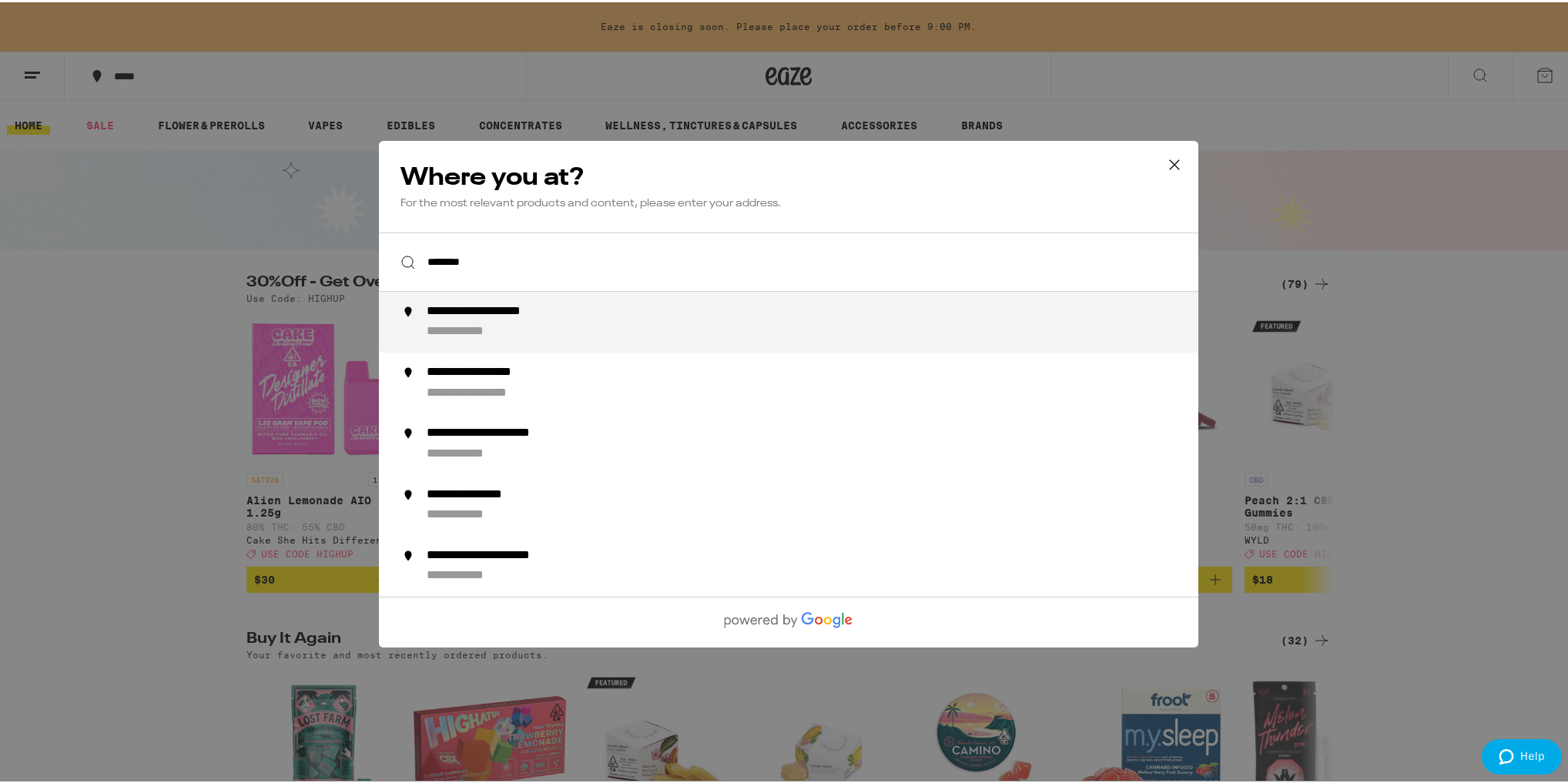 click on "**********" at bounding box center (506, 310) 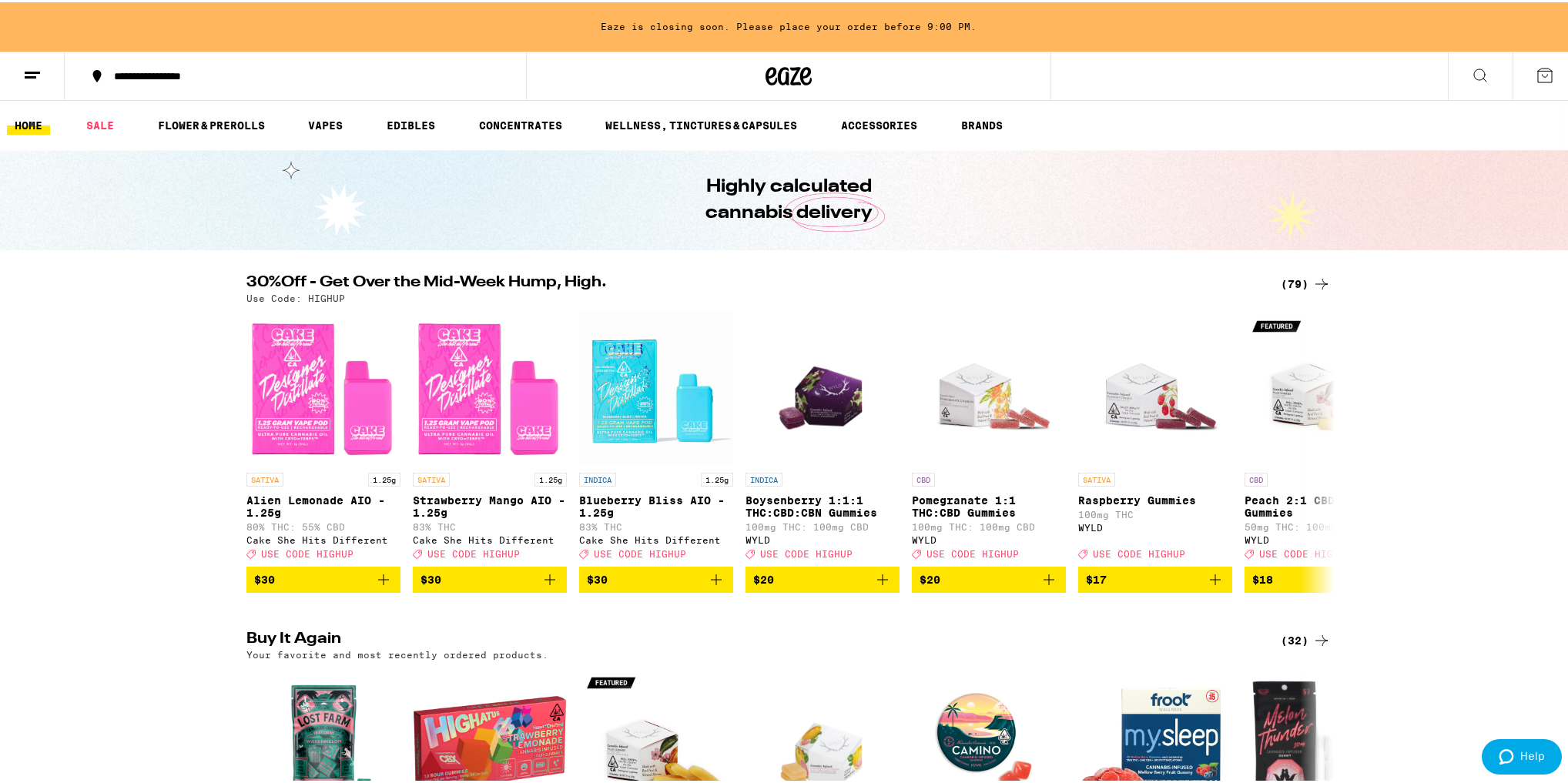 click on "(79)" at bounding box center (1305, 282) 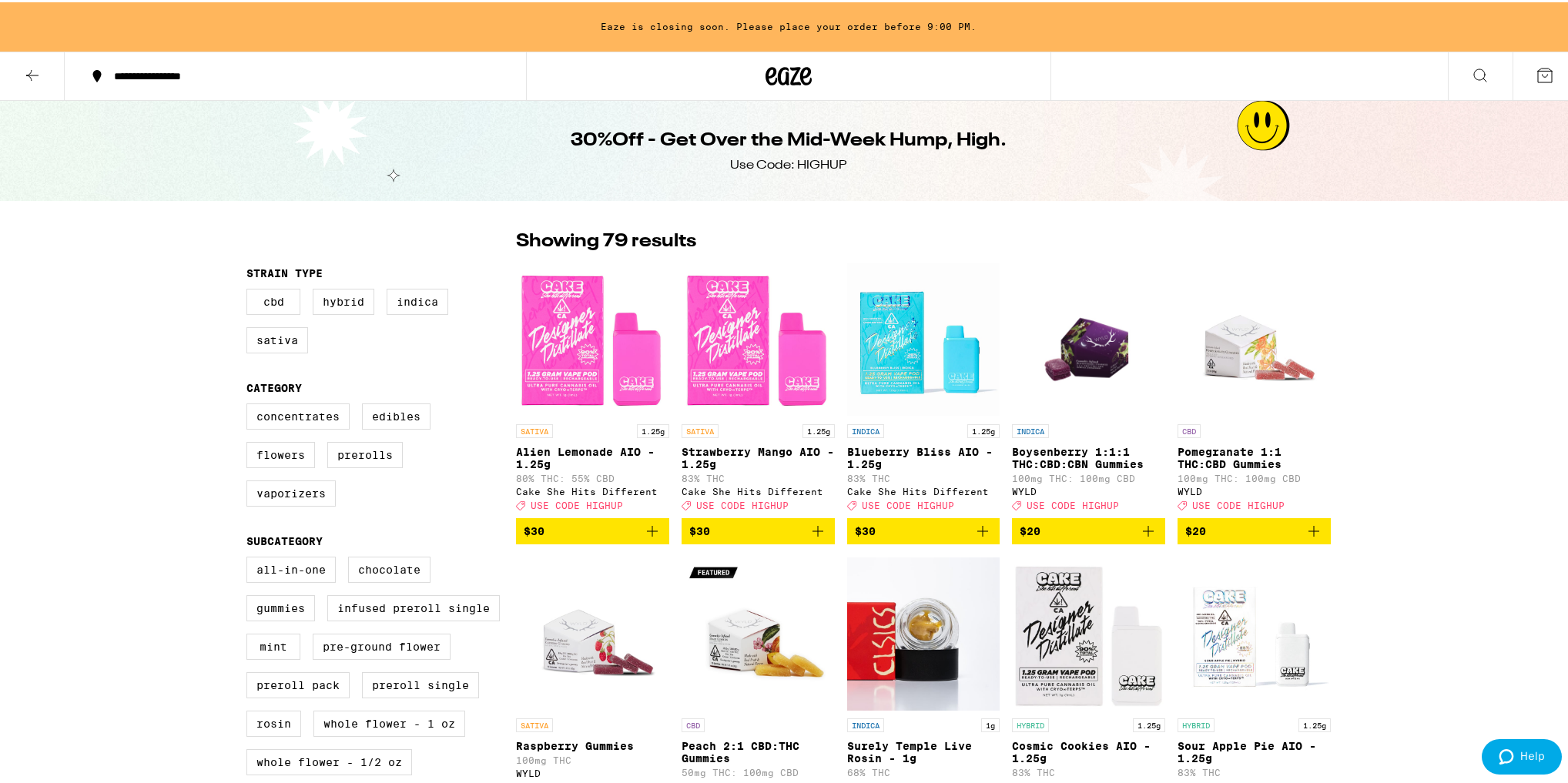 click at bounding box center (1254, 337) 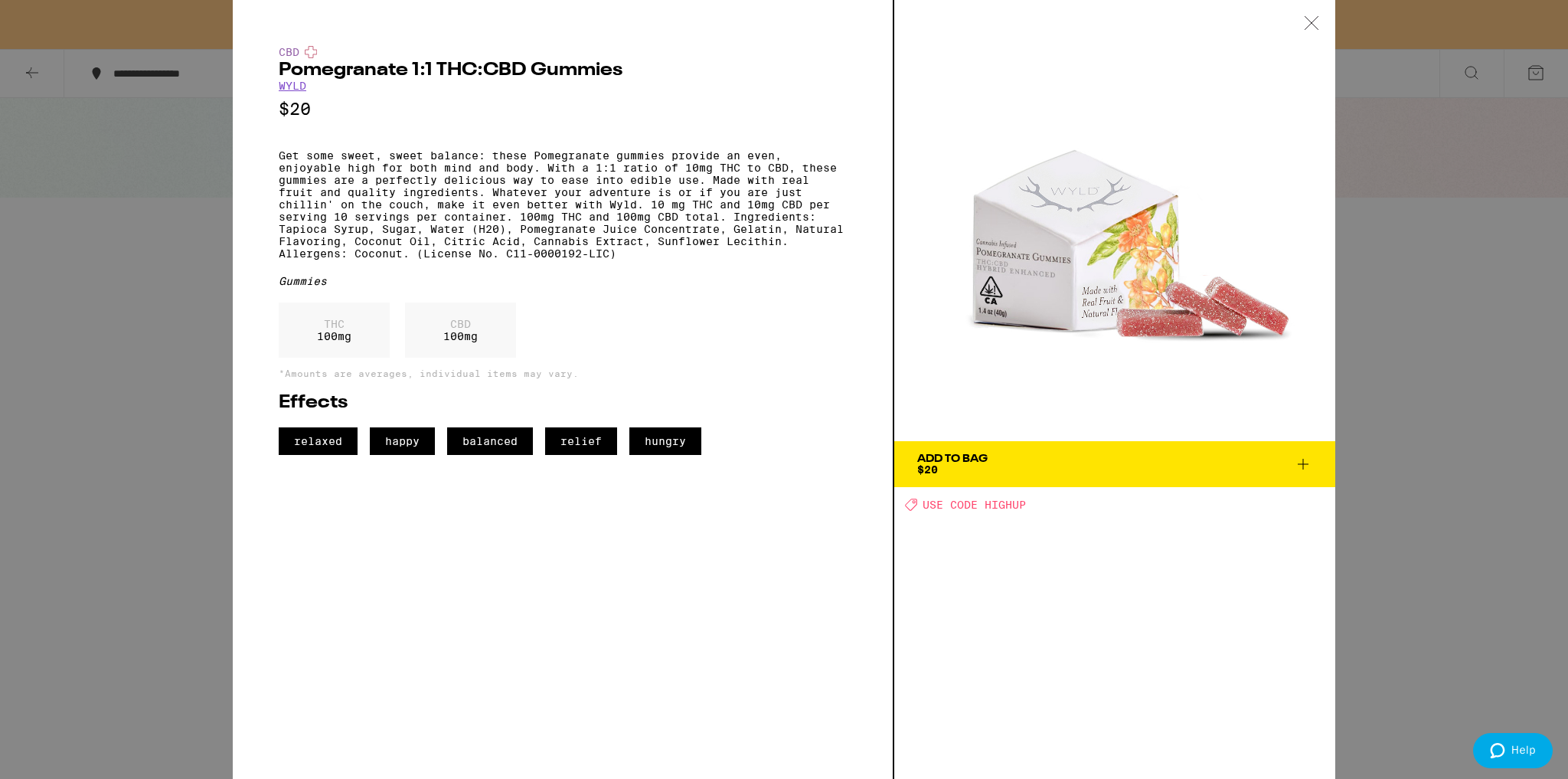 click on "CBD   Pomegranate 1:1 THC:CBD Gummies WYLD $20 Get some sweet, sweet balance: these Pomegranate gummies provide an even, enjoyable high for both mind and body. With a 1:1 ratio of 10mg THC to CBD, these gummies are a perfectly delicious way to ease into edible use. Made with real fruit and quality ingredients. Whatever your adventure is or if you are just chillin' on the couch‚ make it even better with Wyld.
10 mg THC and 10mg CBD per serving 10 servings per container. 100mg THC and 100mg CBD total.
Ingredients: Tapioca Syrup, Sugar, Water (H20), Pomegranate Juice Concentrate, Gelatin, Natural Flavoring, Coconut Oil, Citric Acid, Cannabis Extract, Sunflower Lecithin. Allergens: Coconut.
(License No. C11-0000192-LIC) Gummies THC 100 mg CBD 100 mg *Amounts are averages, individual items may vary. Effects relaxed happy balanced relief hungry Add To Bag $20 Deal Created with Sketch. USE CODE HIGHUP" at bounding box center (784, 389) 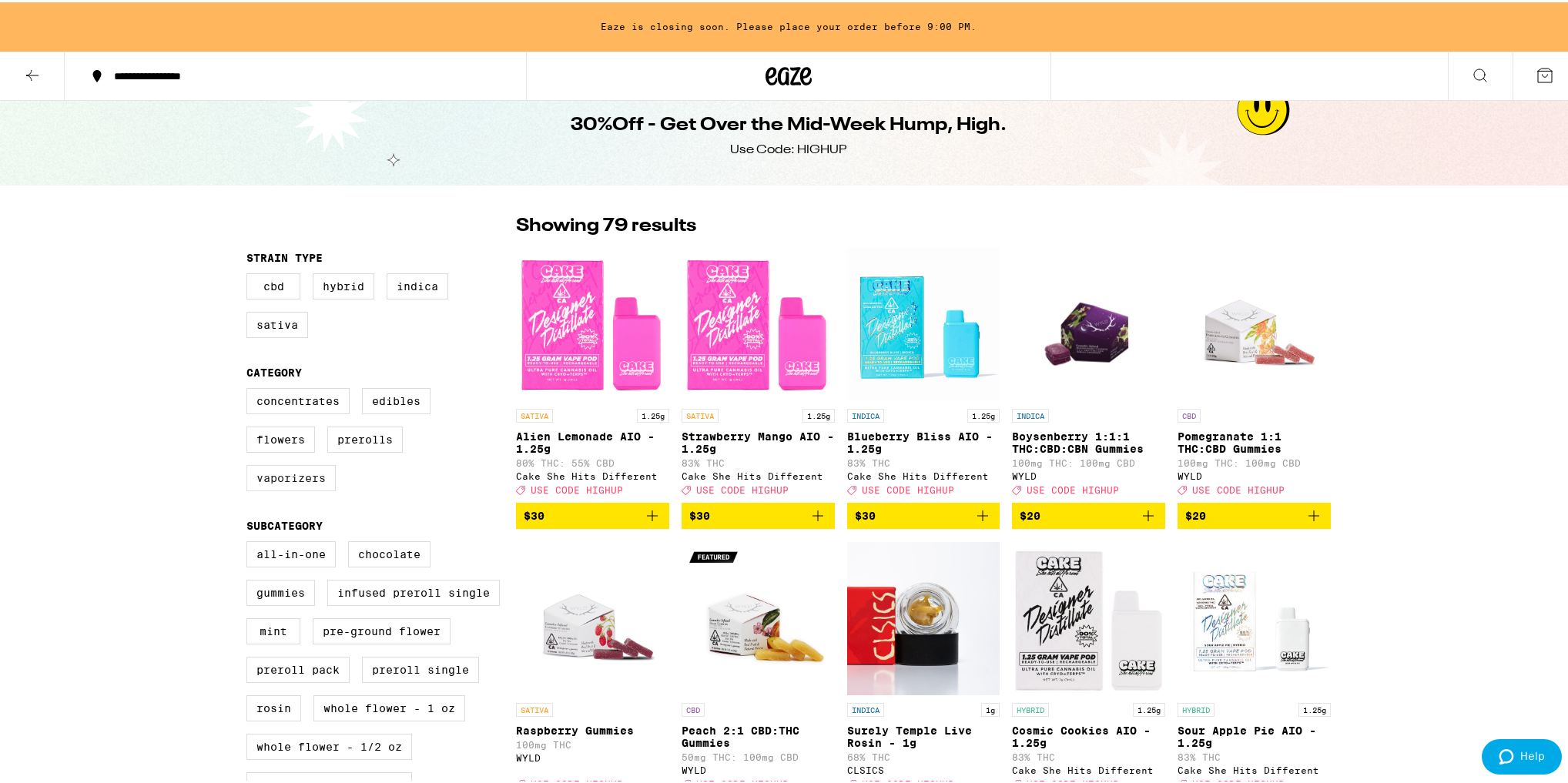 scroll, scrollTop: 123, scrollLeft: 0, axis: vertical 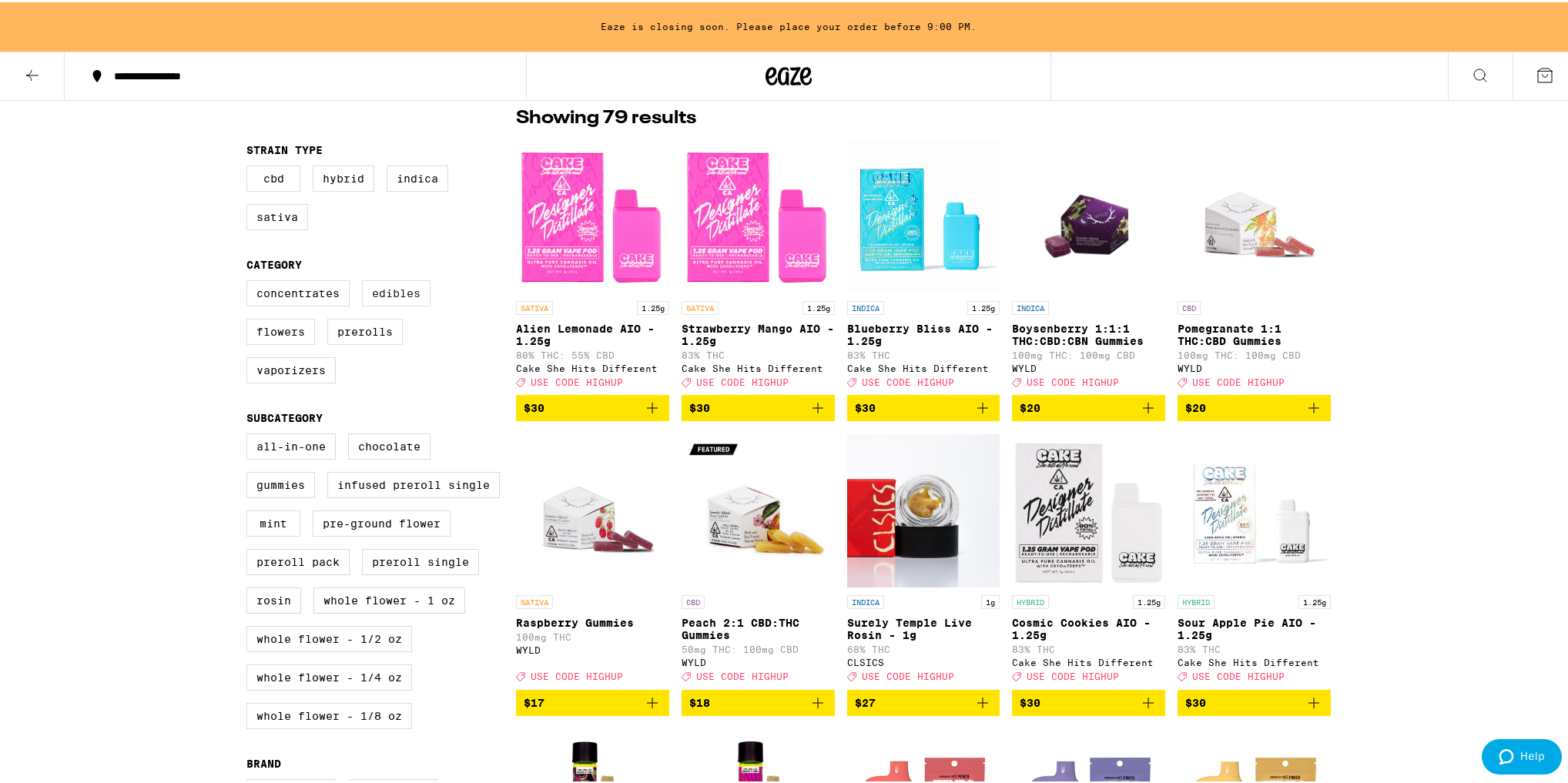 click on "Edibles" at bounding box center (396, 291) 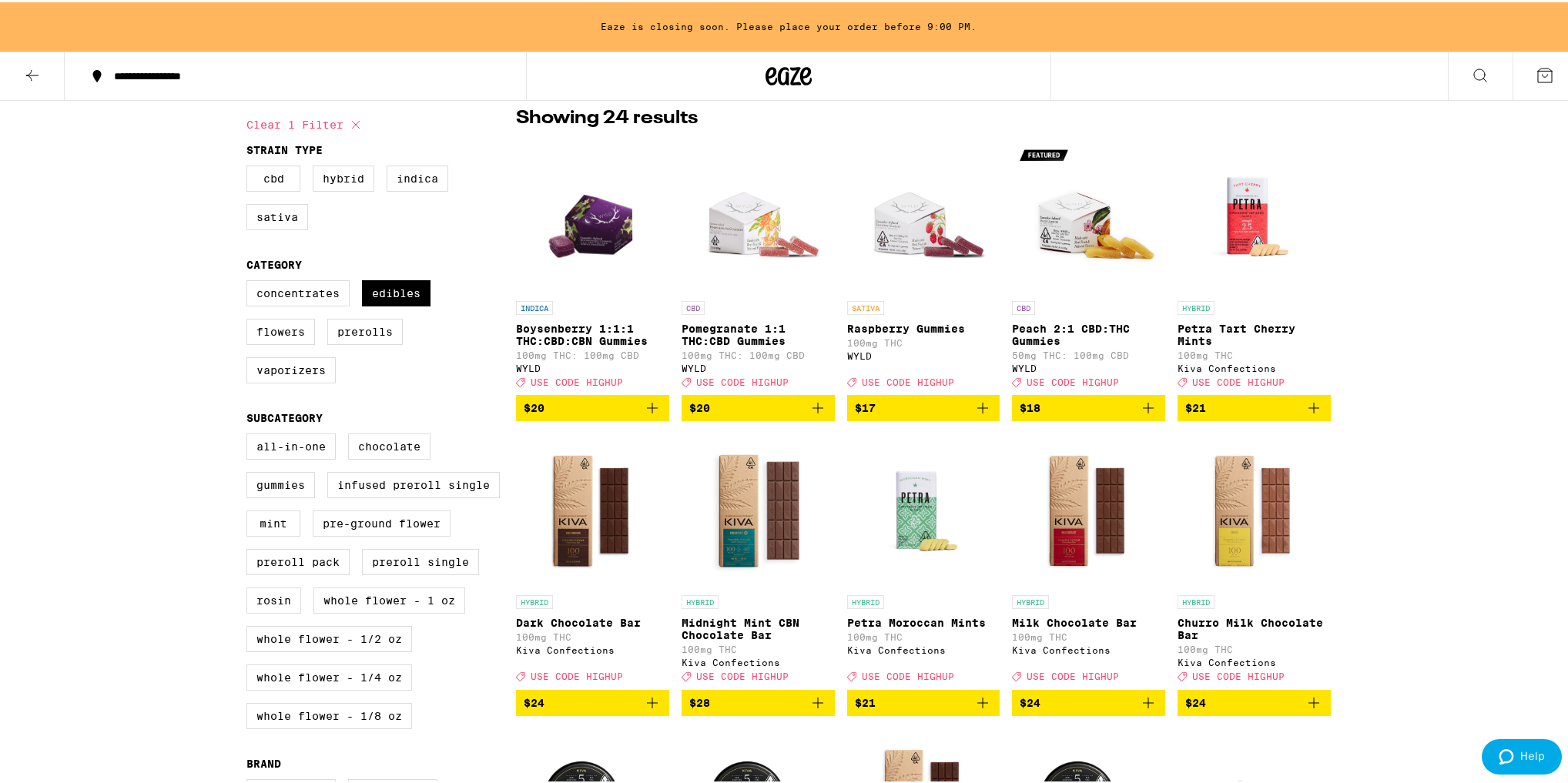 click on "$18" at bounding box center [1088, 406] 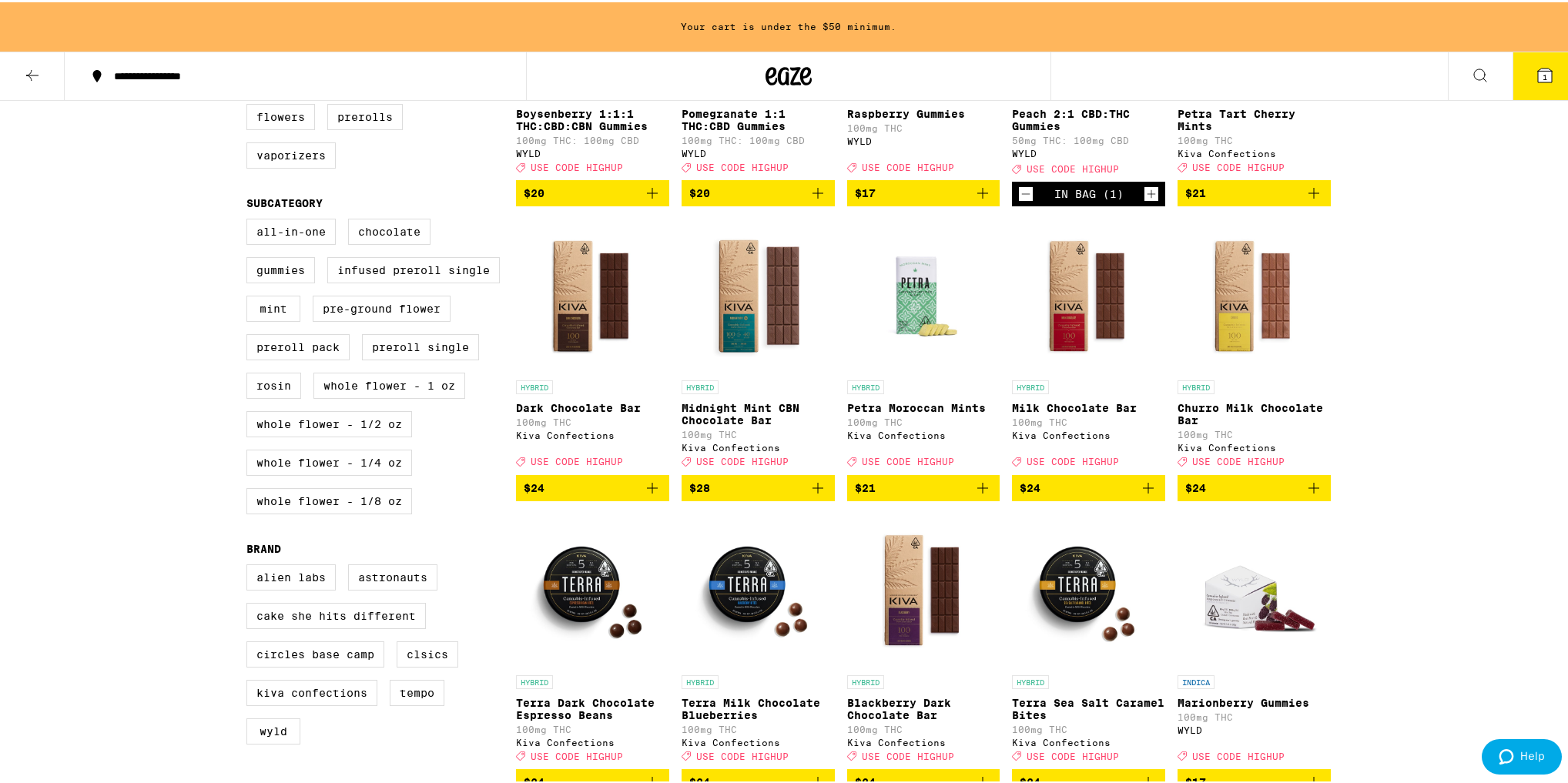 scroll, scrollTop: 370, scrollLeft: 0, axis: vertical 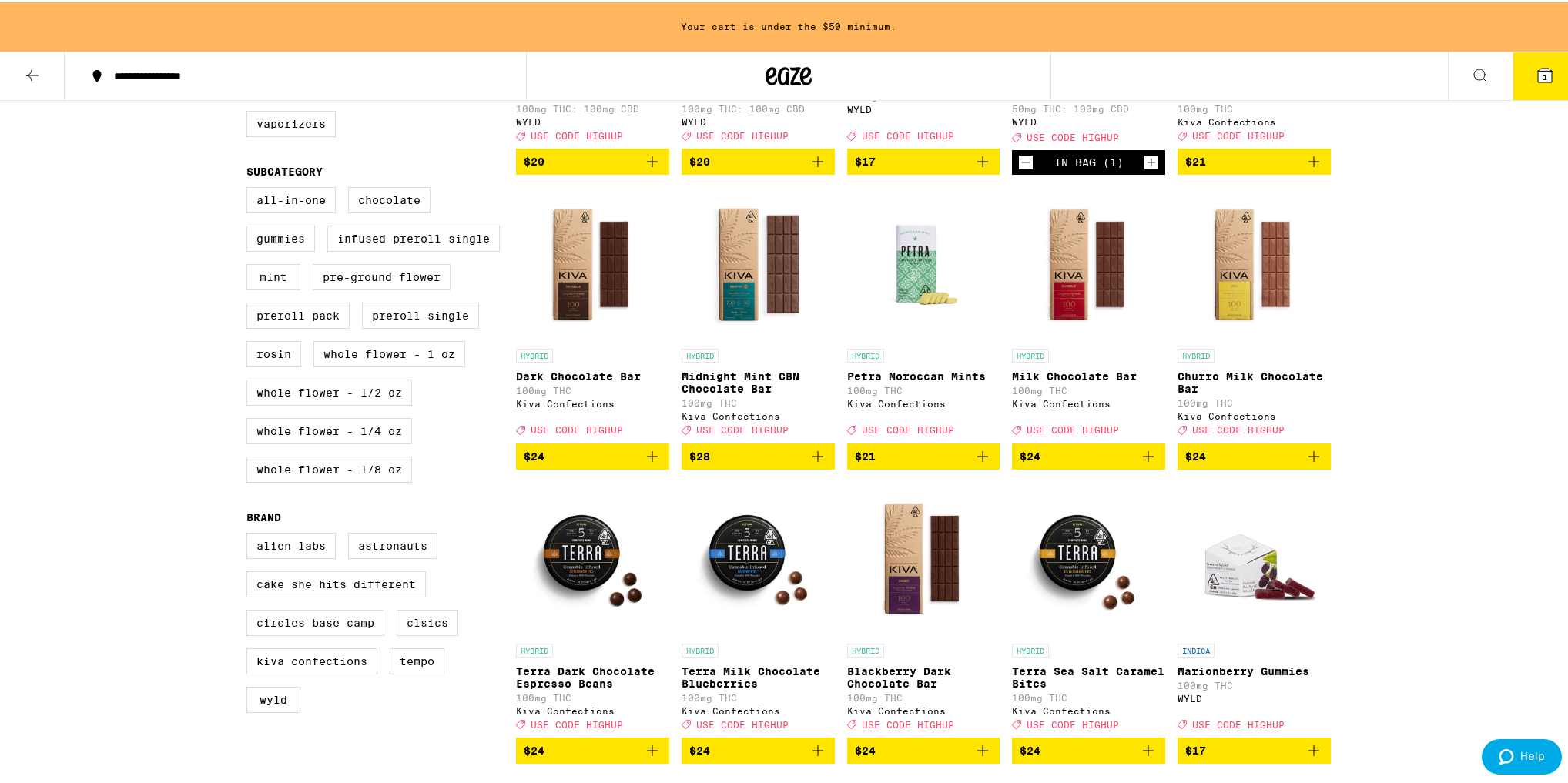 click on "$24" at bounding box center (592, 454) 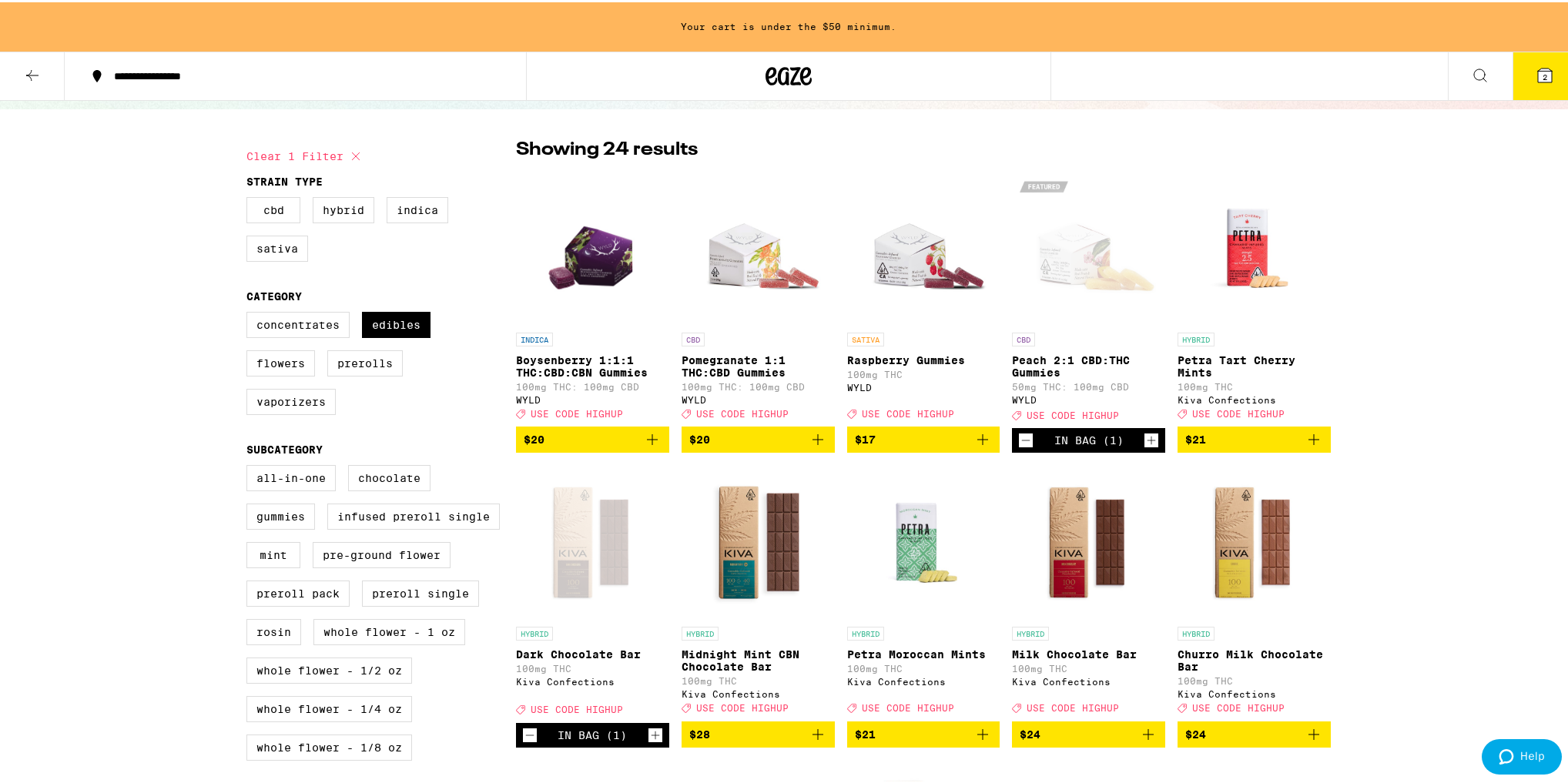 scroll, scrollTop: 0, scrollLeft: 0, axis: both 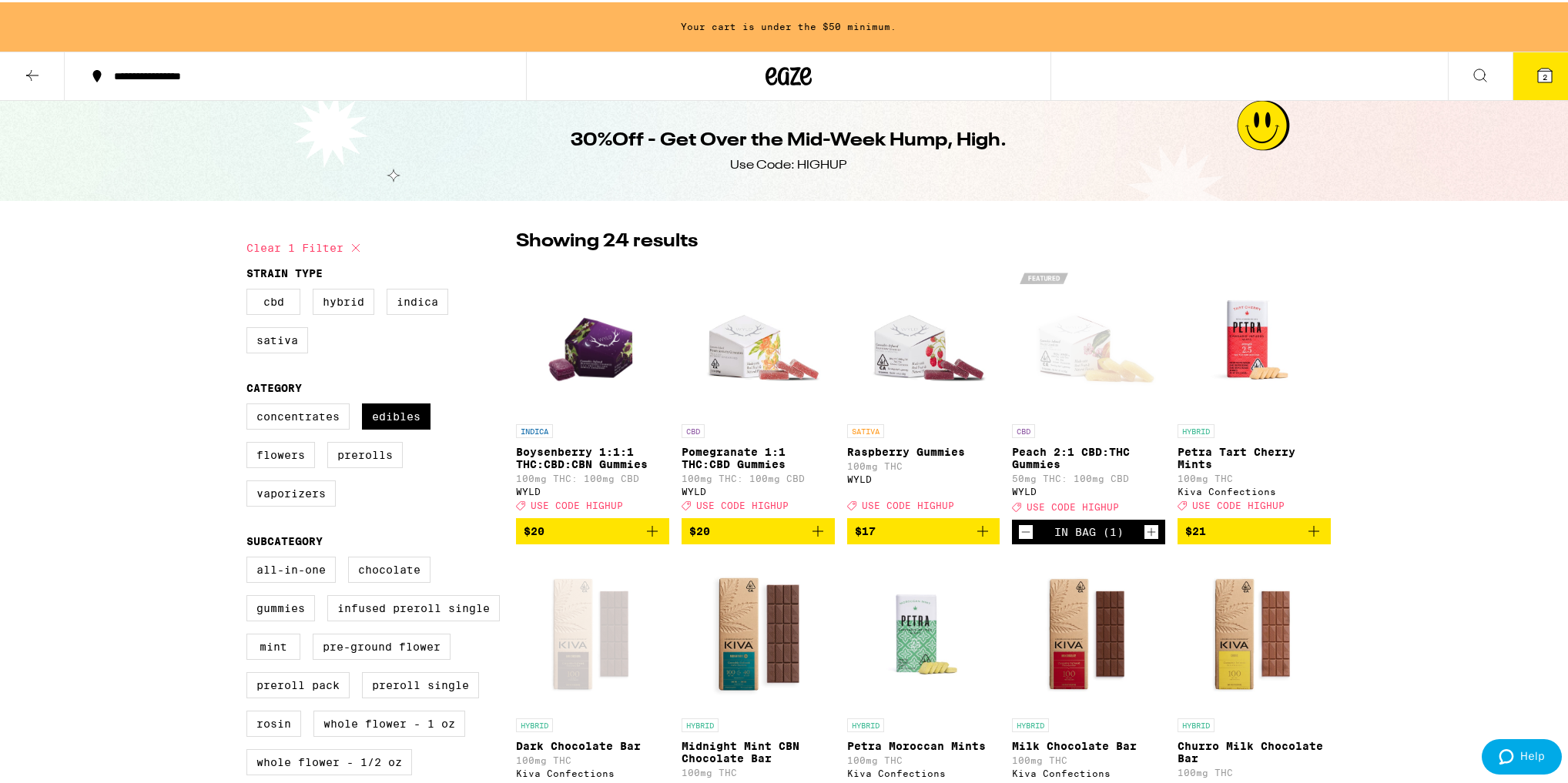 click at bounding box center [32, 74] 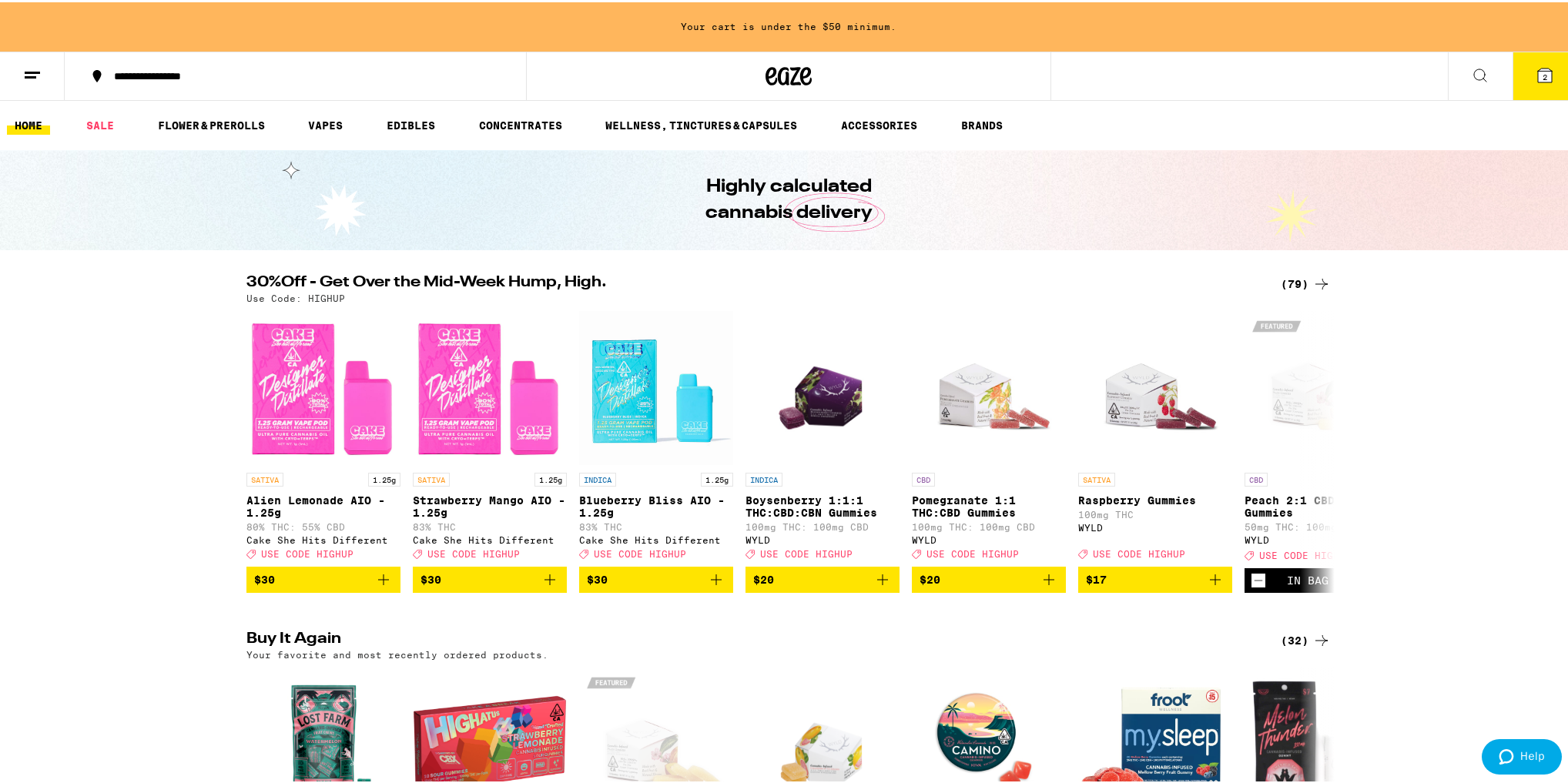 scroll, scrollTop: 0, scrollLeft: 0, axis: both 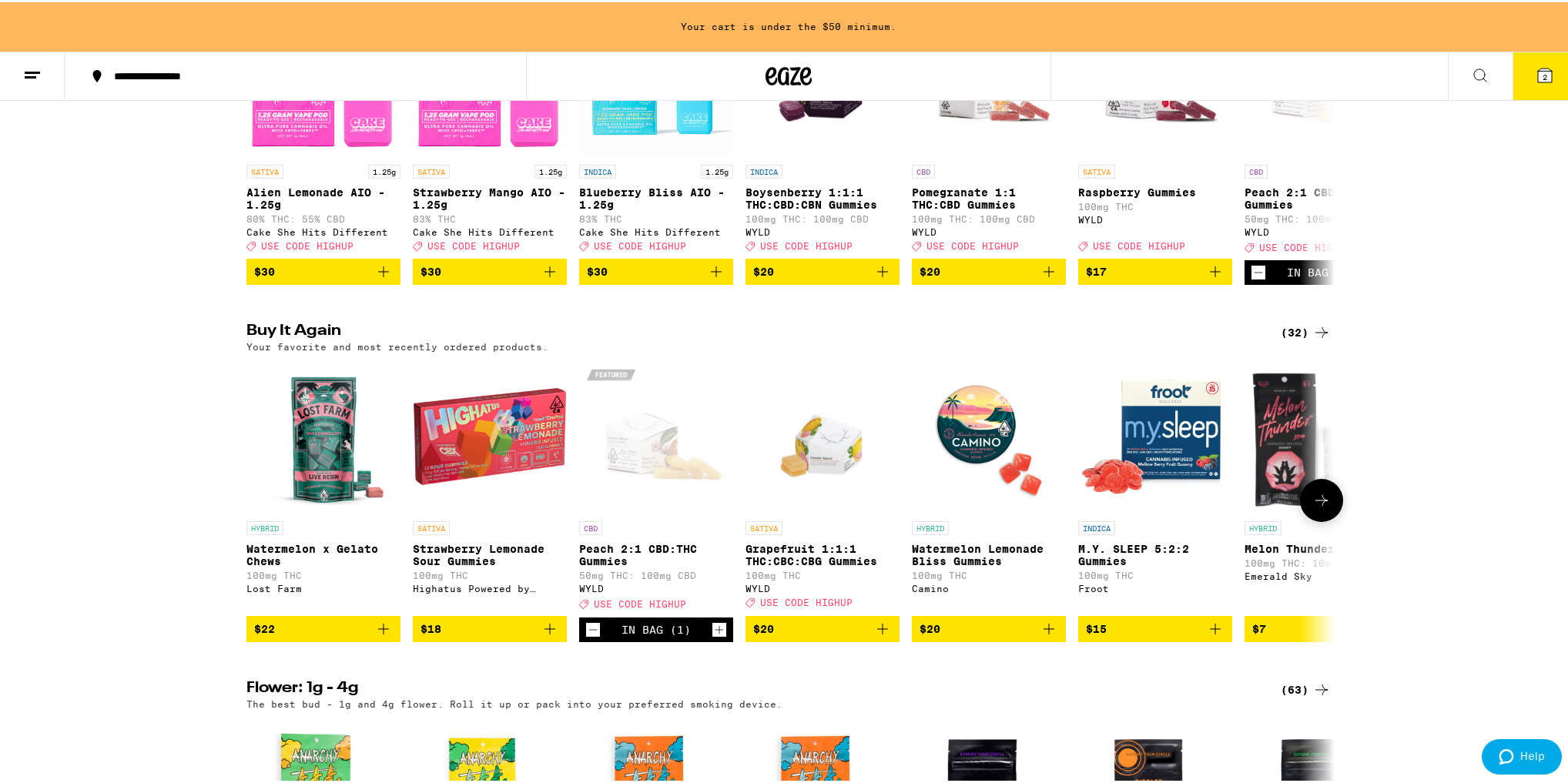 click on "$22" at bounding box center [323, 627] 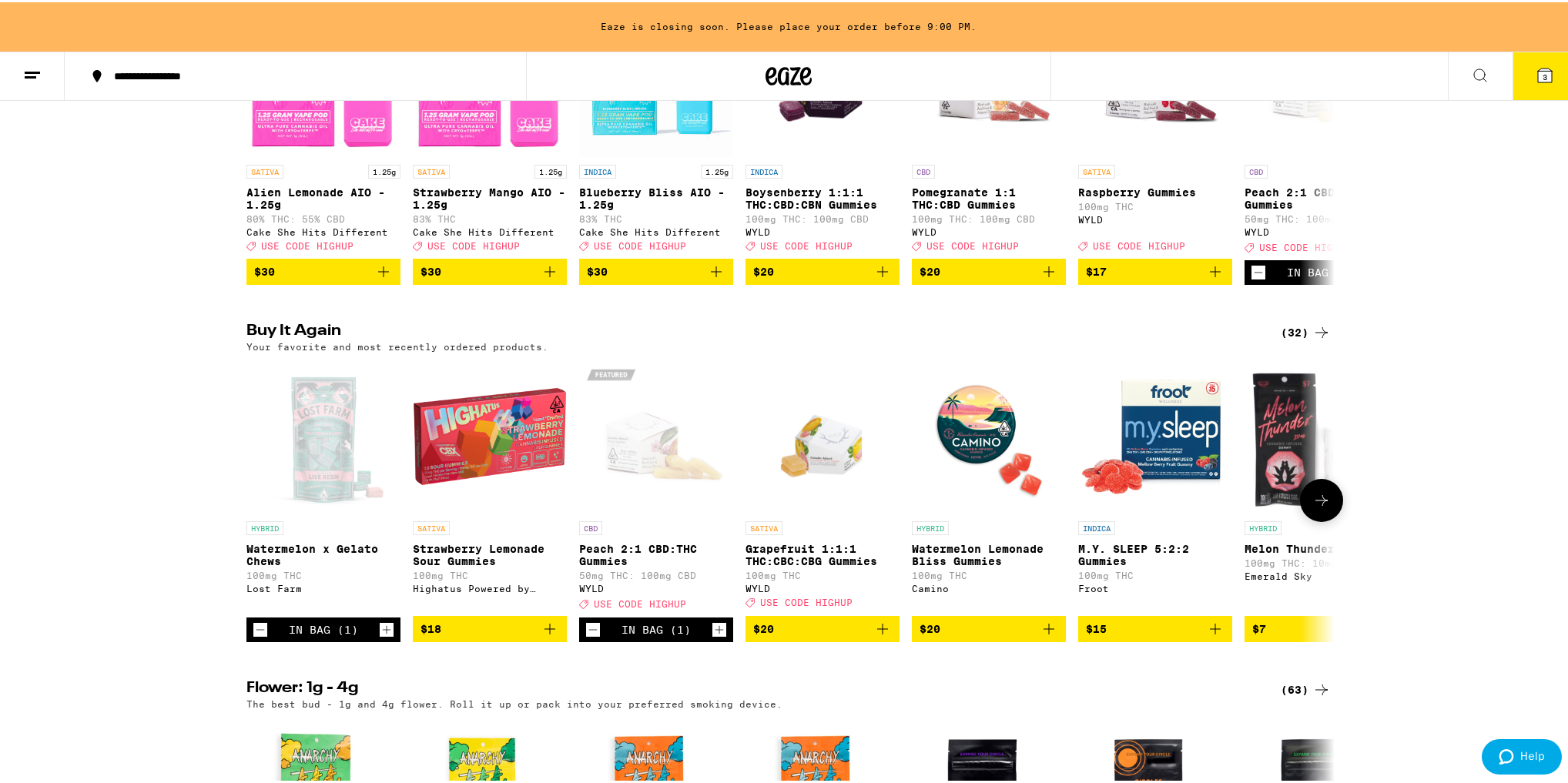 click on "$18" at bounding box center [490, 627] 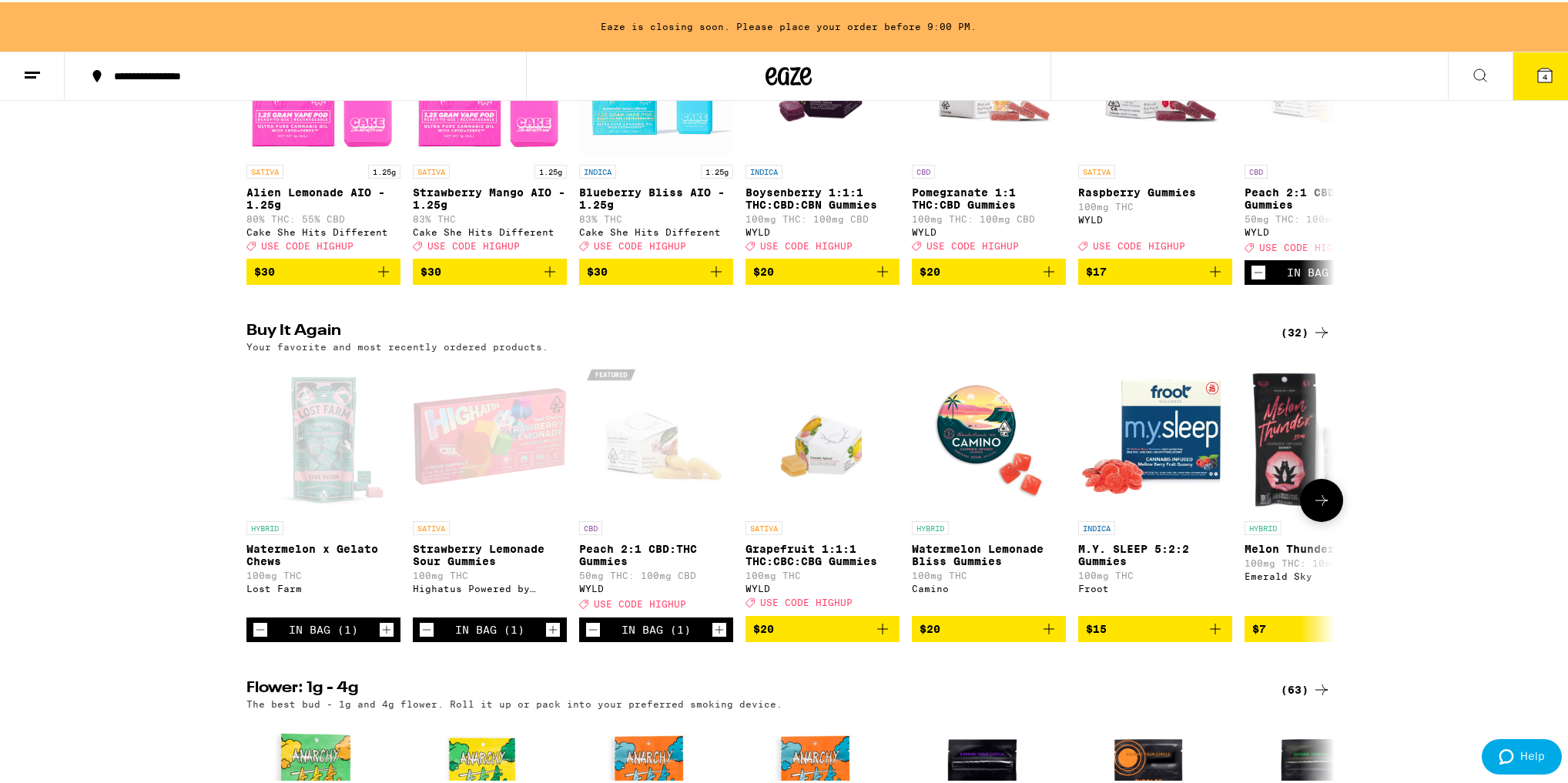 click at bounding box center [1322, 498] 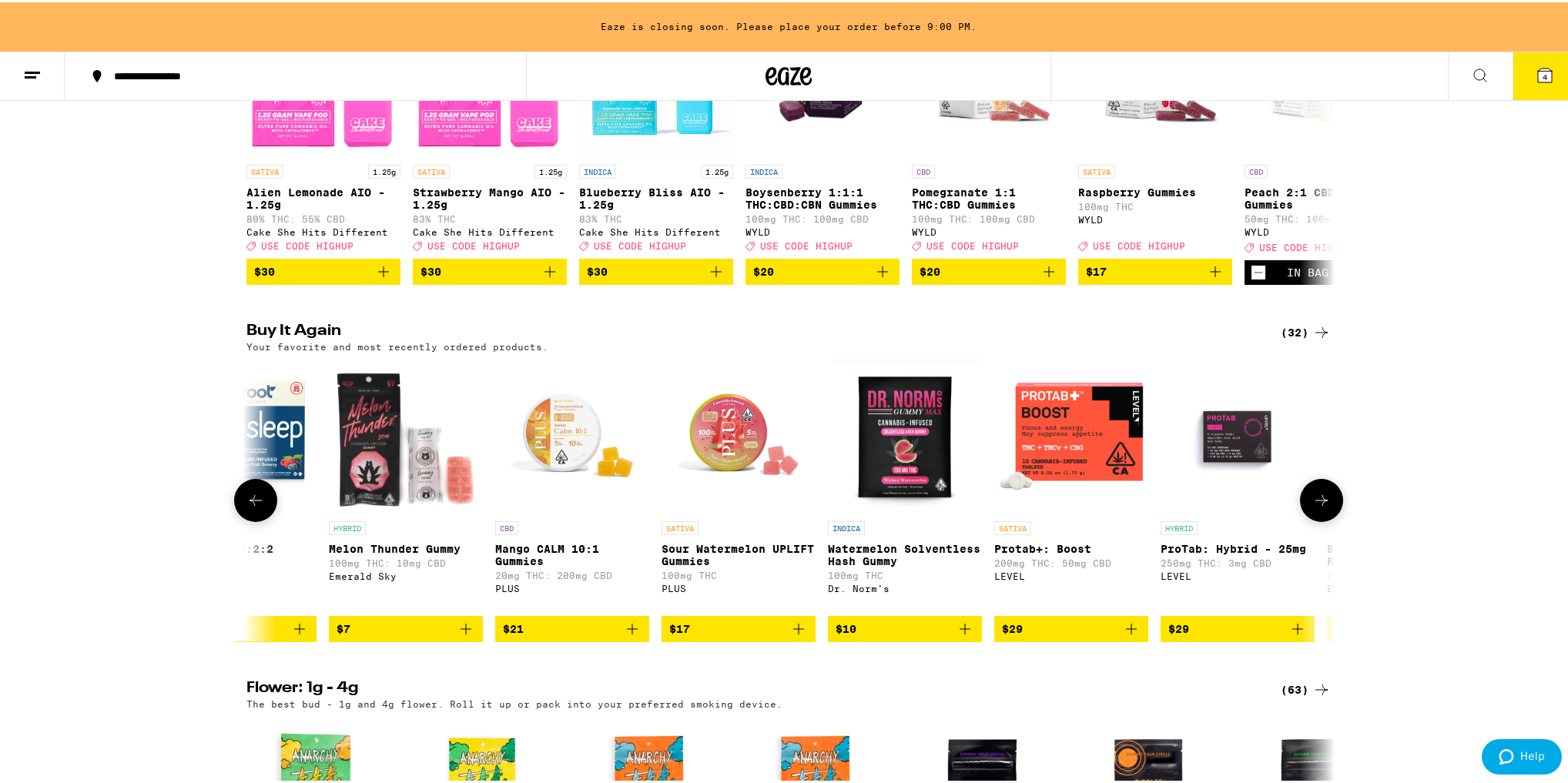 scroll, scrollTop: 0, scrollLeft: 916, axis: horizontal 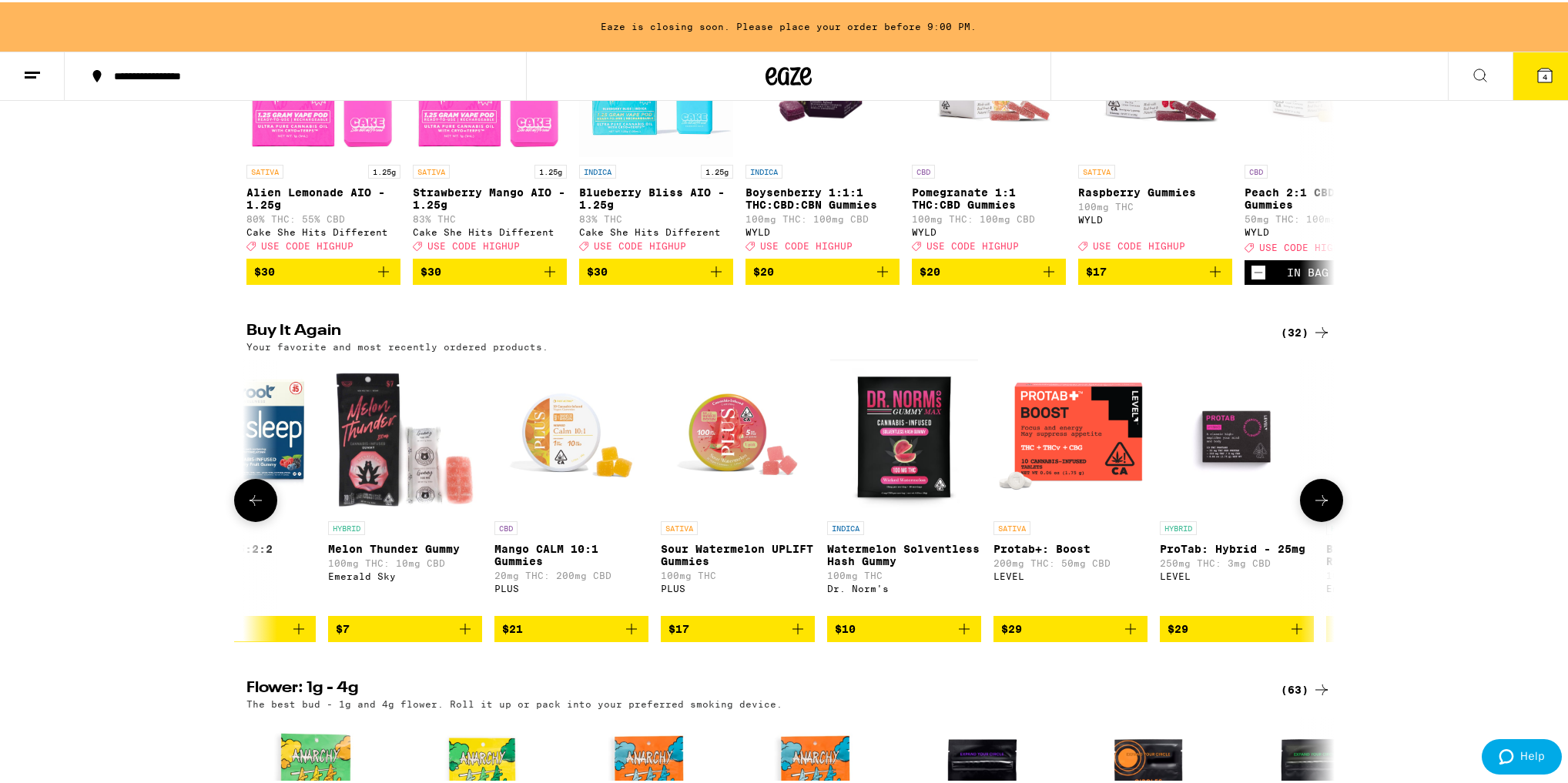 click at bounding box center [1322, 498] 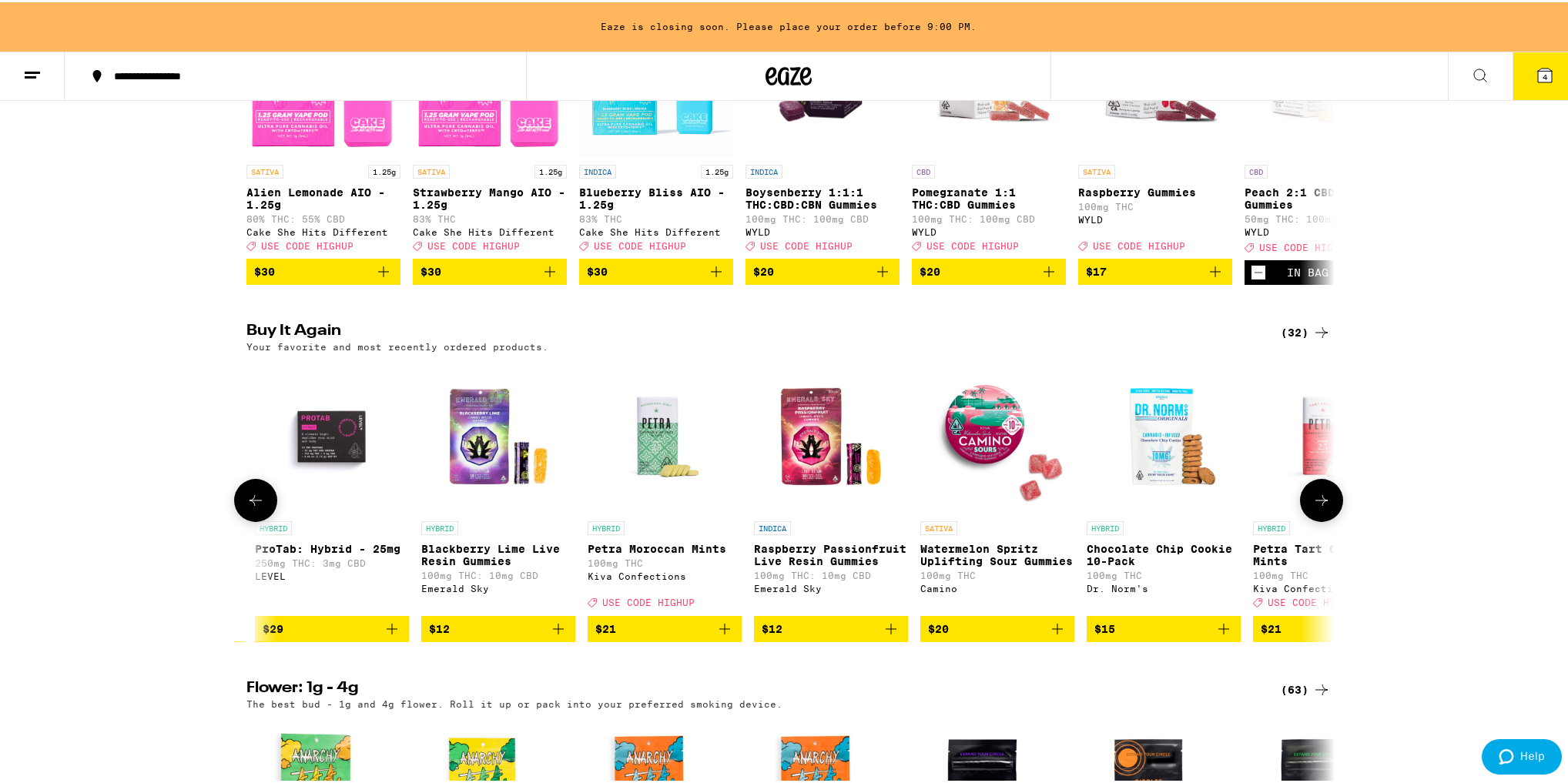 scroll, scrollTop: 0, scrollLeft: 1833, axis: horizontal 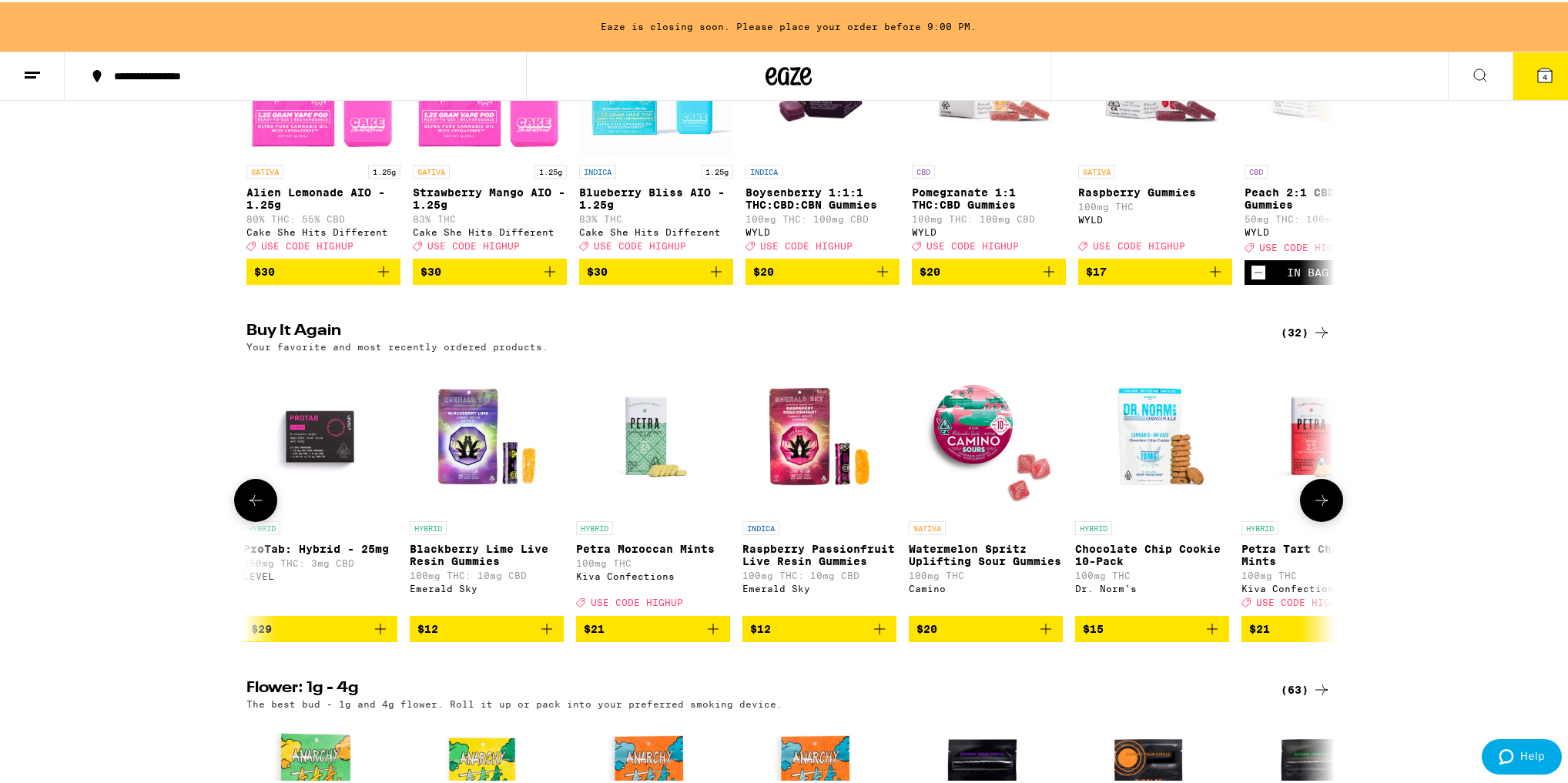 click at bounding box center (1322, 498) 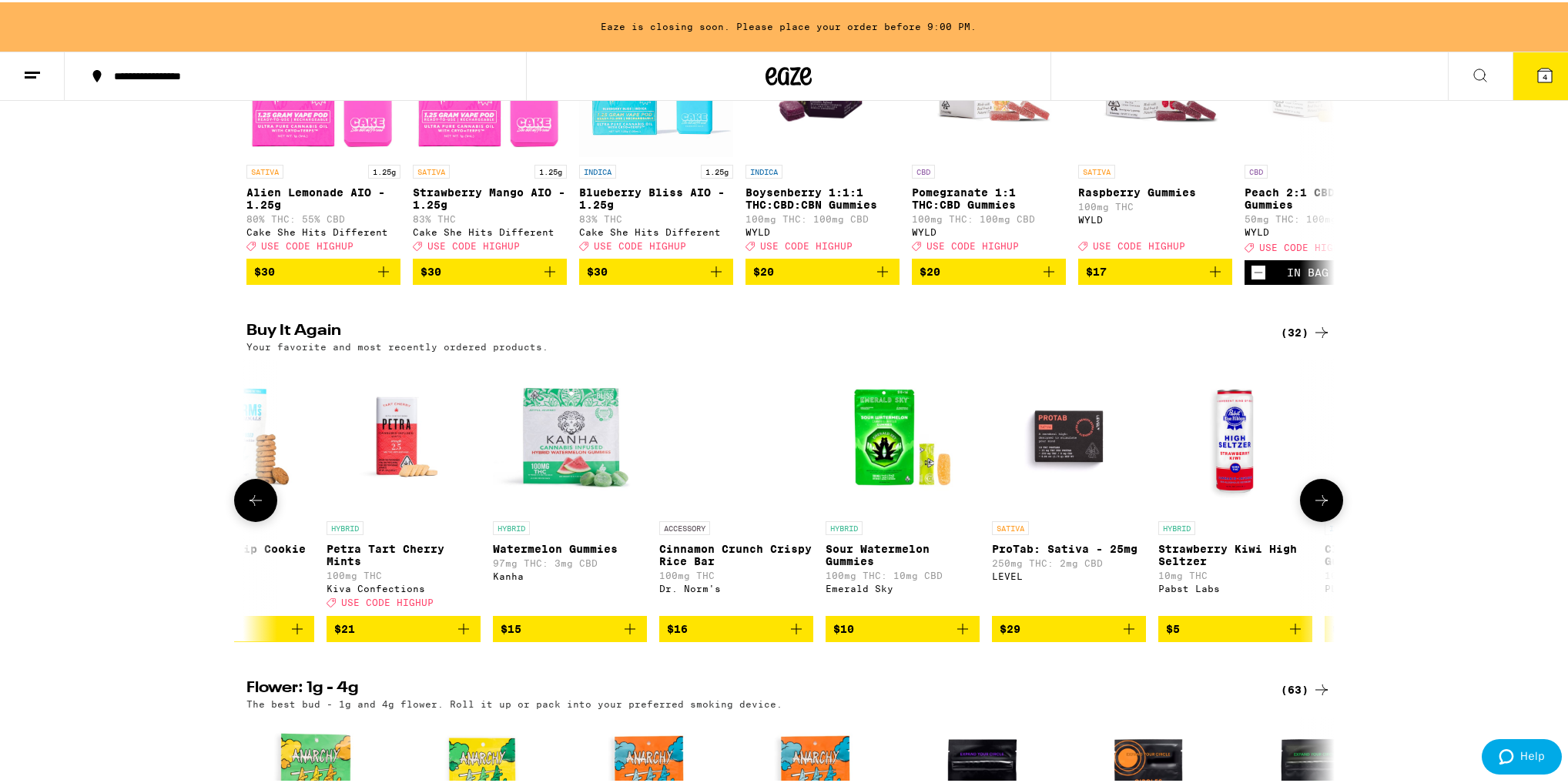 scroll, scrollTop: 0, scrollLeft: 2750, axis: horizontal 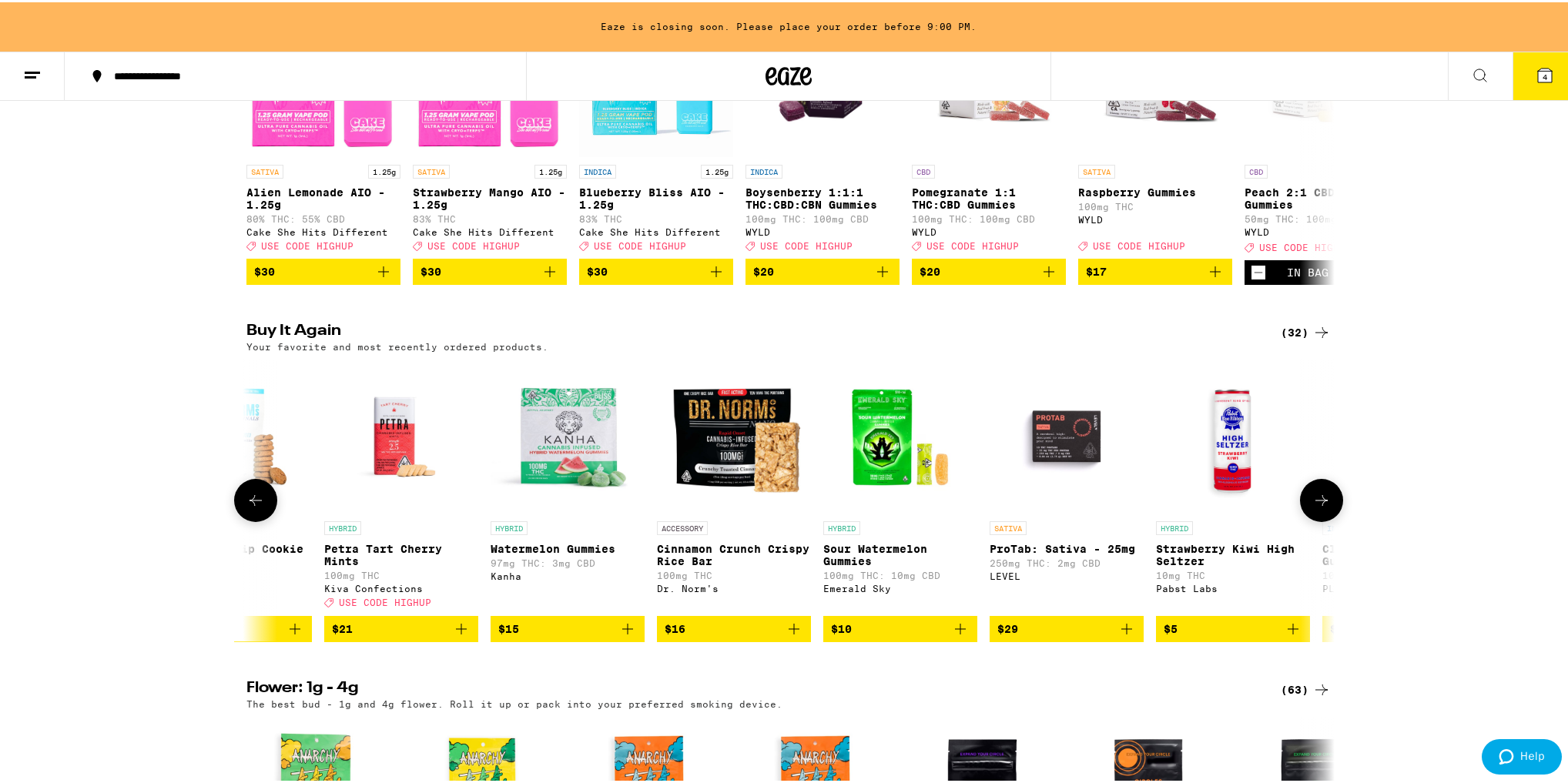 click 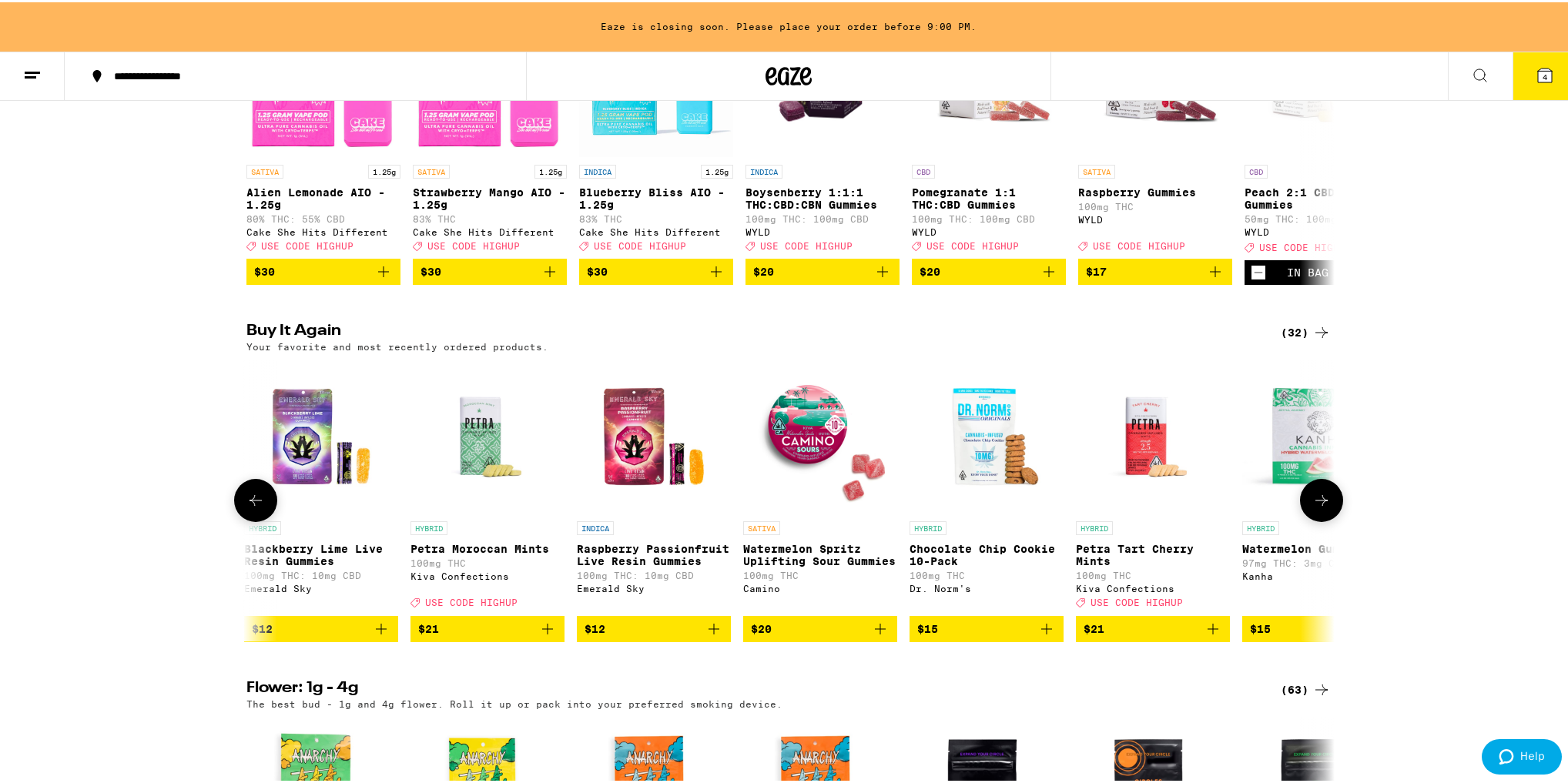 scroll, scrollTop: 0, scrollLeft: 1834, axis: horizontal 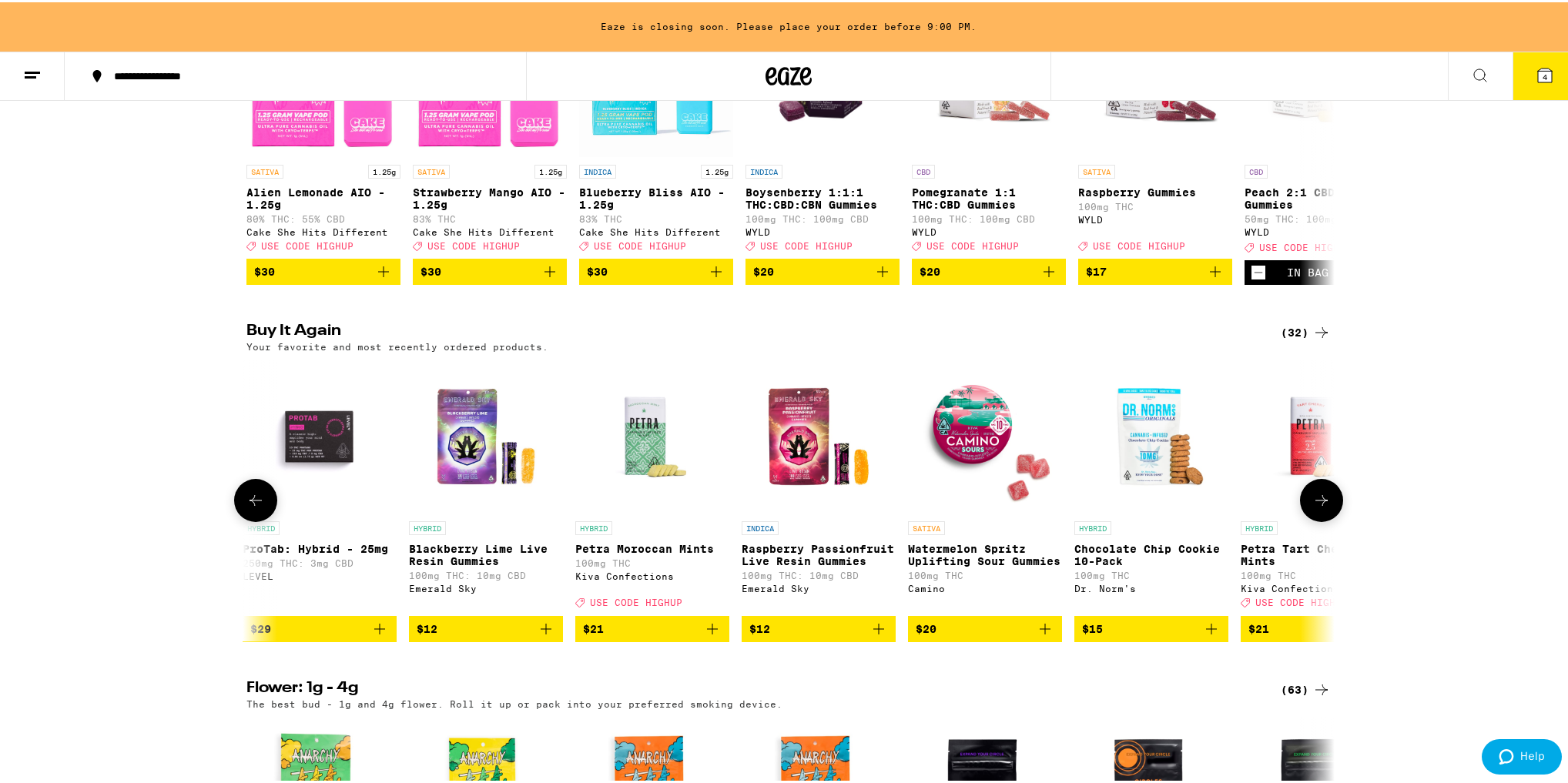 click on "$20" at bounding box center (985, 627) 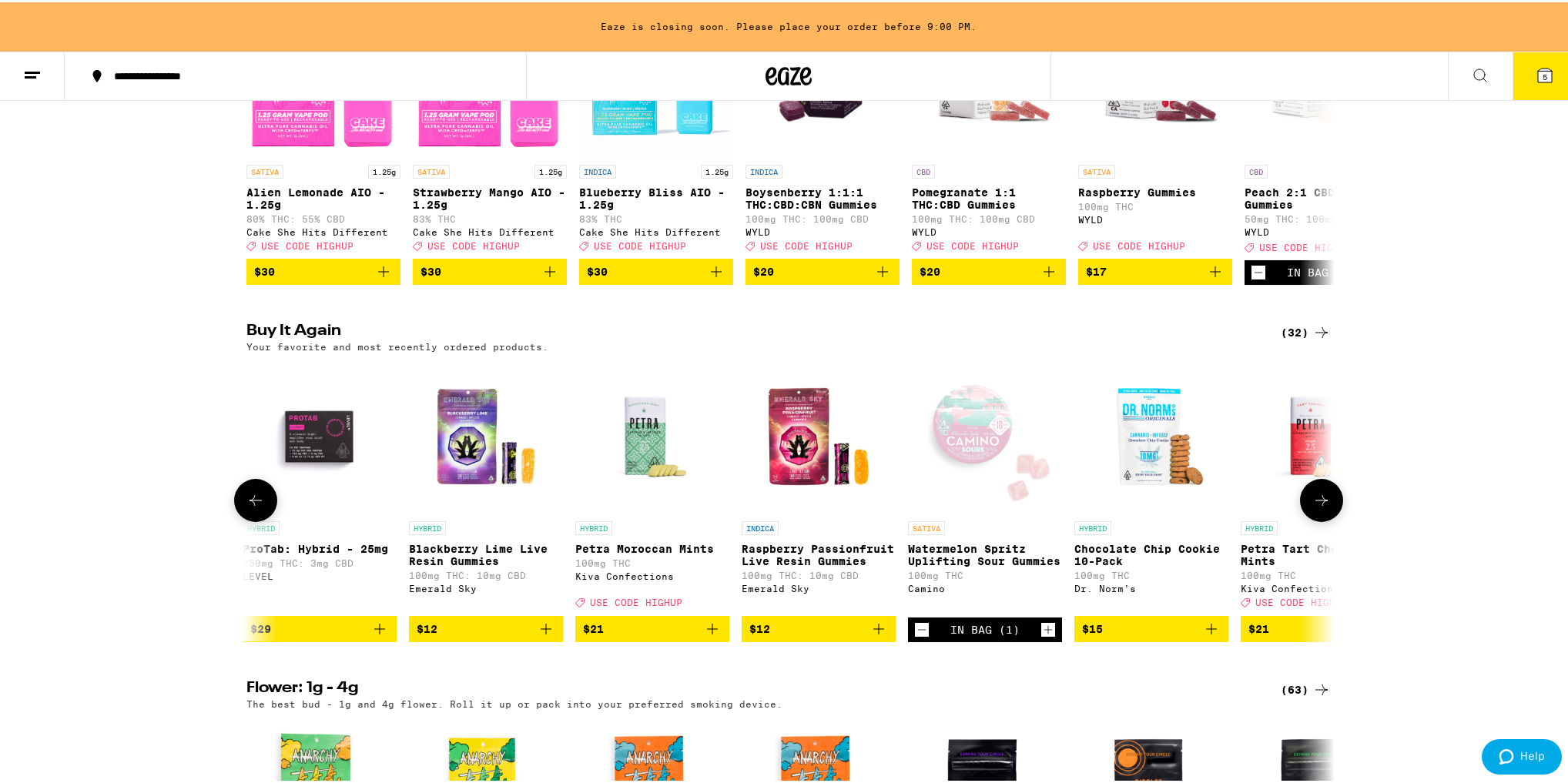 click at bounding box center (1322, 498) 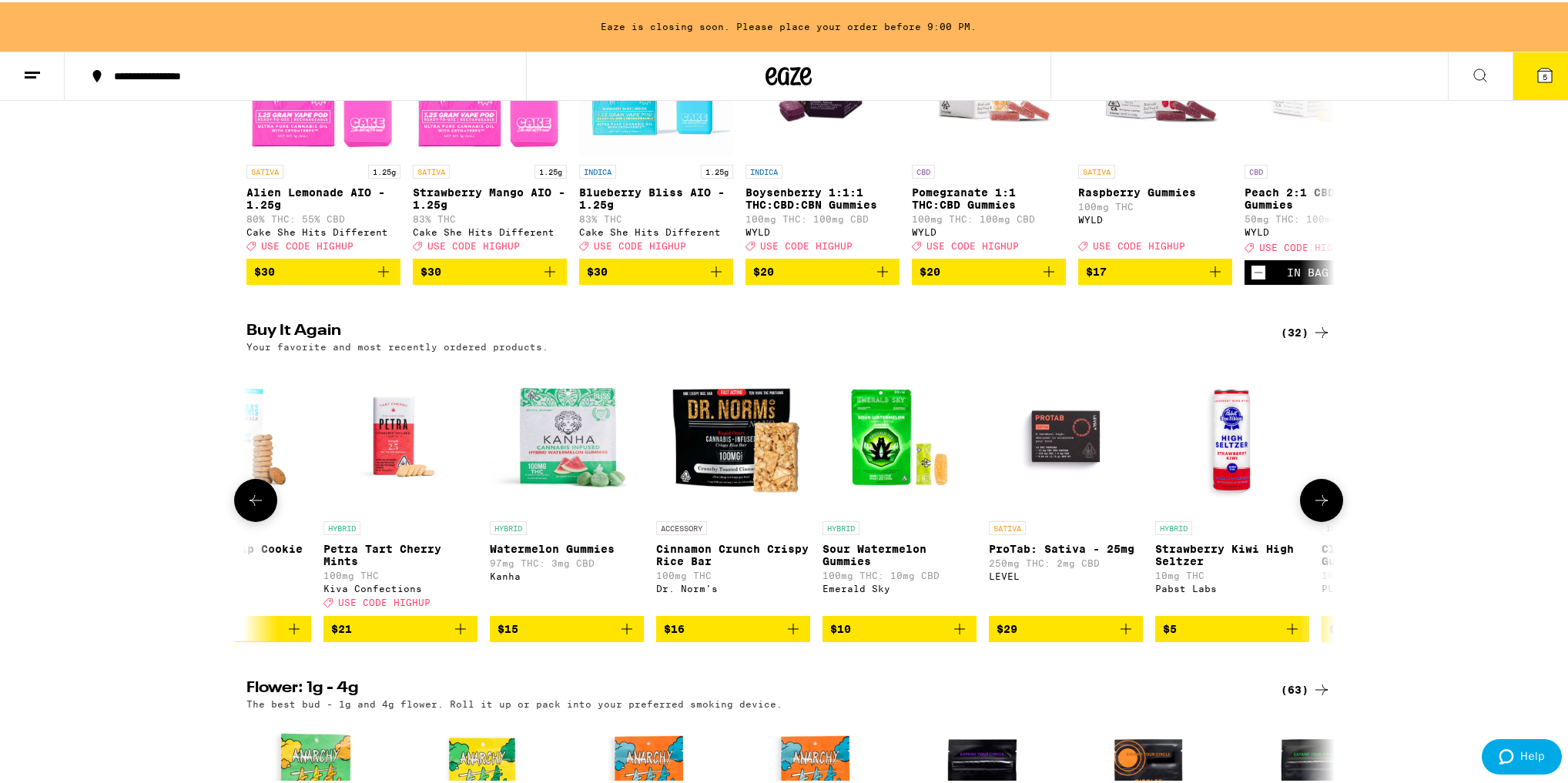 click at bounding box center (1322, 498) 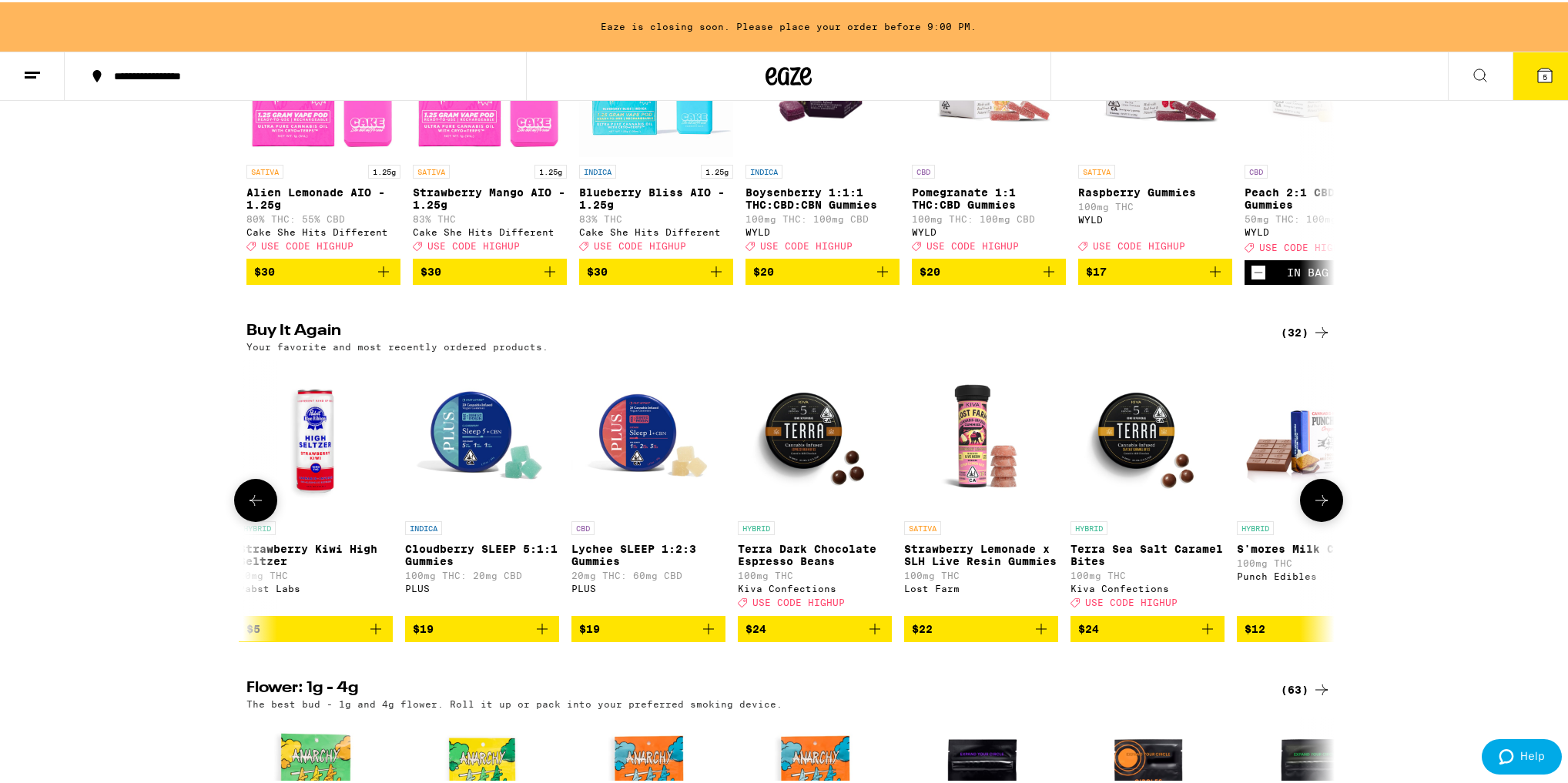 click at bounding box center [1322, 498] 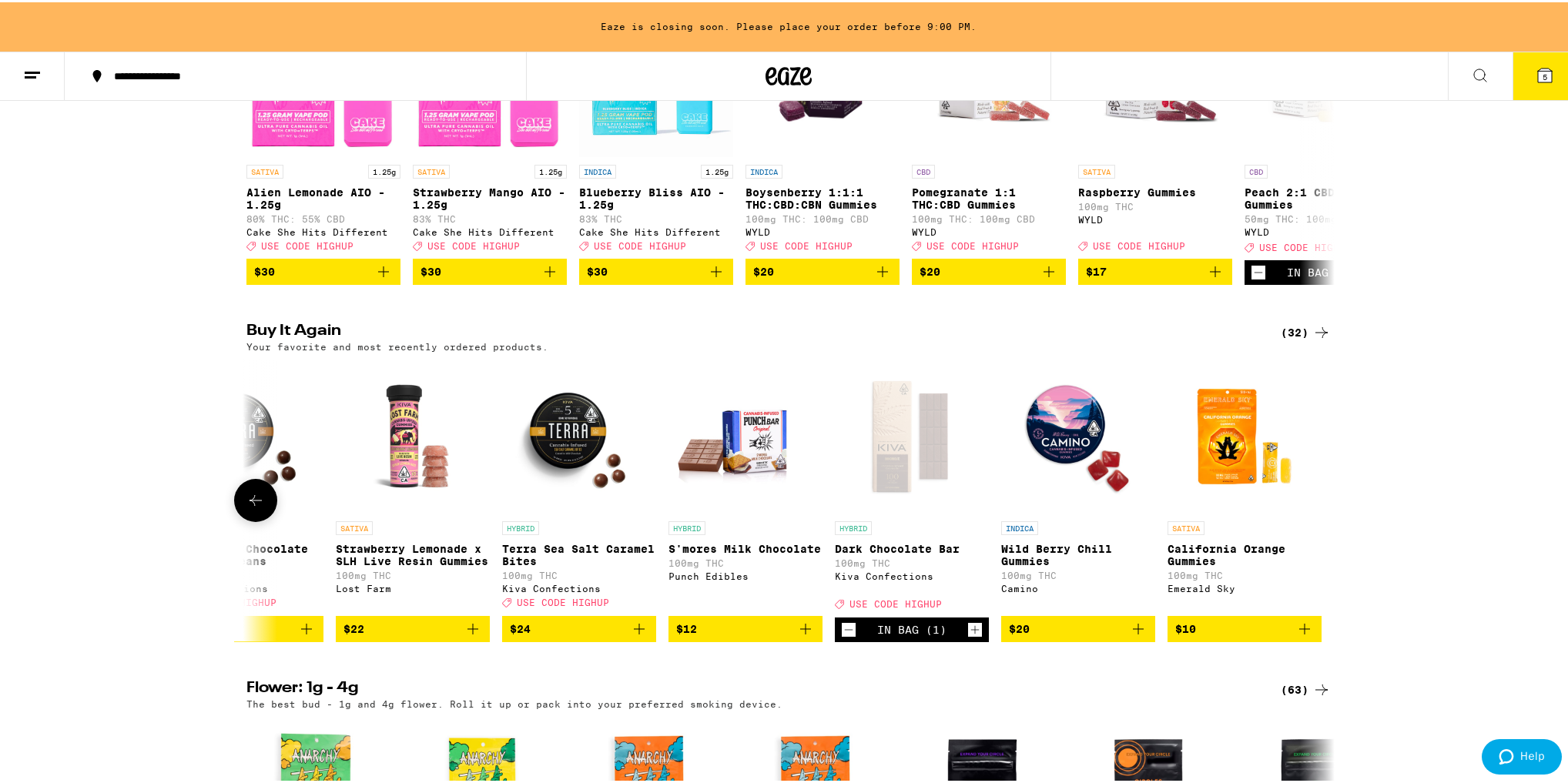 scroll, scrollTop: 0, scrollLeft: 4239, axis: horizontal 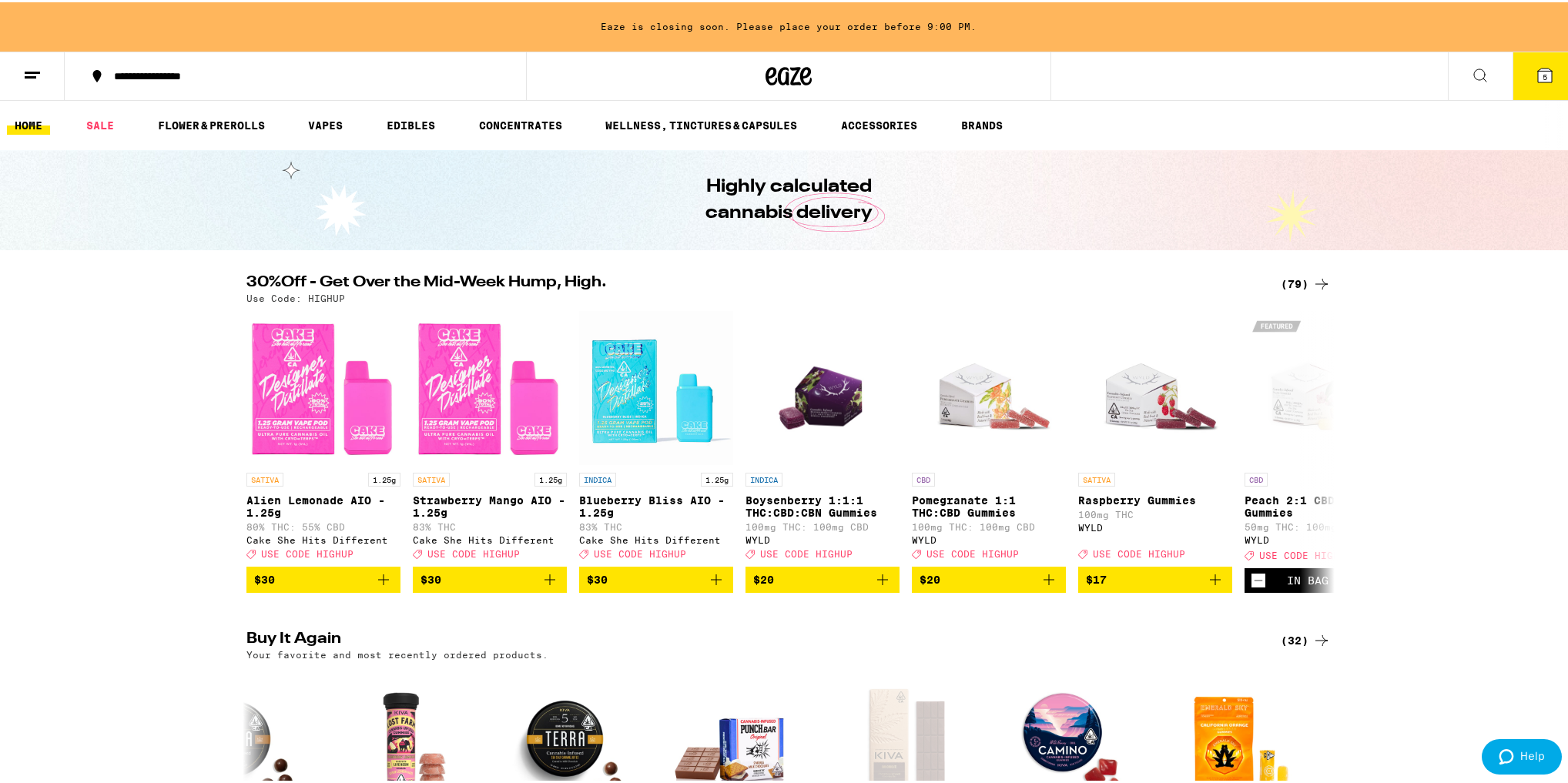 click 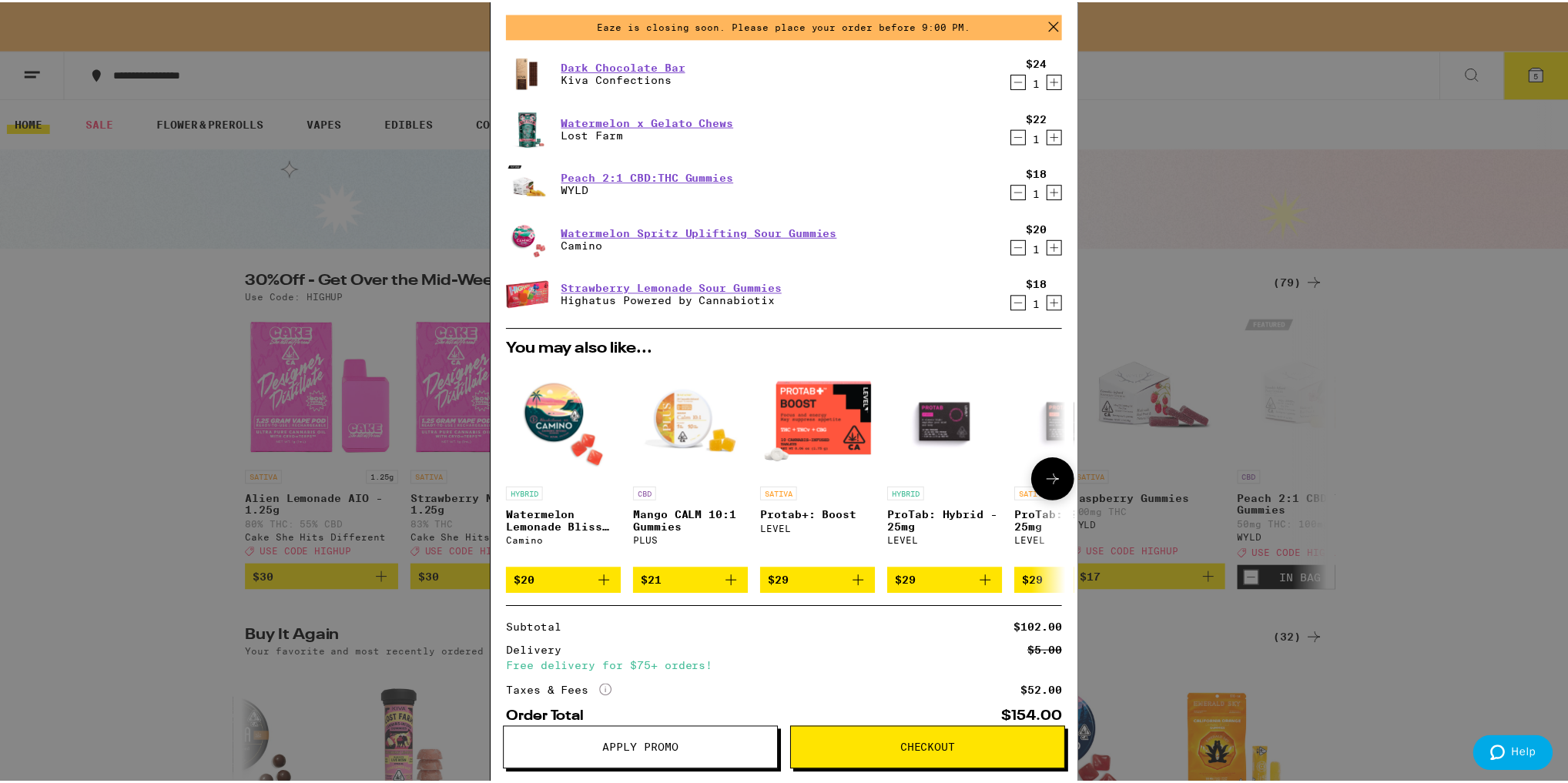 scroll, scrollTop: 62, scrollLeft: 0, axis: vertical 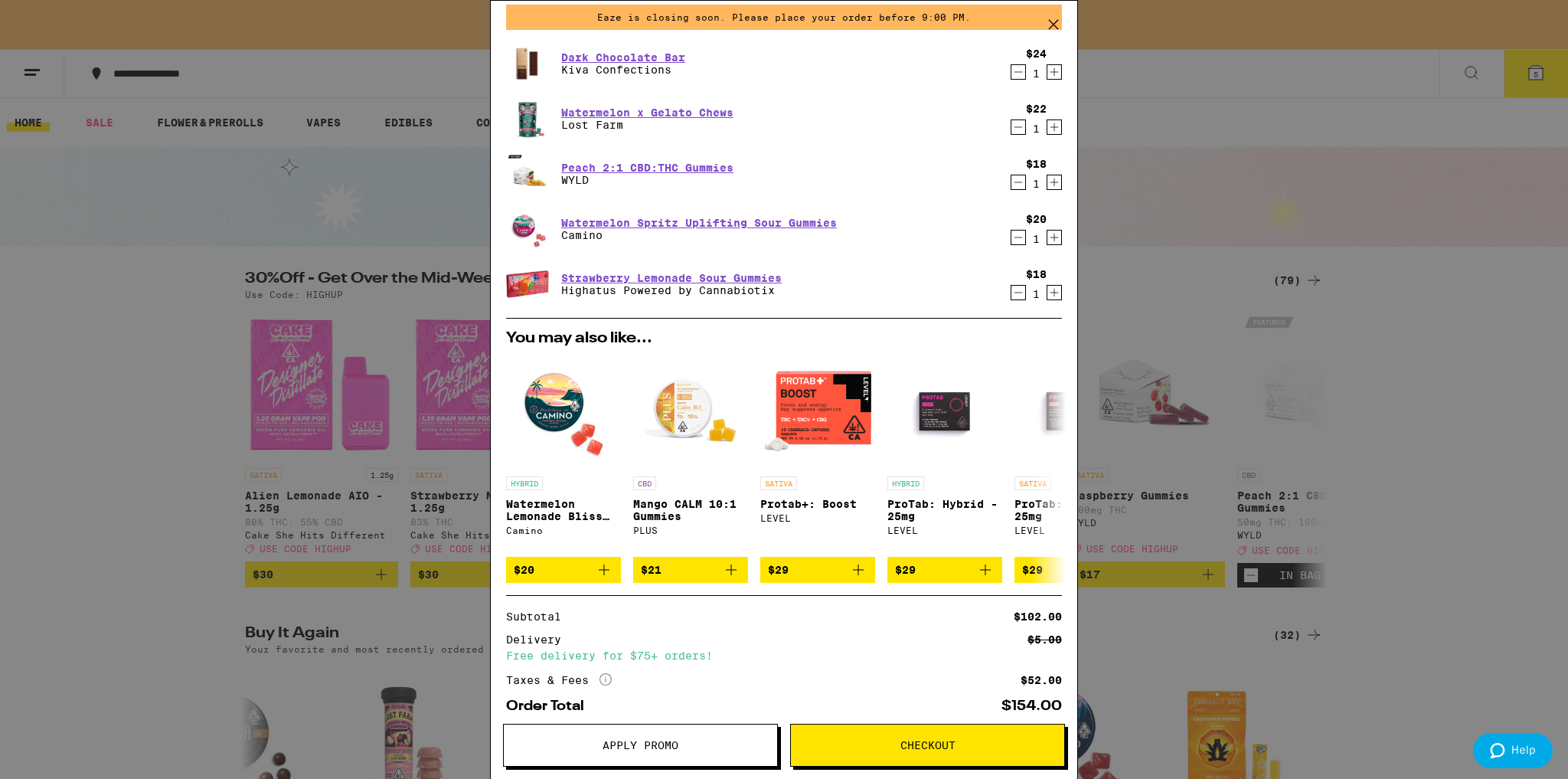 click on "Your Cart Eaze is closing soon. Please place your order before 9:00 PM. Dark Chocolate Bar Kiva Confections $24 1 Watermelon x Gelato Chews Lost Farm $22 1 Peach 2:1 CBD:THC Gummies WYLD $18 1 Watermelon Spritz Uplifting Sour Gummies Camino $20 1 Strawberry Lemonade Sour Gummies Highatus Powered by Cannabiotix $18 1 You may also like... HYBRID Watermelon Lemonade Bliss Gummies Camino $20 CBD Mango CALM 10:1 Gummies PLUS $21 SATIVA Protab+: Boost LEVEL $29 HYBRID ProTab: Hybrid - 25mg LEVEL $29 SATIVA ProTab: Sativa - 25mg LEVEL $29 SATIVA Strawberry Lemonade x SLH Live Resin Gummies Lost Farm $22 INDICA Wild Berry Chill Gummies Camino $20 SATIVA 3.5g BK Satellite - 3.5g Alien Labs Deal Created with Sketch. USE CODE HIGHUP $50 INDICA 3.5g Banana OG - 3.5g Anarchy $12 SATIVA 3.5g Orange Runtz - 3.5g Anarchy $12 Subtotal $102.00 Delivery $5.00 Free delivery for $75+ orders! Taxes & Fees More Info $52.00 Order Total $154.00 ⚠️ www.P65Warnings.ca.gov Apply Promo Checkout" at bounding box center (784, 389) 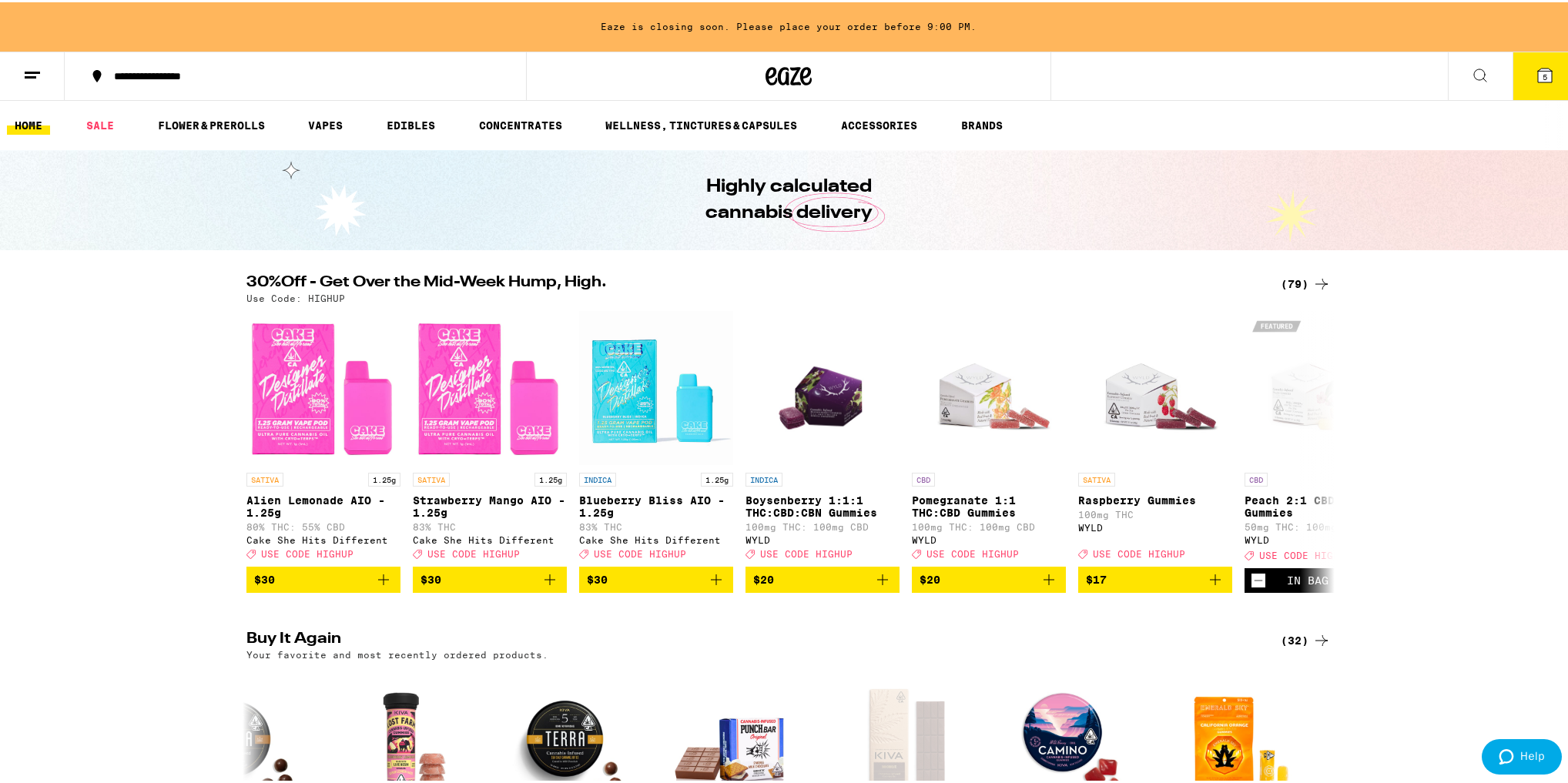 scroll, scrollTop: 0, scrollLeft: 0, axis: both 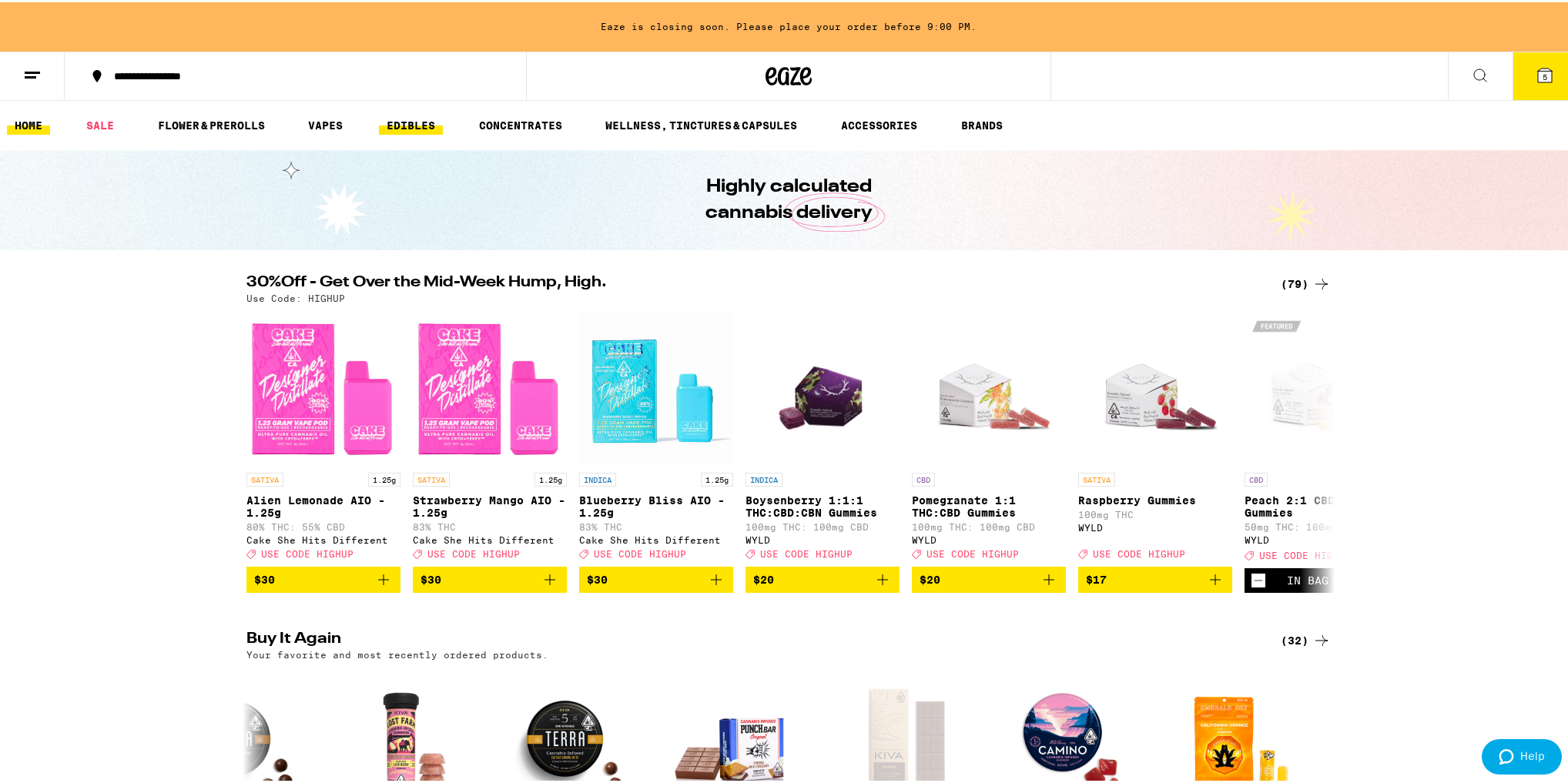 click on "EDIBLES" at bounding box center (410, 123) 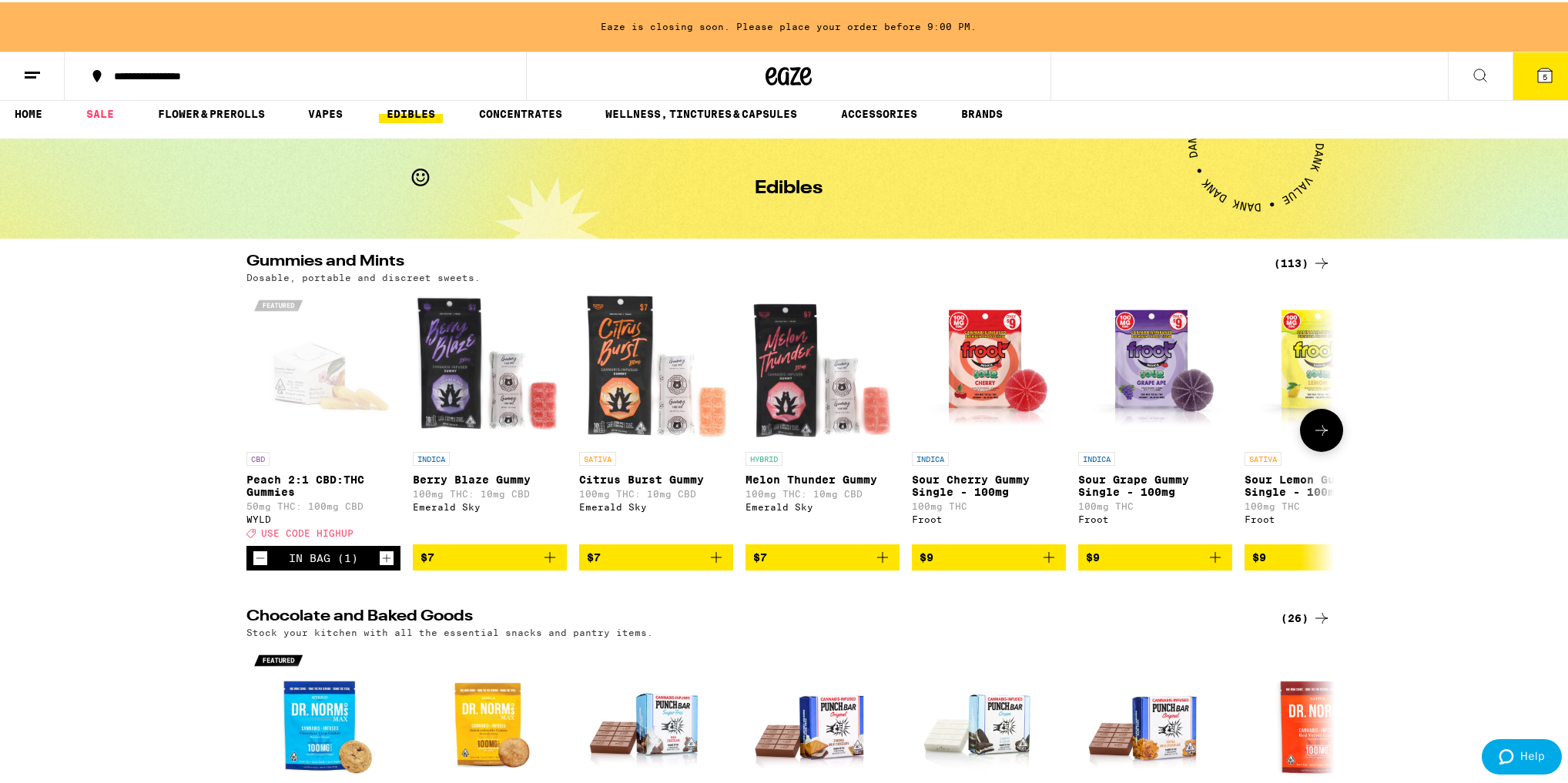 scroll, scrollTop: 0, scrollLeft: 0, axis: both 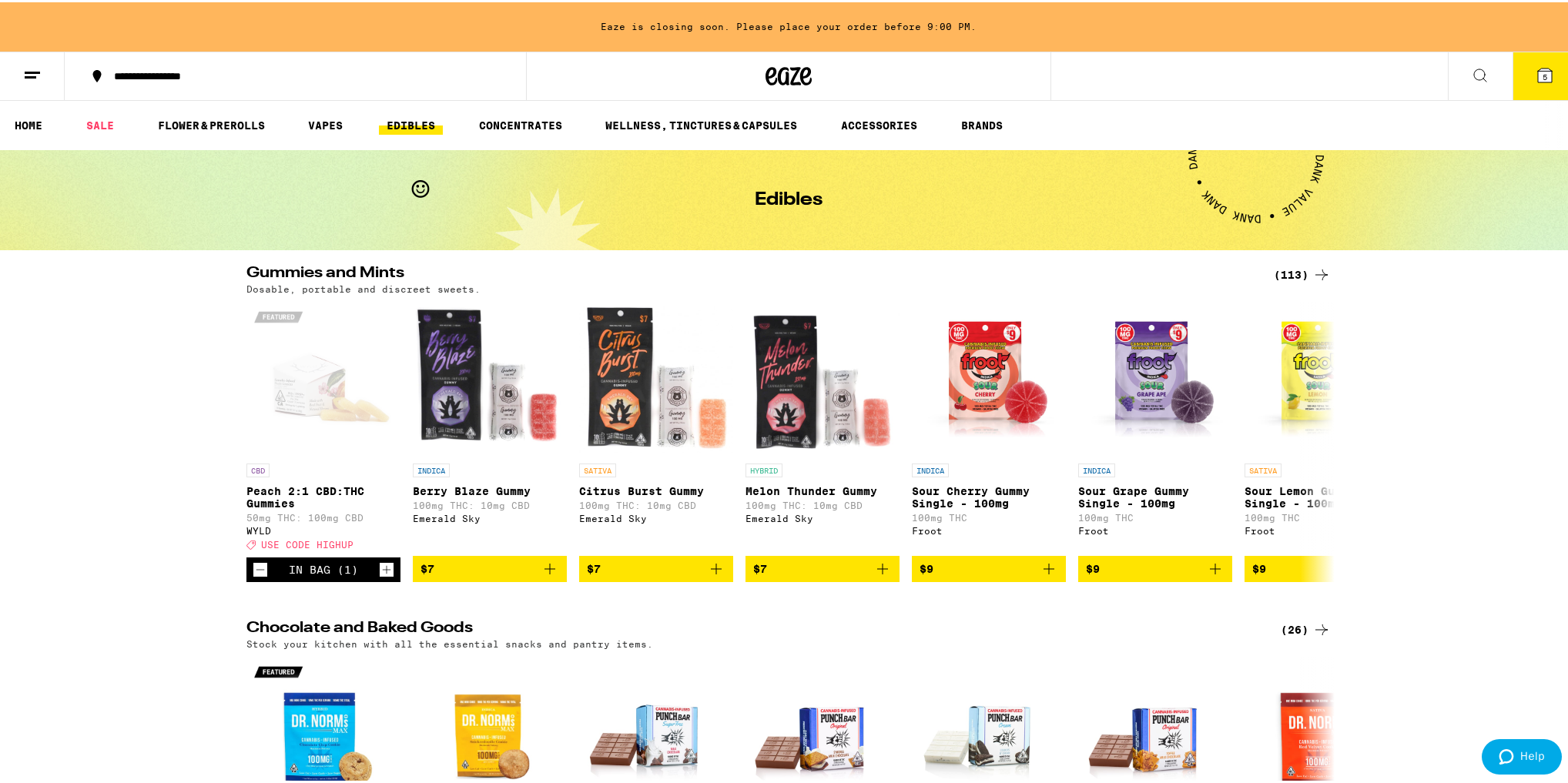 click on "(113)" at bounding box center (1302, 273) 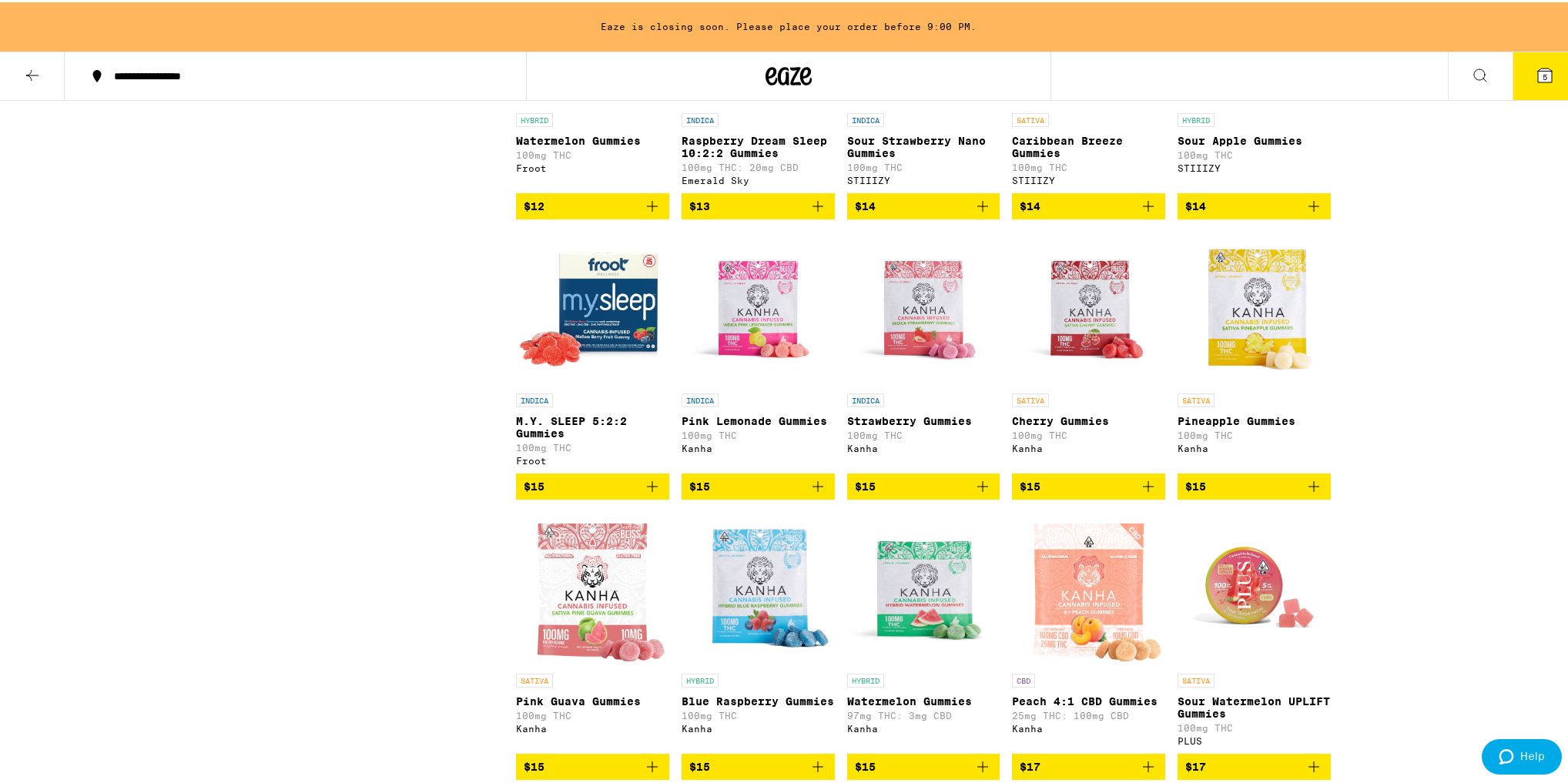 scroll, scrollTop: 1417, scrollLeft: 0, axis: vertical 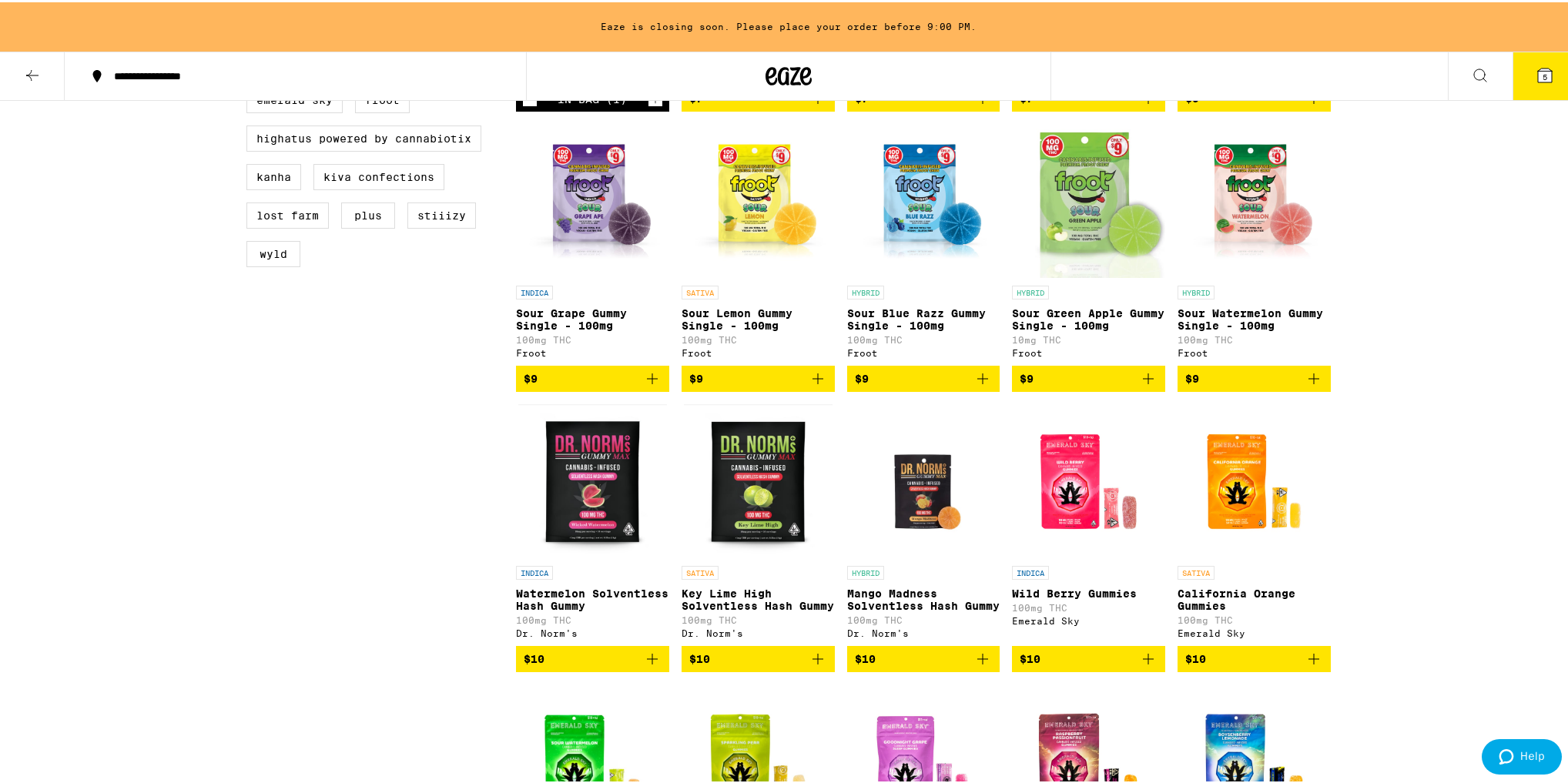 click on "$10" at bounding box center (758, 657) 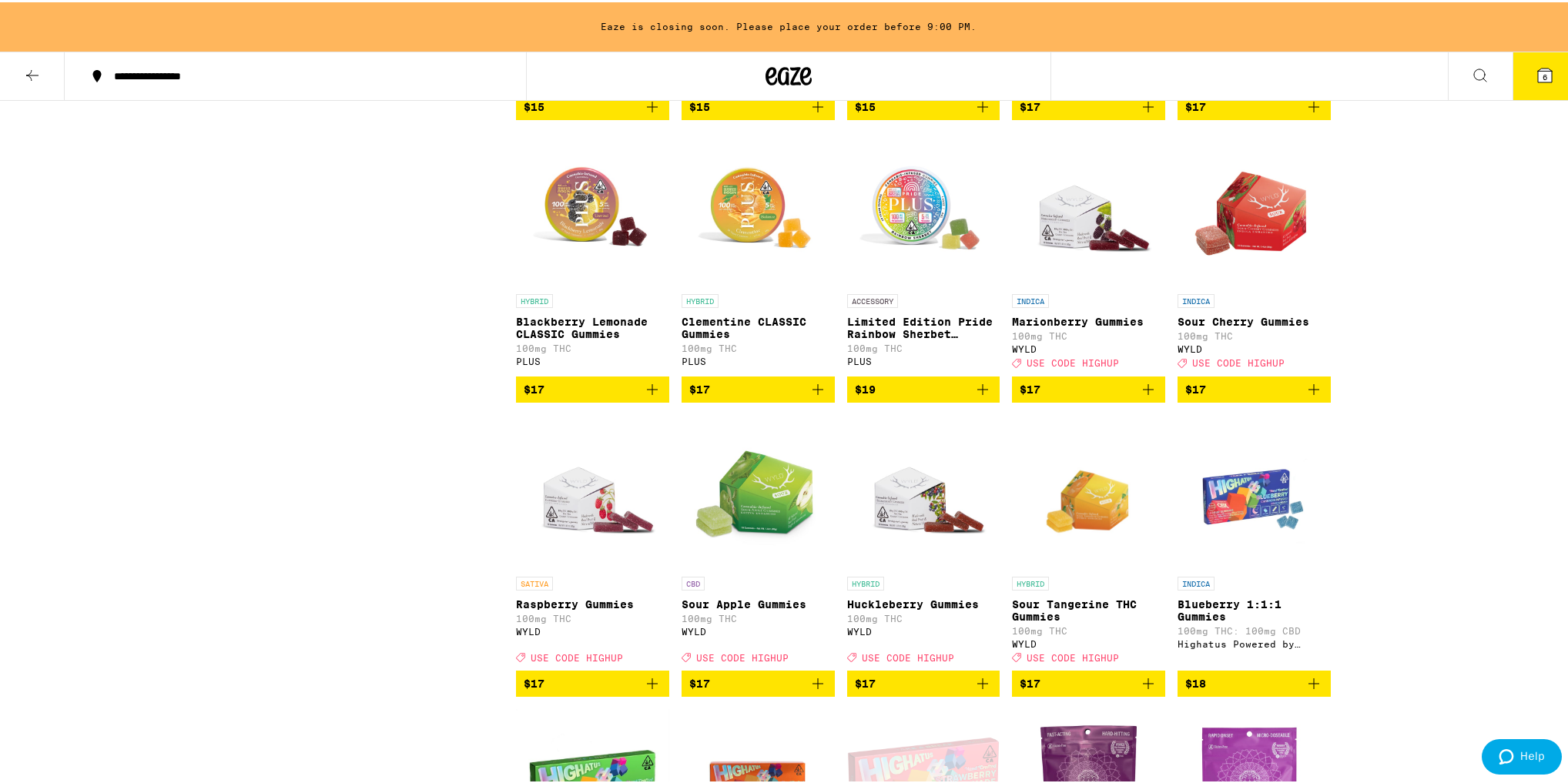 scroll, scrollTop: 2402, scrollLeft: 0, axis: vertical 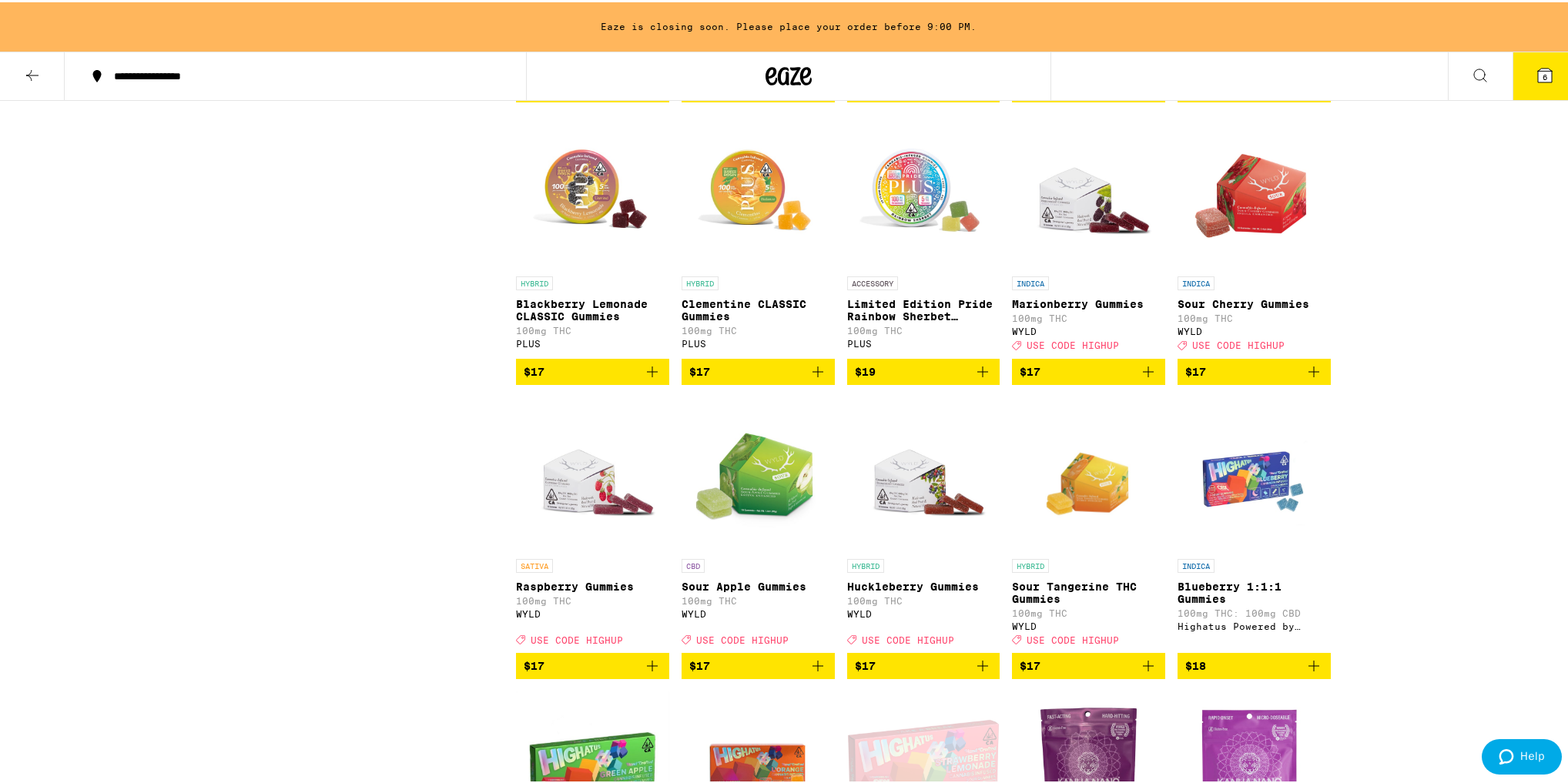 click on "Limited Edition Pride Rainbow Sherbet Gummies" at bounding box center [923, 308] 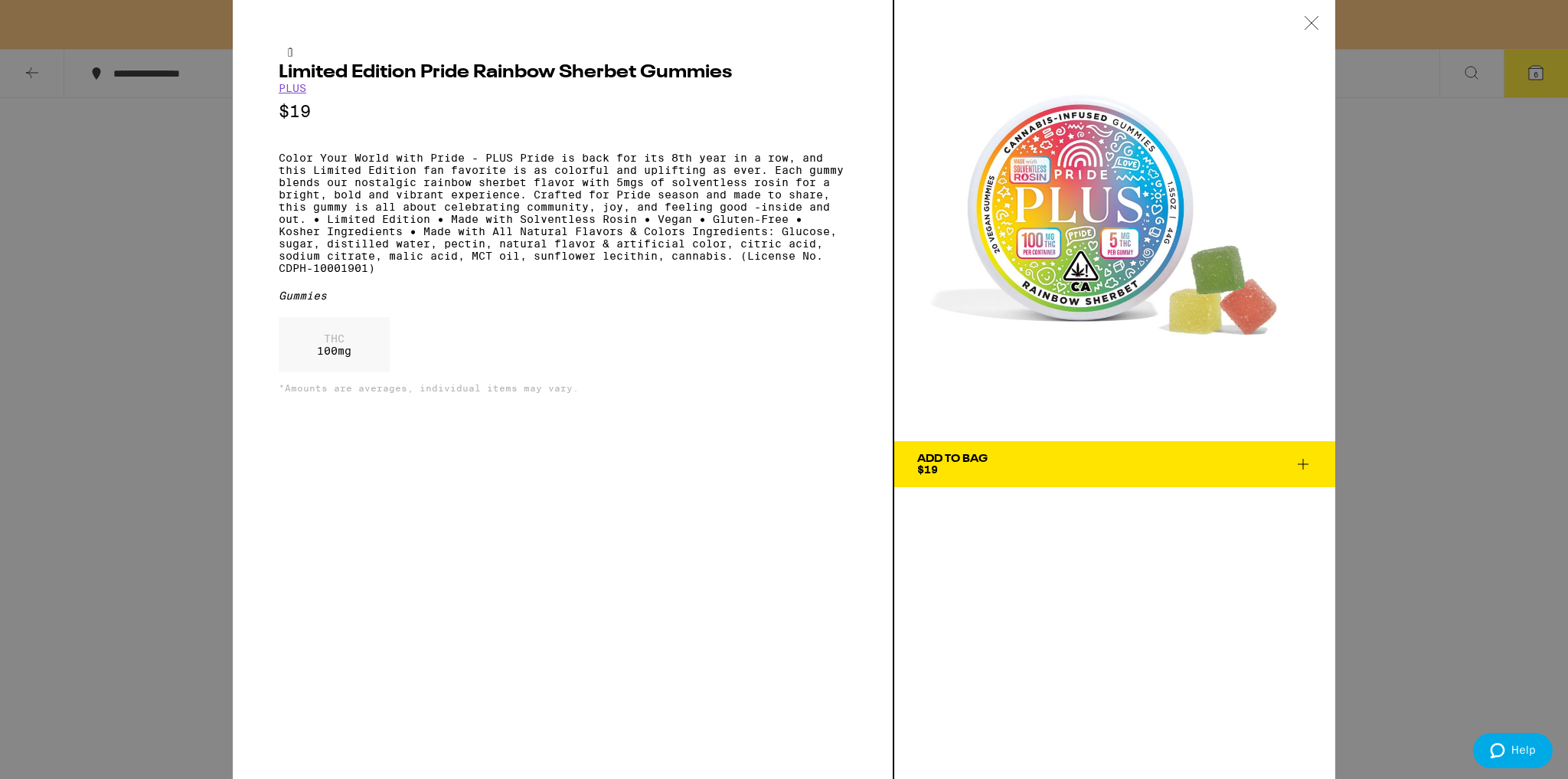 click on "Limited Edition Pride Rainbow Sherbet Gummies PLUS $19 Color Your World with Pride - PLUS Pride is back for its 8th year in a row, and this Limited Edition fan favorite is as colorful and uplifting as ever. Each gummy blends our nostalgic rainbow sherbet flavor with 5mgs of solventless rosin for a bright, bold and vibrant experience. Crafted for Pride season and made to share, this gummy is all about celebrating community, joy, and feeling good -inside and out.
• Limited Edition
• Made with Solventless Rosin
• Vegan
• Gluten-Free
• Kosher Ingredients
• Made with All Natural Flavors & Colors
Ingredients: Glucose, sugar, distilled water, pectin, natural flavor & artificial color, citric acid, sodium citrate, malic acid, MCT oil, sunflower lecithin, cannabis. (License No. CDPH-10001901) Gummies THC 100 mg *Amounts are averages, individual items may vary. Add To Bag $19" at bounding box center [784, 389] 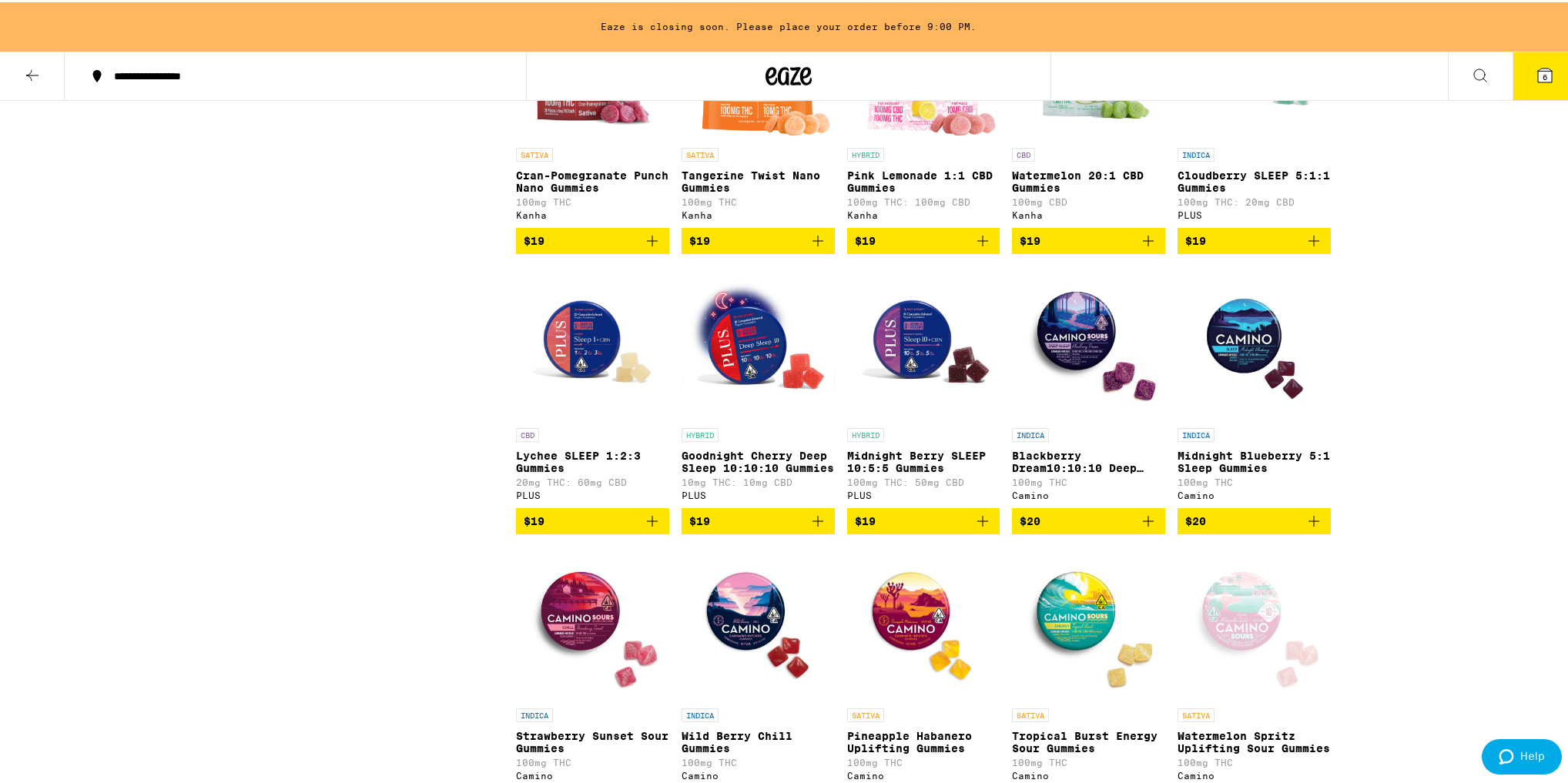 scroll, scrollTop: 3942, scrollLeft: 0, axis: vertical 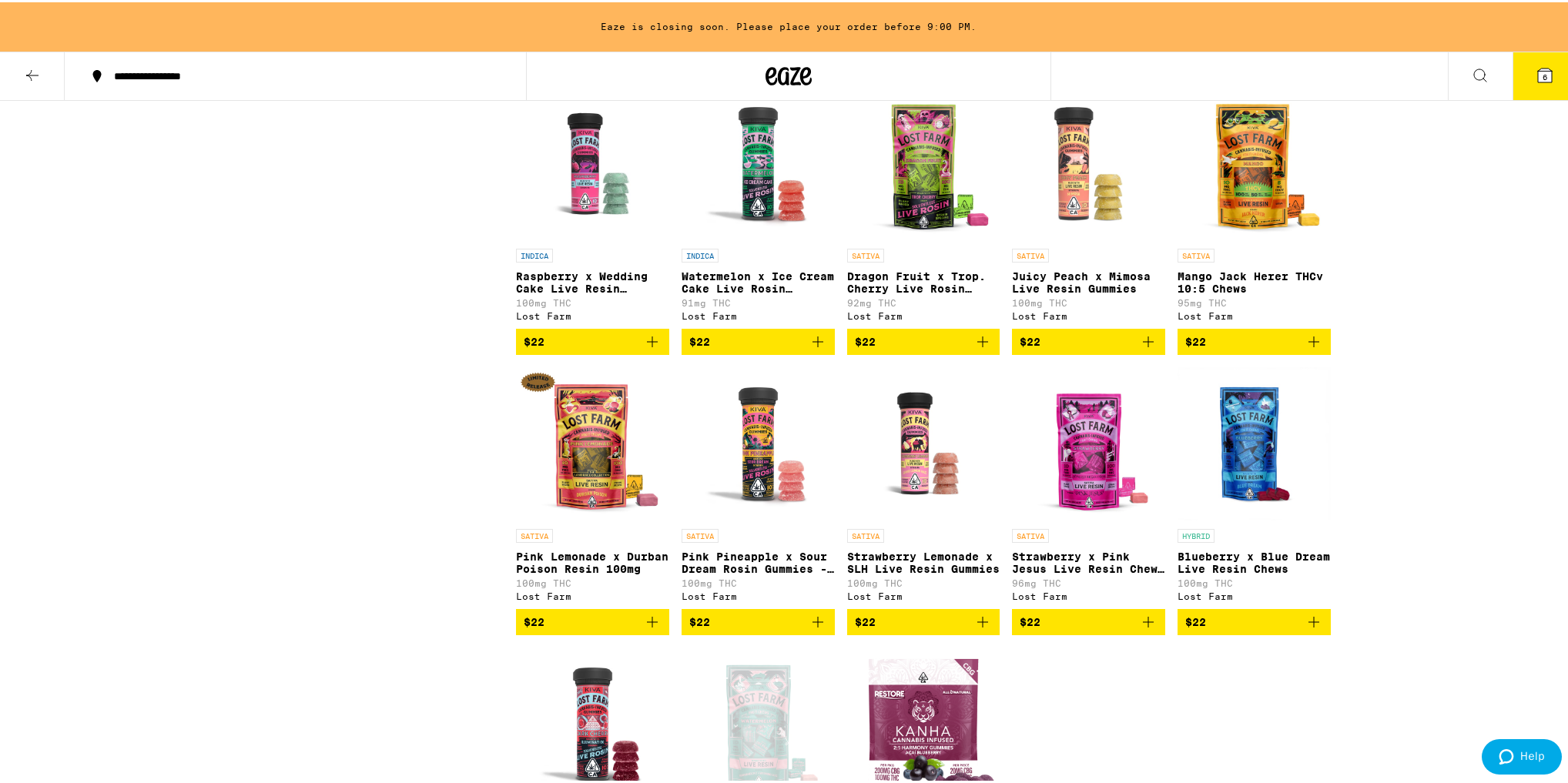 click on "$22" at bounding box center (1254, 340) 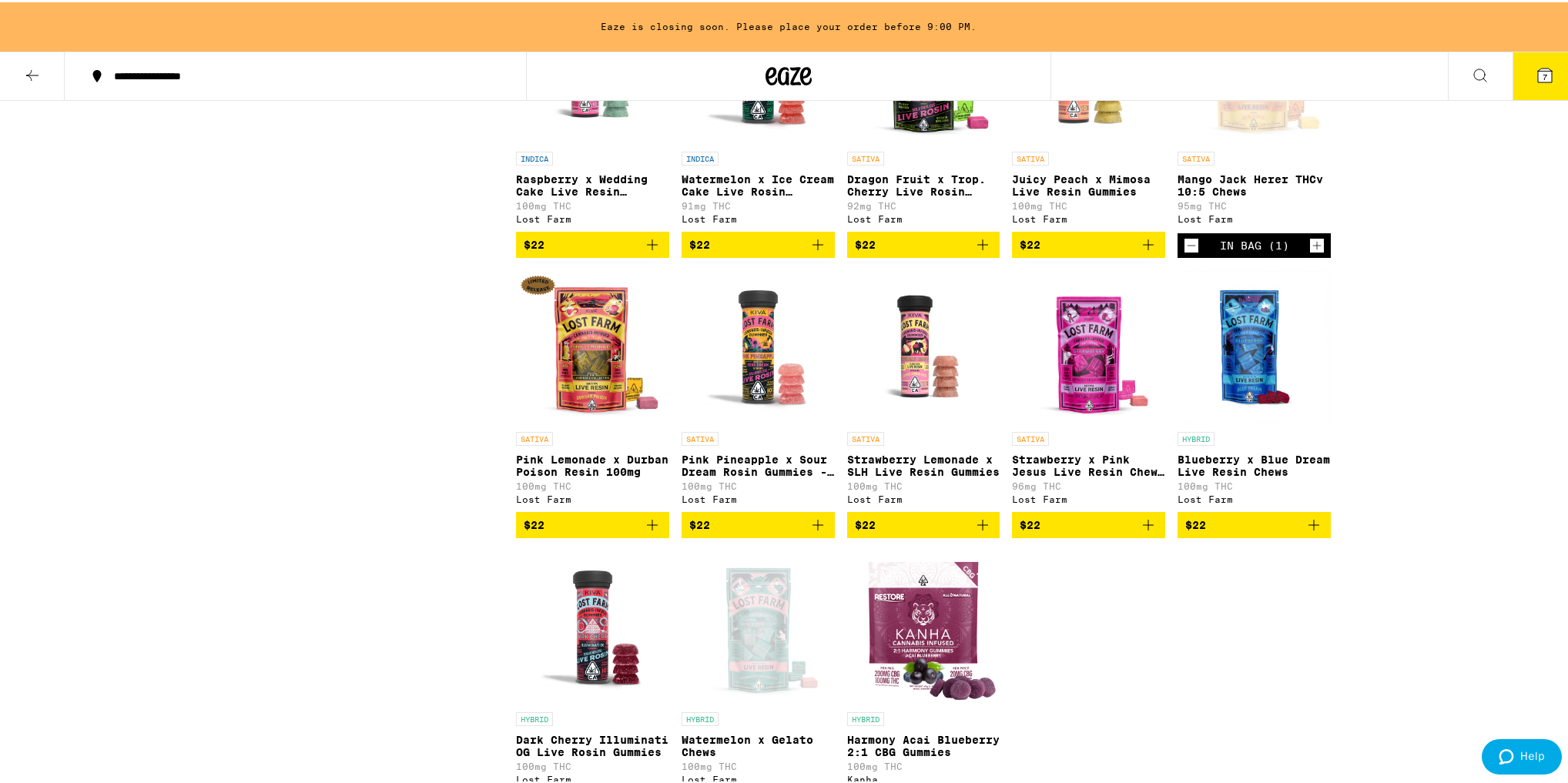 scroll, scrollTop: 6282, scrollLeft: 0, axis: vertical 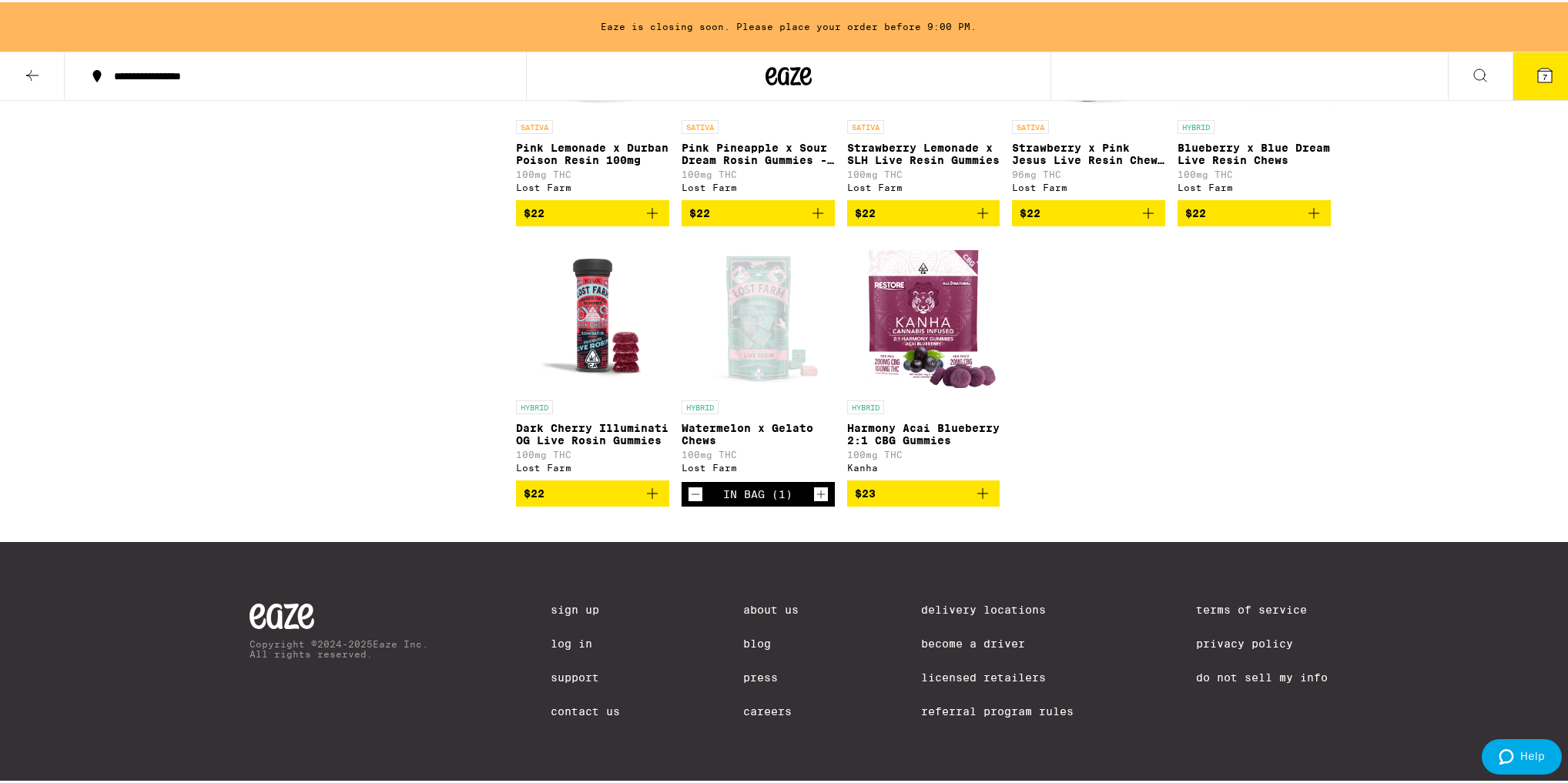 click at bounding box center [592, 33] 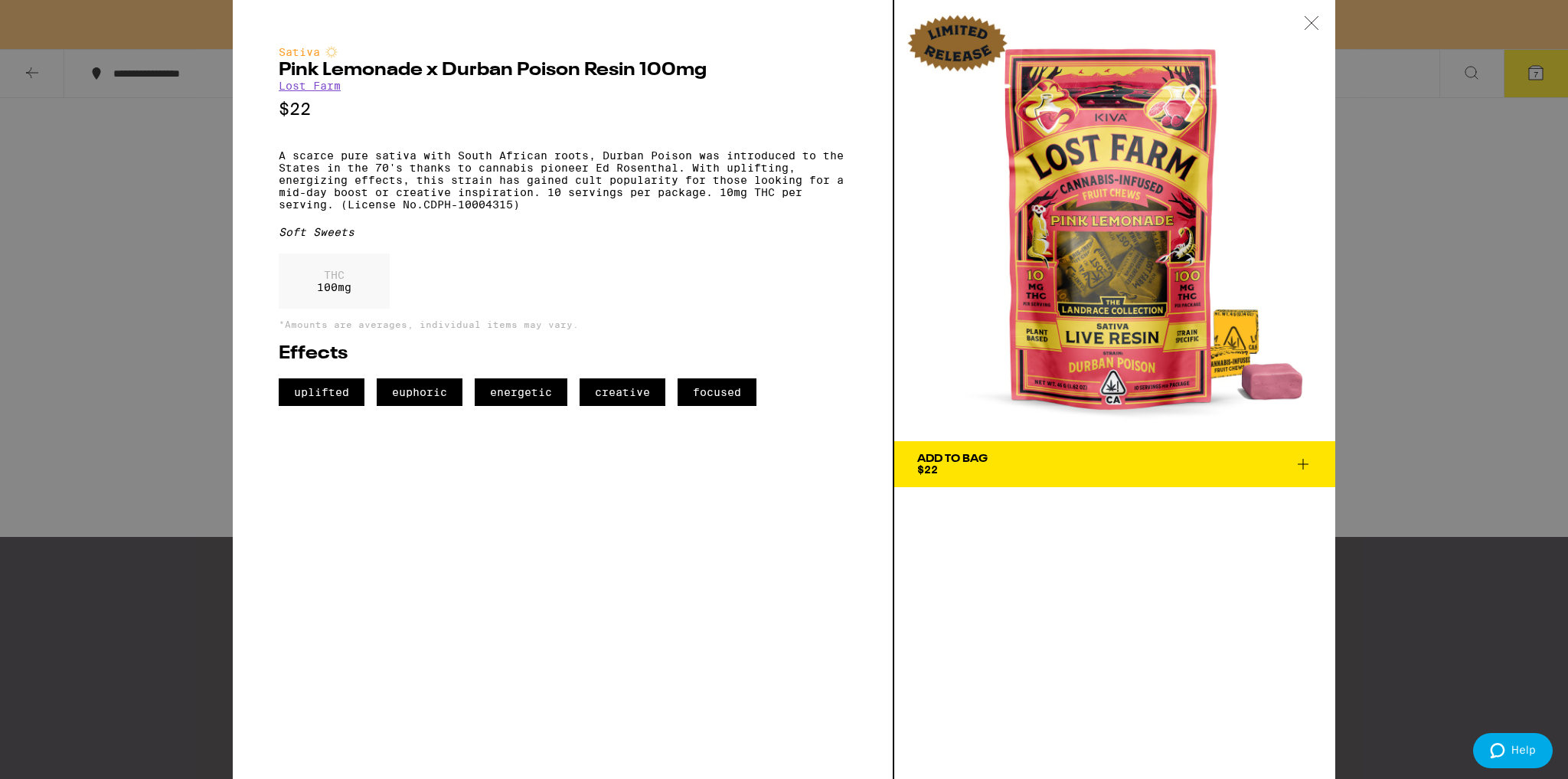 click on "Sativa Pink Lemonade x Durban Poison Resin 100mg Lost Farm $22 A scarce pure sativa with South African roots, Durban Poison was introduced to the States in the 70's thanks to cannabis pioneer Ed Rosenthal. With uplifting, energizing effects, this strain has gained cult popularity for those looking for a mid-day boost or creative inspiration.
10 servings per package. 10mg THC per serving. (License No.CDPH-10004315) Soft Sweets THC 100 mg *Amounts are averages, individual items may vary. Effects uplifted euphoric energetic creative focused Add To Bag $22" at bounding box center [784, 389] 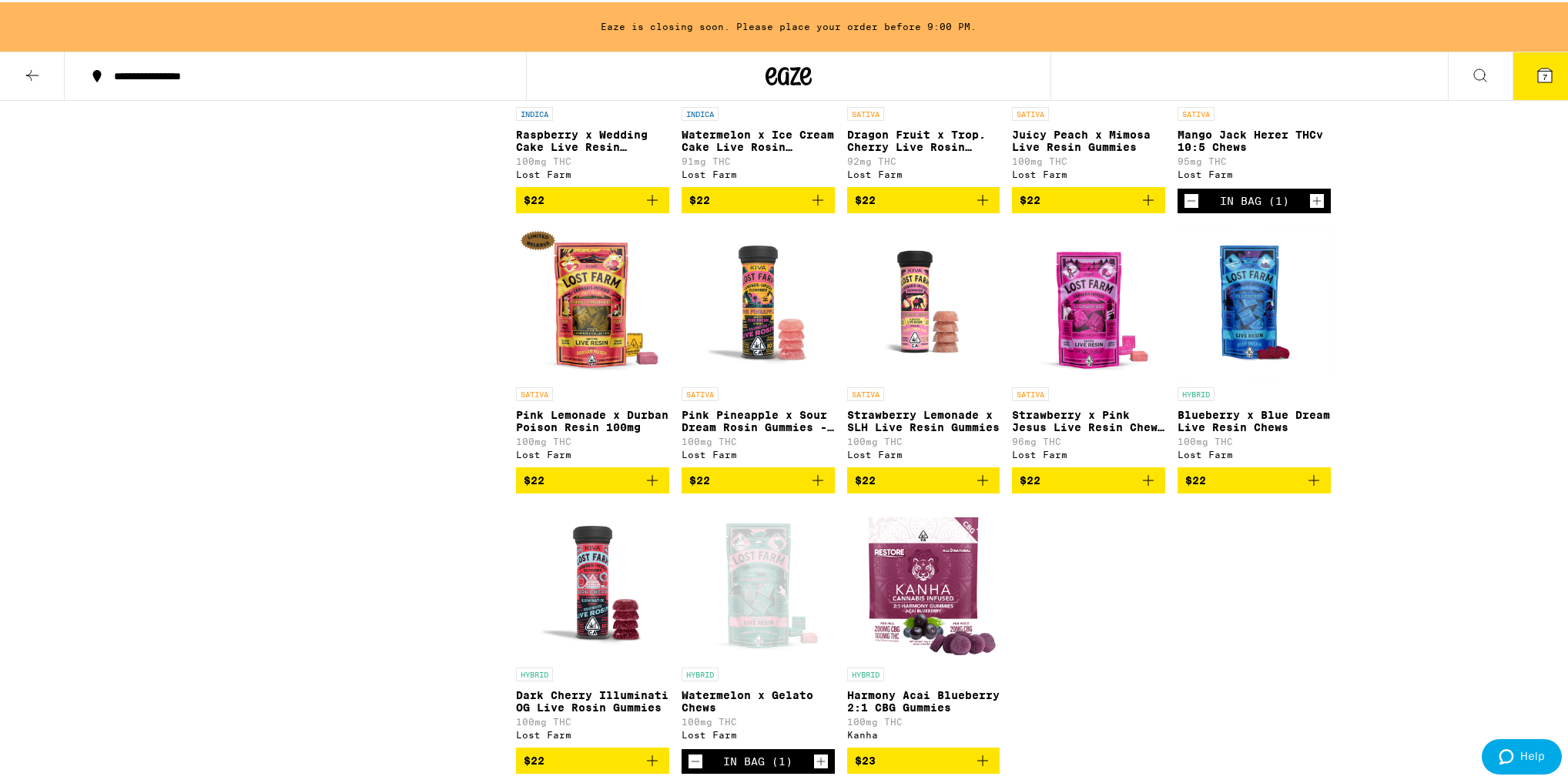 scroll, scrollTop: 5913, scrollLeft: 0, axis: vertical 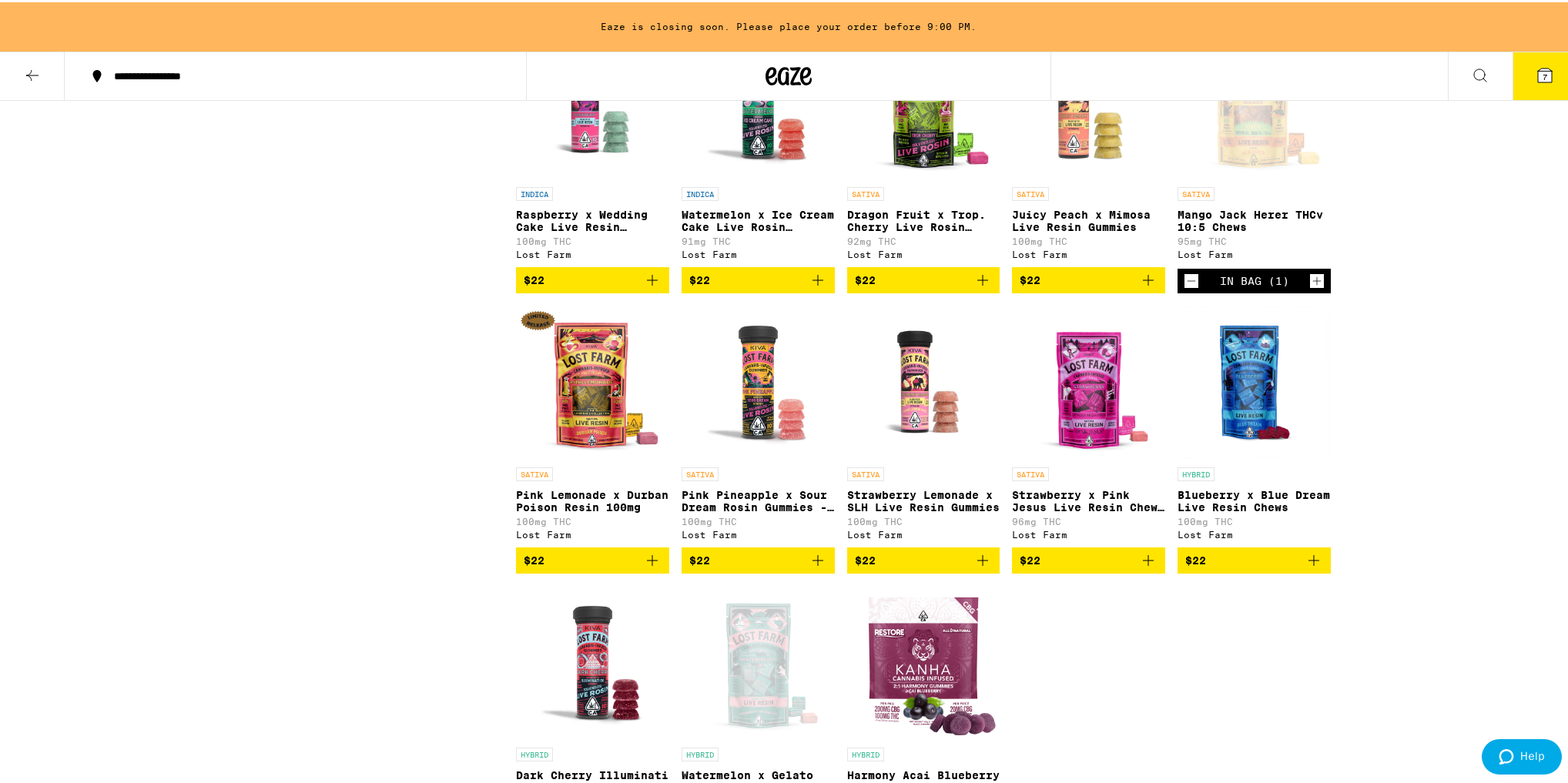 click at bounding box center (1254, 100) 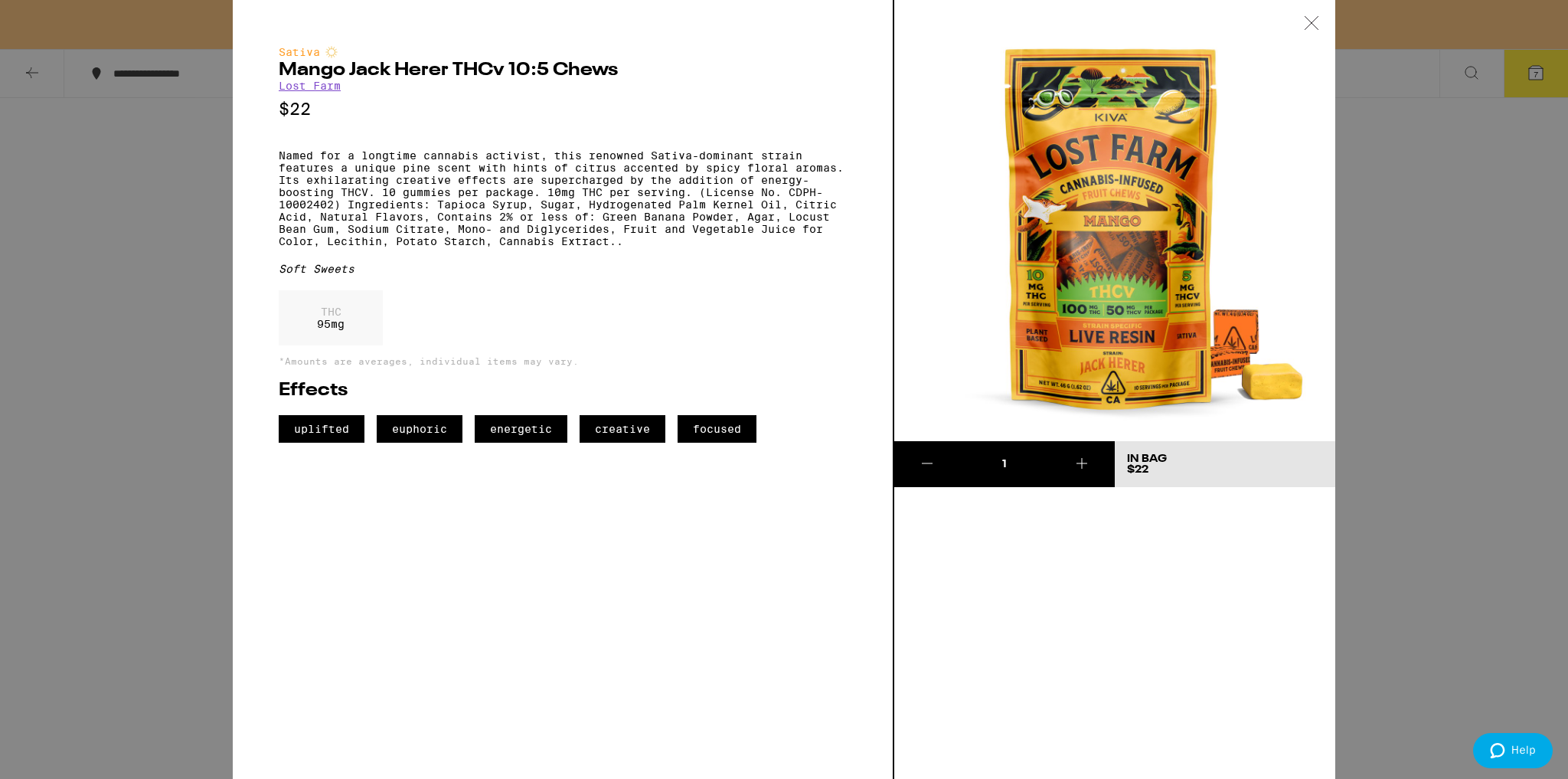 click on "Sativa   Mango Jack Herer THCv 10:5 Chews Lost Farm $22 Named for a longtime cannabis activist, this renowned Sativa-dominant strain features a unique pine scent with hints of citrus accented by spicy floral aromas. Its exhilarating creative effects are supercharged by the addition of energy-boosting THCV.
10 gummies per package. 10mg THC per serving. (License No. CDPH-10002402)
Ingredients: Tapioca Syrup, Sugar, Hydrogenated Palm Kernel Oil, Citric Acid, Natural Flavors, Contains 2% or less of: Green Banana Powder, Agar, Locust Bean Gum, Sodium Citrate, Mono- and Diglycerides, Fruit and Vegetable Juice for Color, Lecithin, Potato Starch, Cannabis Extract.. Soft Sweets THC 95 mg *Amounts are averages, individual items may vary. Effects uplifted euphoric energetic creative focused 1 In Bag  $22" at bounding box center [784, 389] 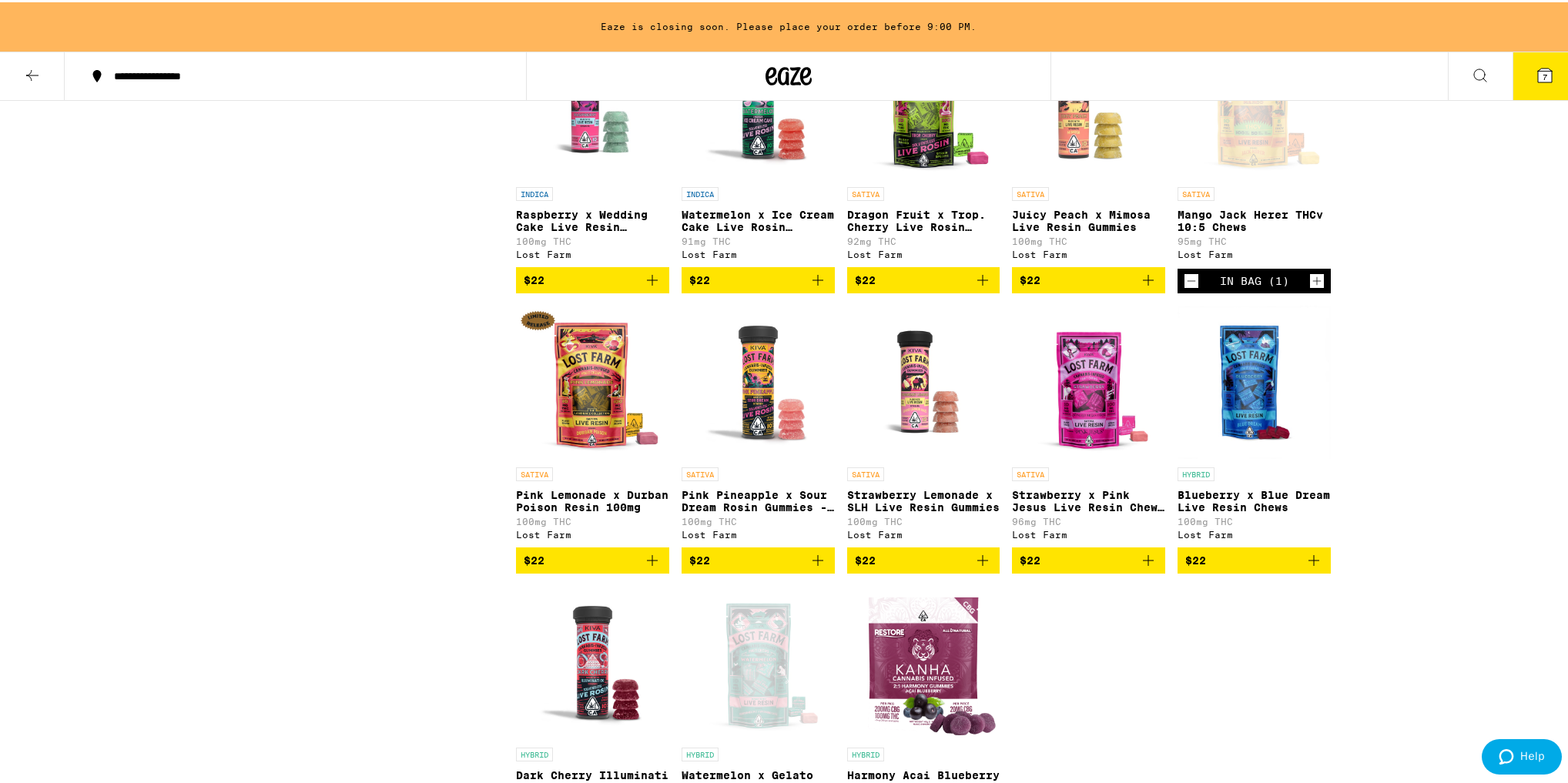 click on "**********" at bounding box center [789, -2391] 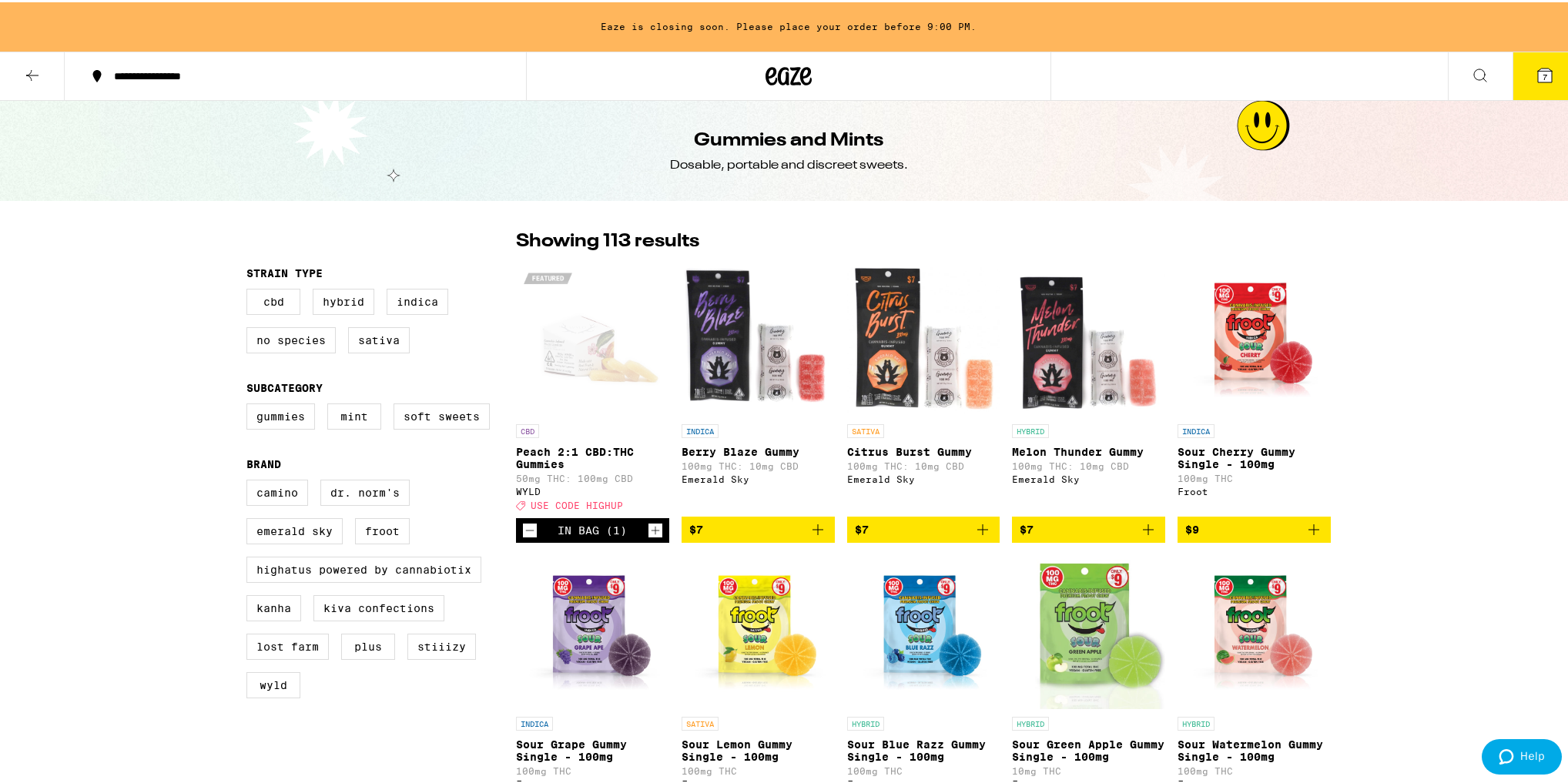 scroll, scrollTop: 0, scrollLeft: 0, axis: both 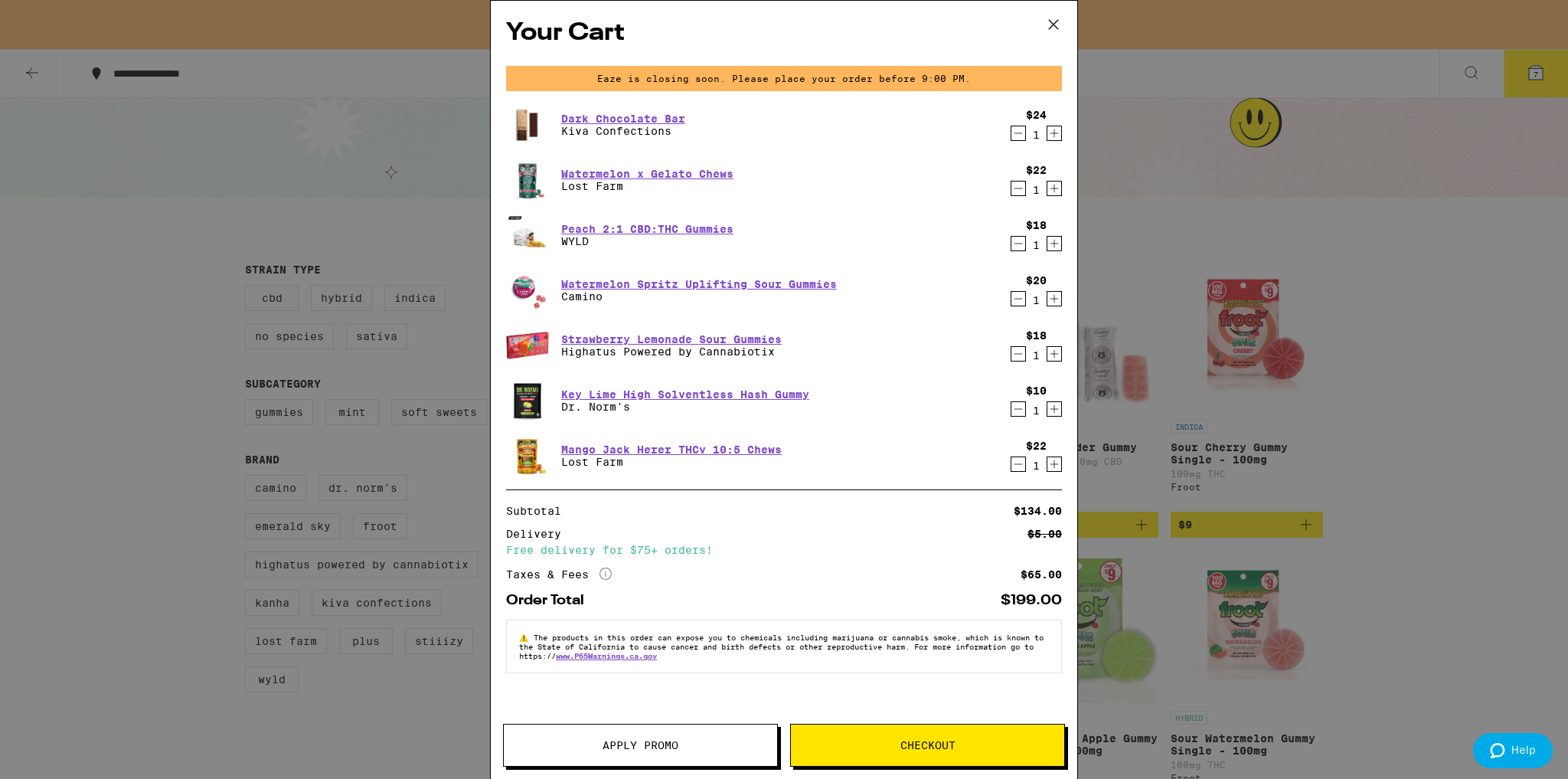 click on "Apply Promo" at bounding box center (640, 745) 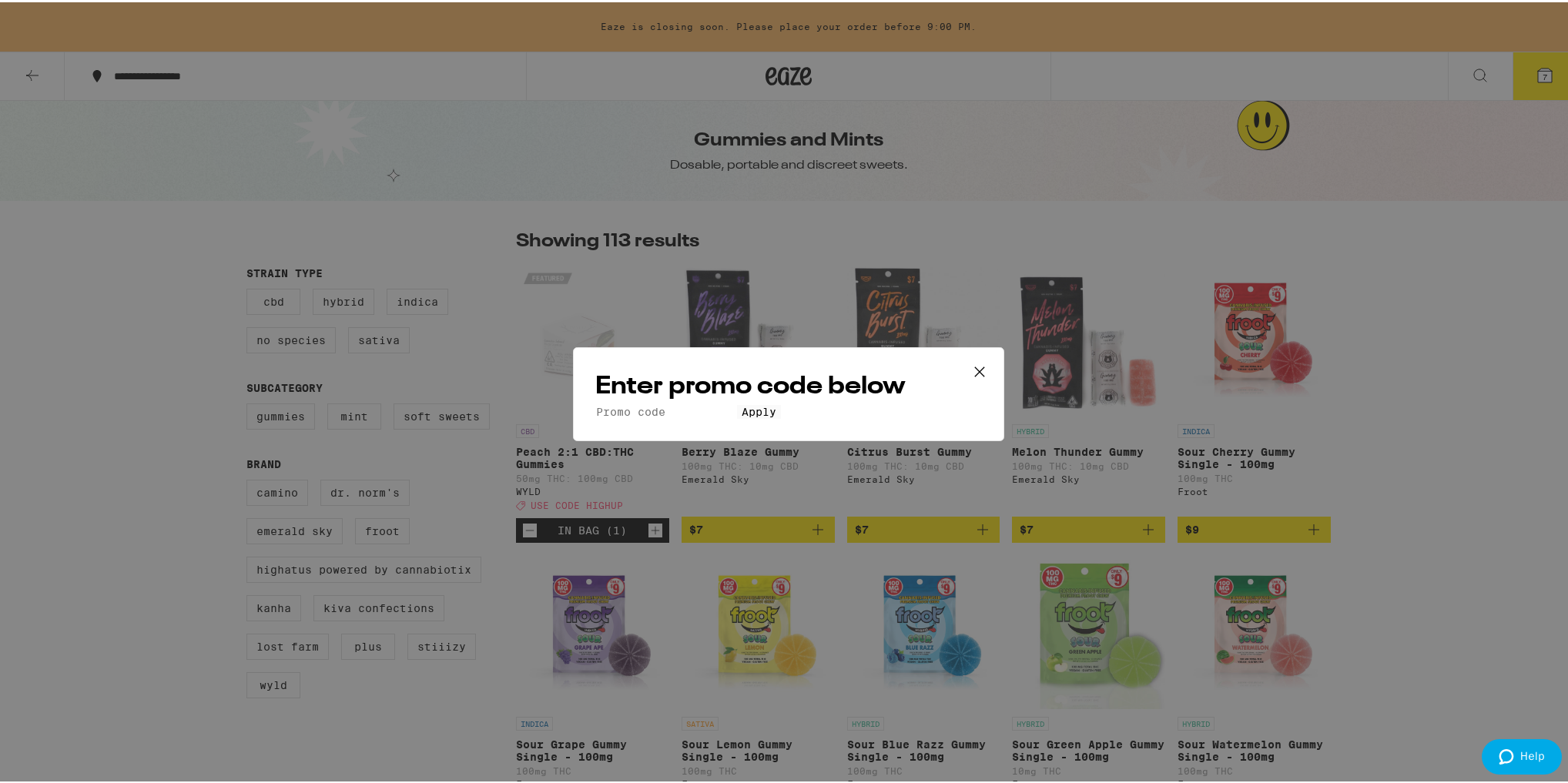 click on "Promo Code" at bounding box center (666, 410) 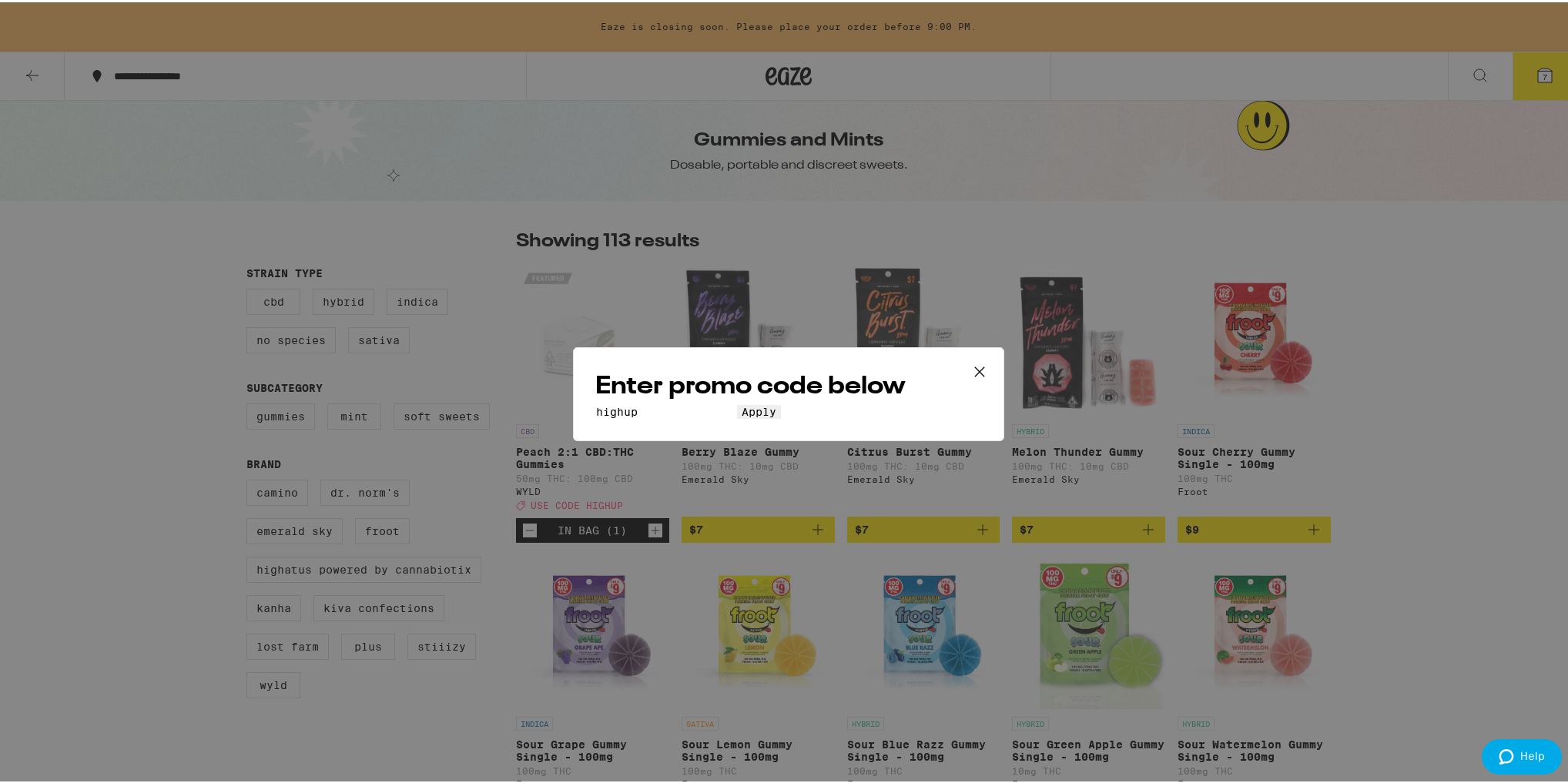 type on "highup" 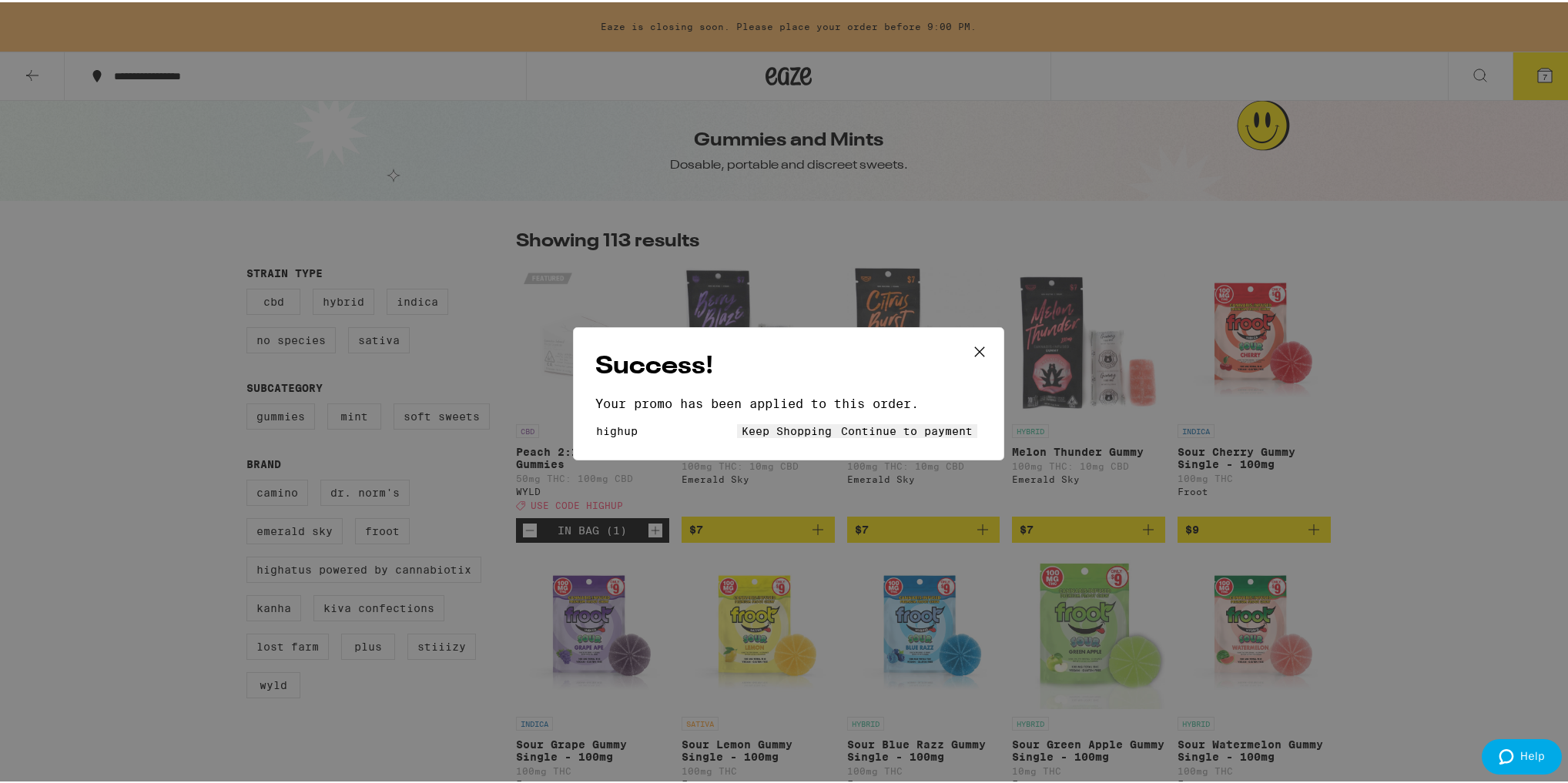 click on "Continue to payment" at bounding box center (906, 429) 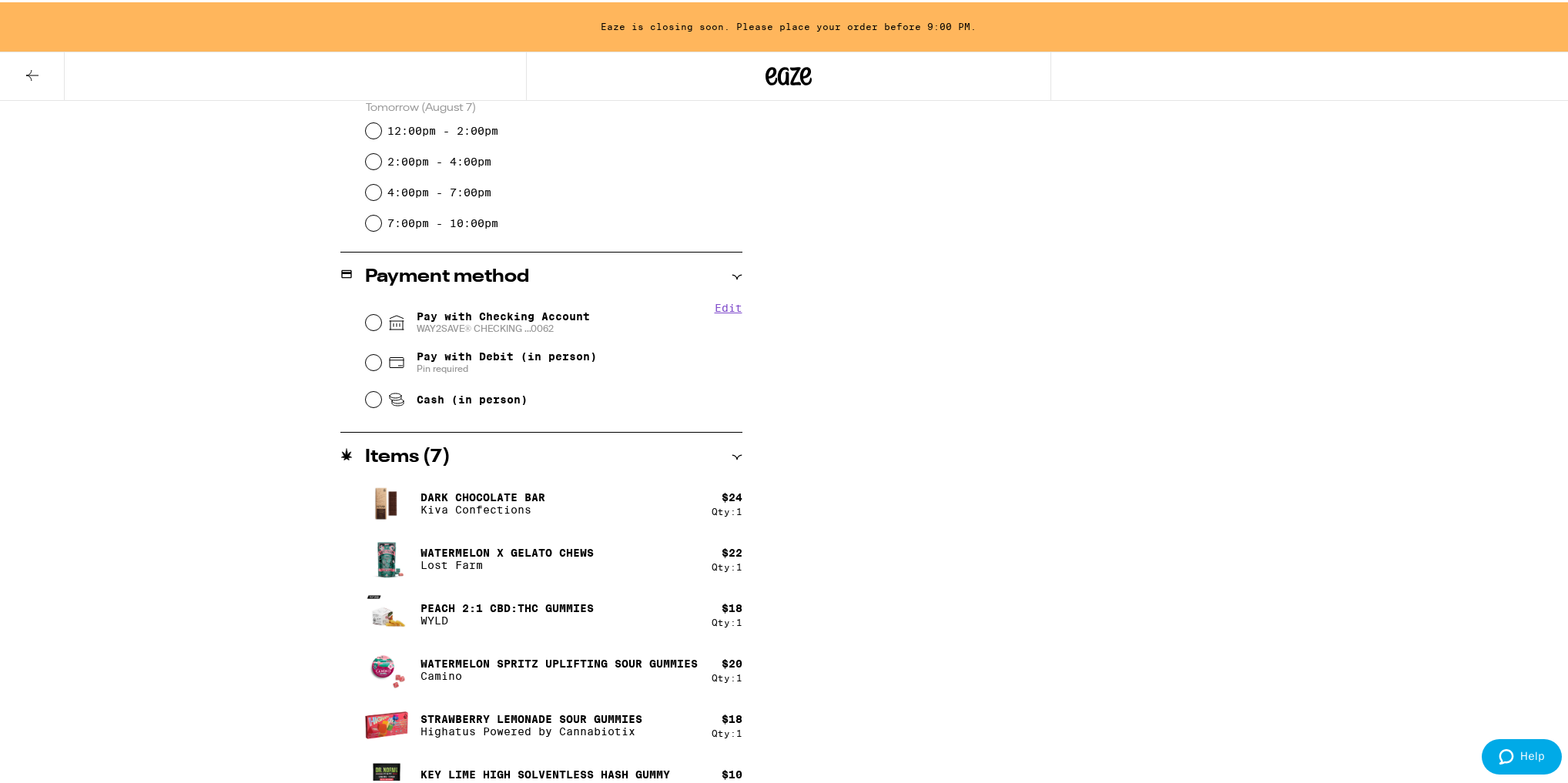 scroll, scrollTop: 493, scrollLeft: 0, axis: vertical 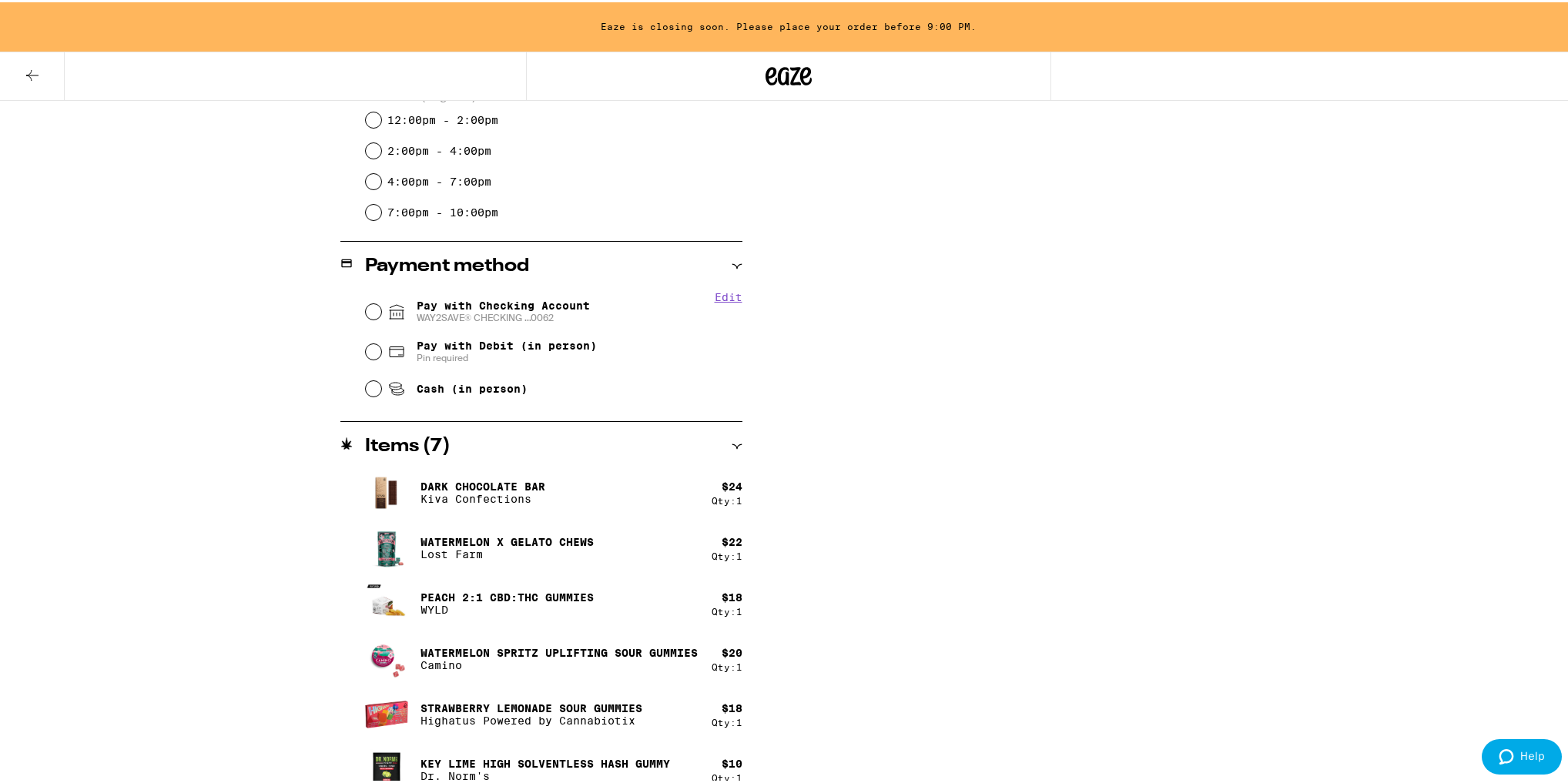 click on "Edit Pay with Checking Account WAY2SAVE® CHECKING ...0062 Pay with Debit (in person) Pin required Cash (in person)" at bounding box center [541, 346] 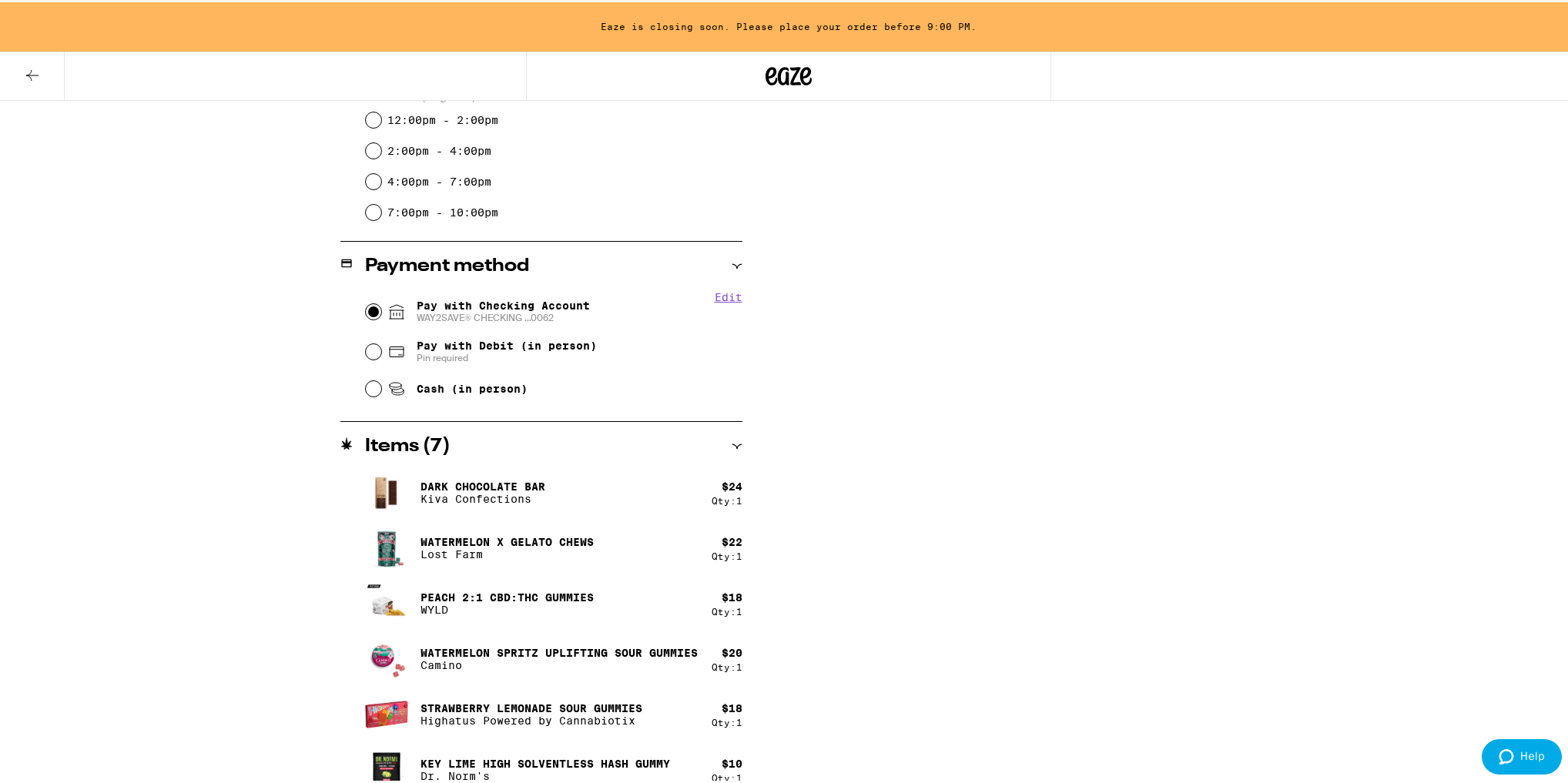 click on "Pay with Checking Account WAY2SAVE® CHECKING ...0062" at bounding box center (374, 310) 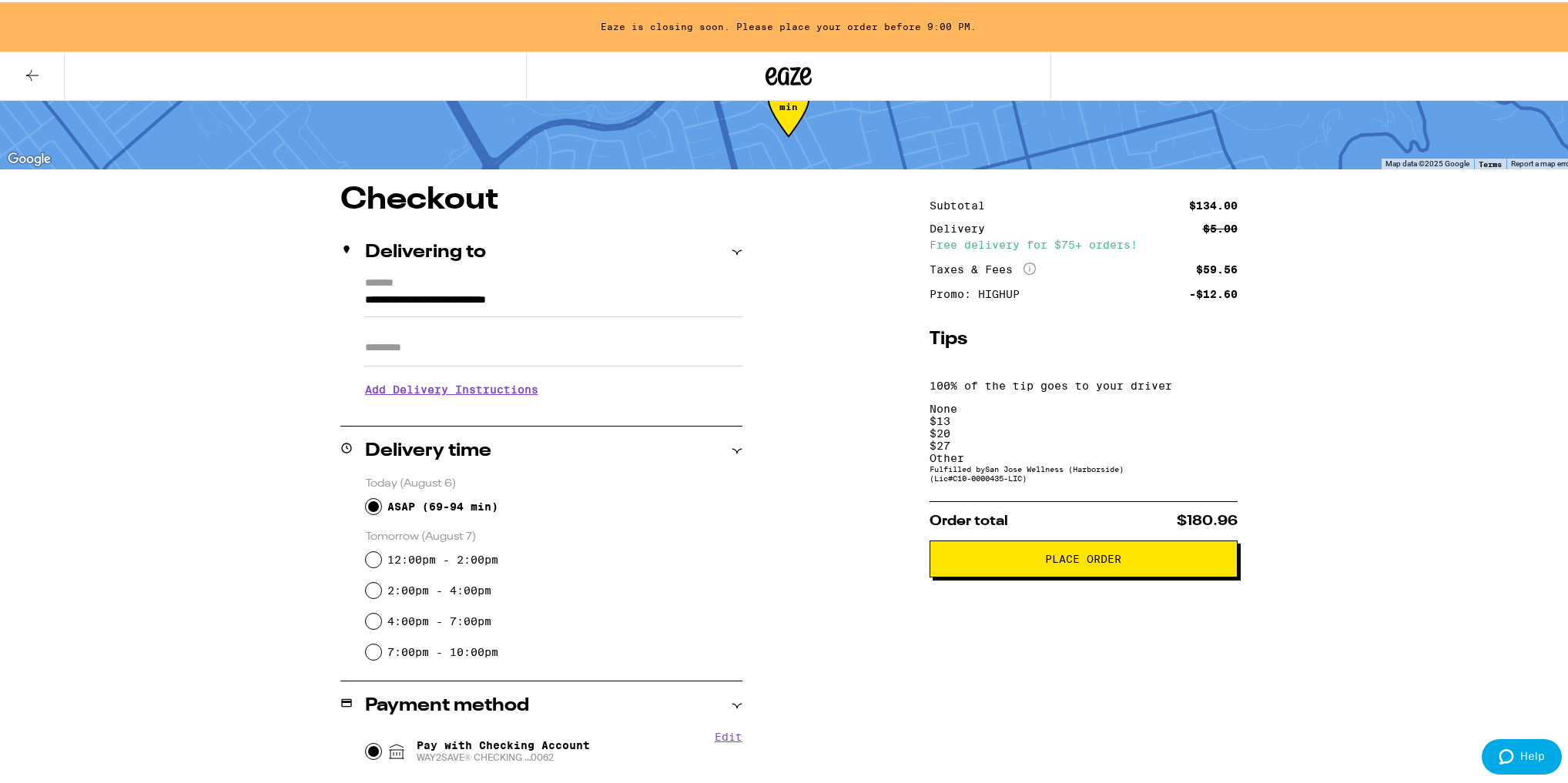scroll, scrollTop: 0, scrollLeft: 0, axis: both 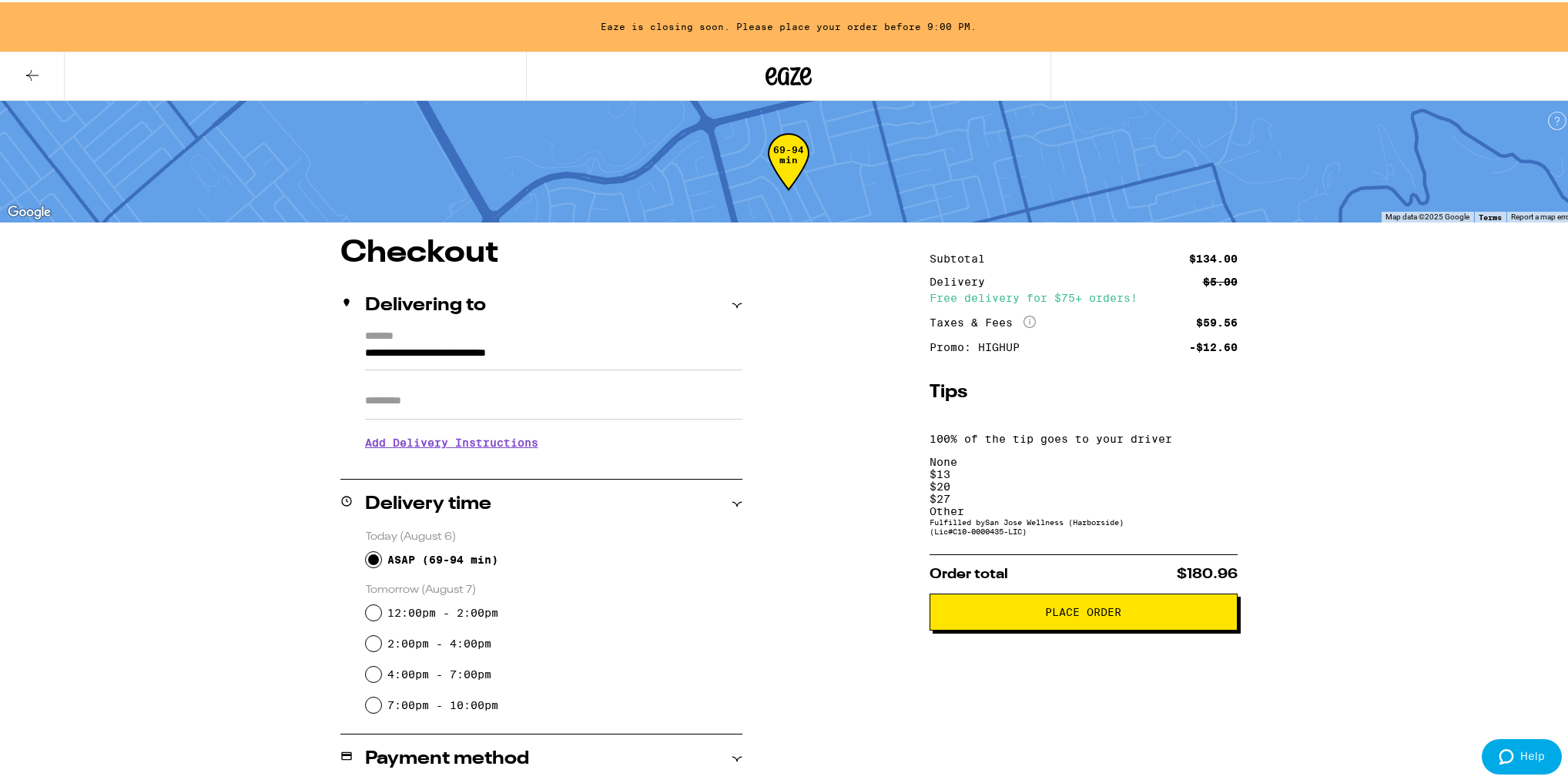 drag, startPoint x: 66, startPoint y: 36, endPoint x: 79, endPoint y: 0, distance: 38.275318 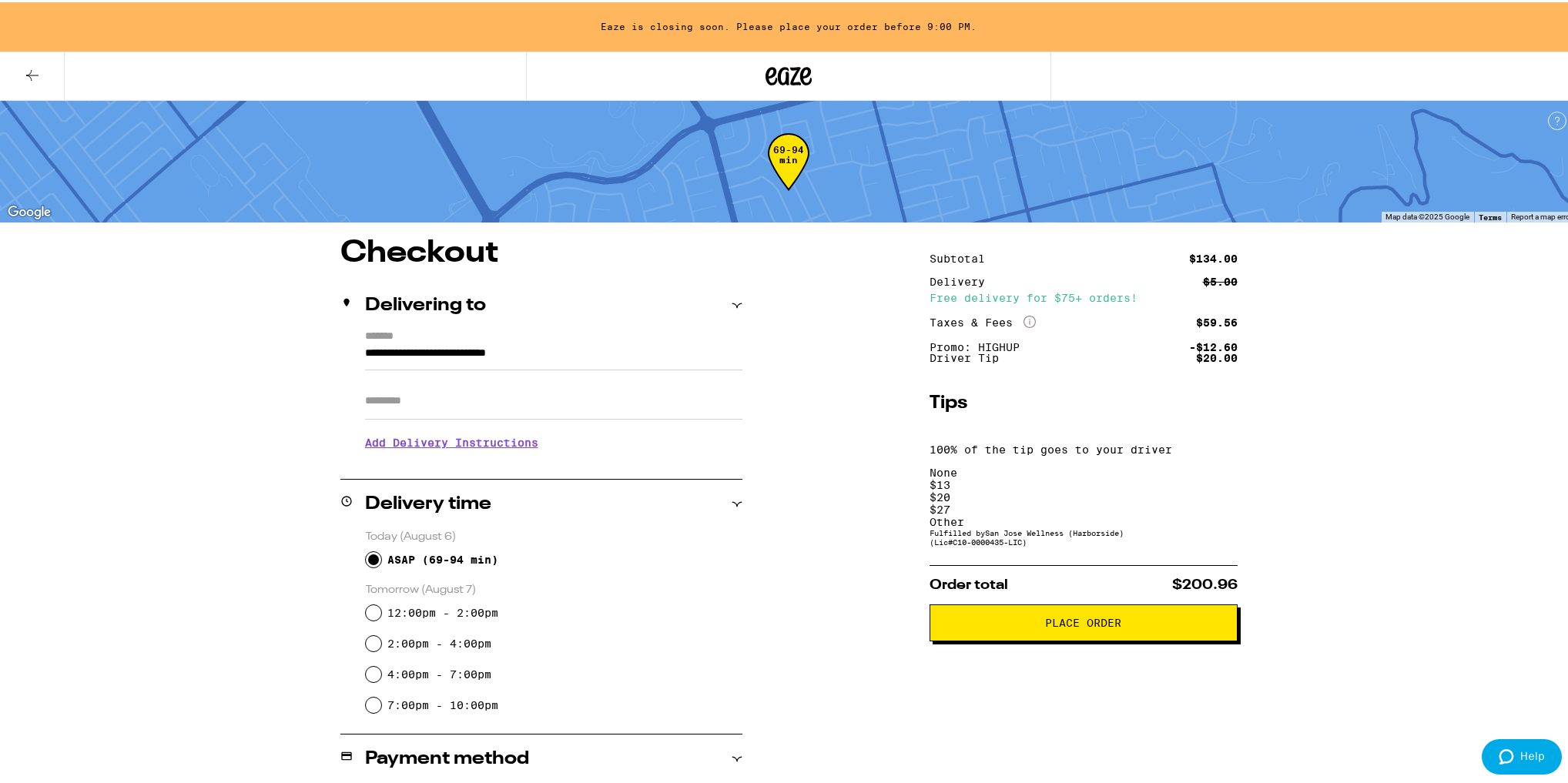 click on "Place Order" at bounding box center (1084, 621) 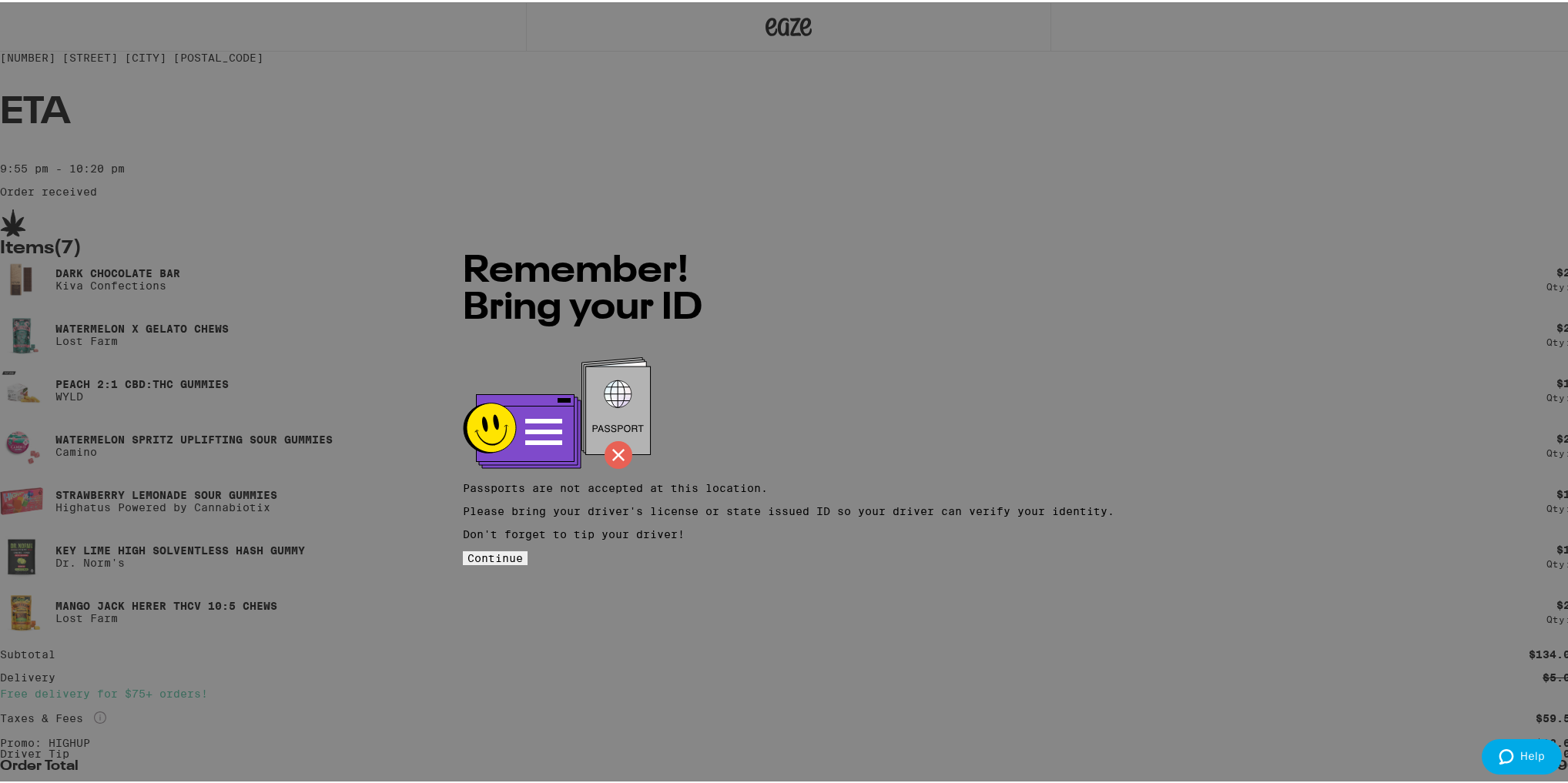 click on "Continue" at bounding box center (495, 556) 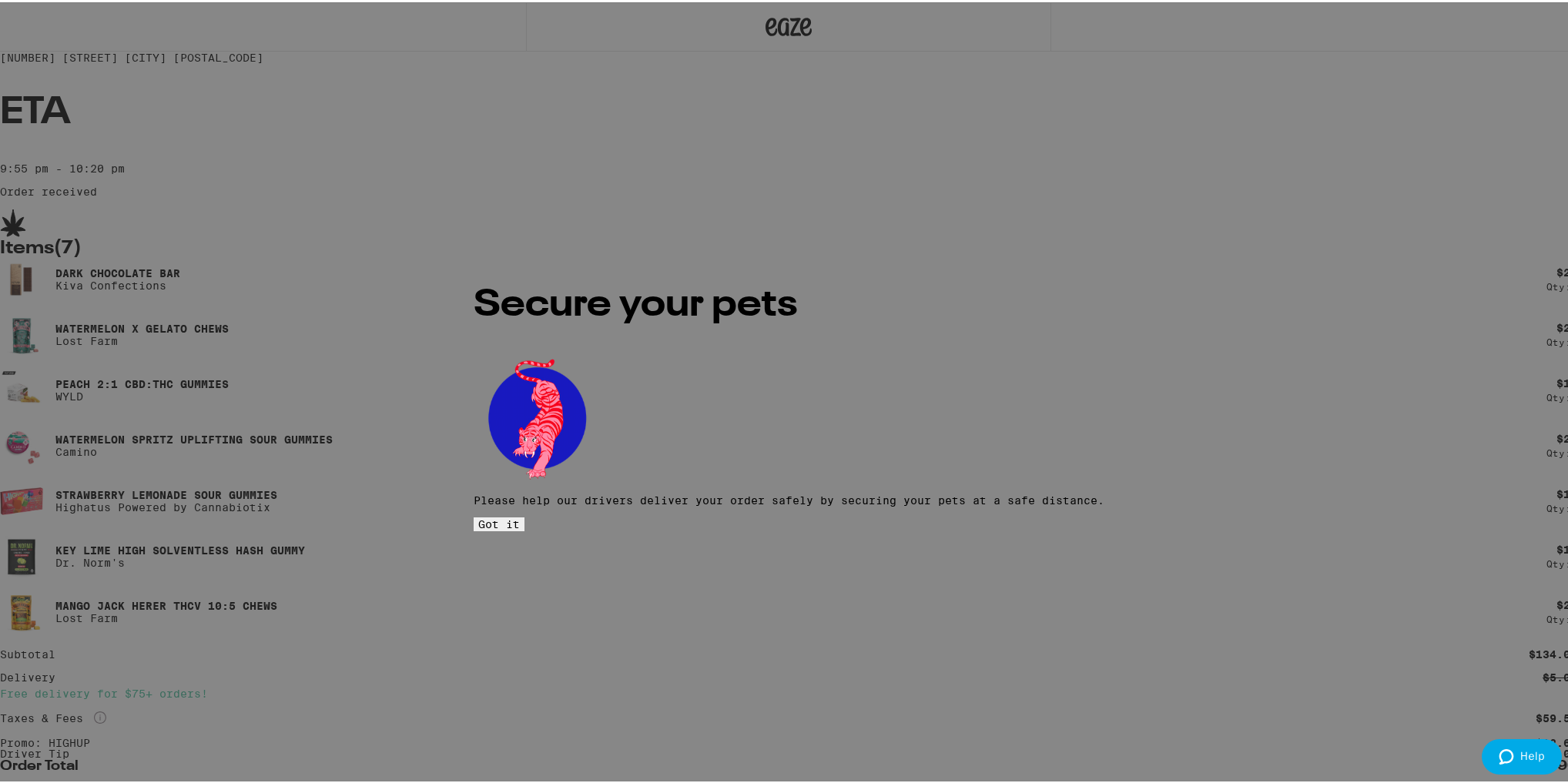 click on "Got it" at bounding box center [499, 522] 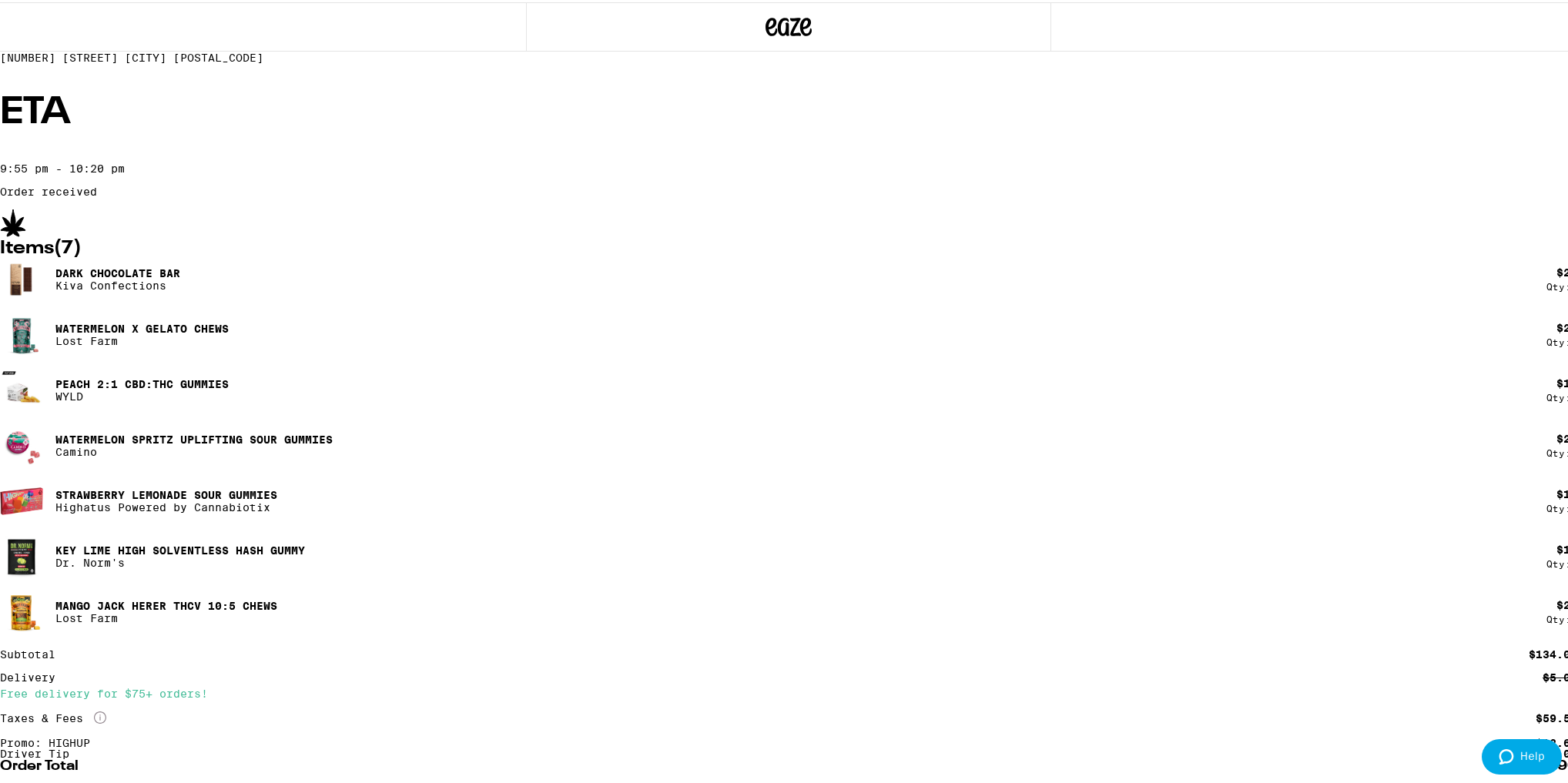 scroll, scrollTop: 313, scrollLeft: 0, axis: vertical 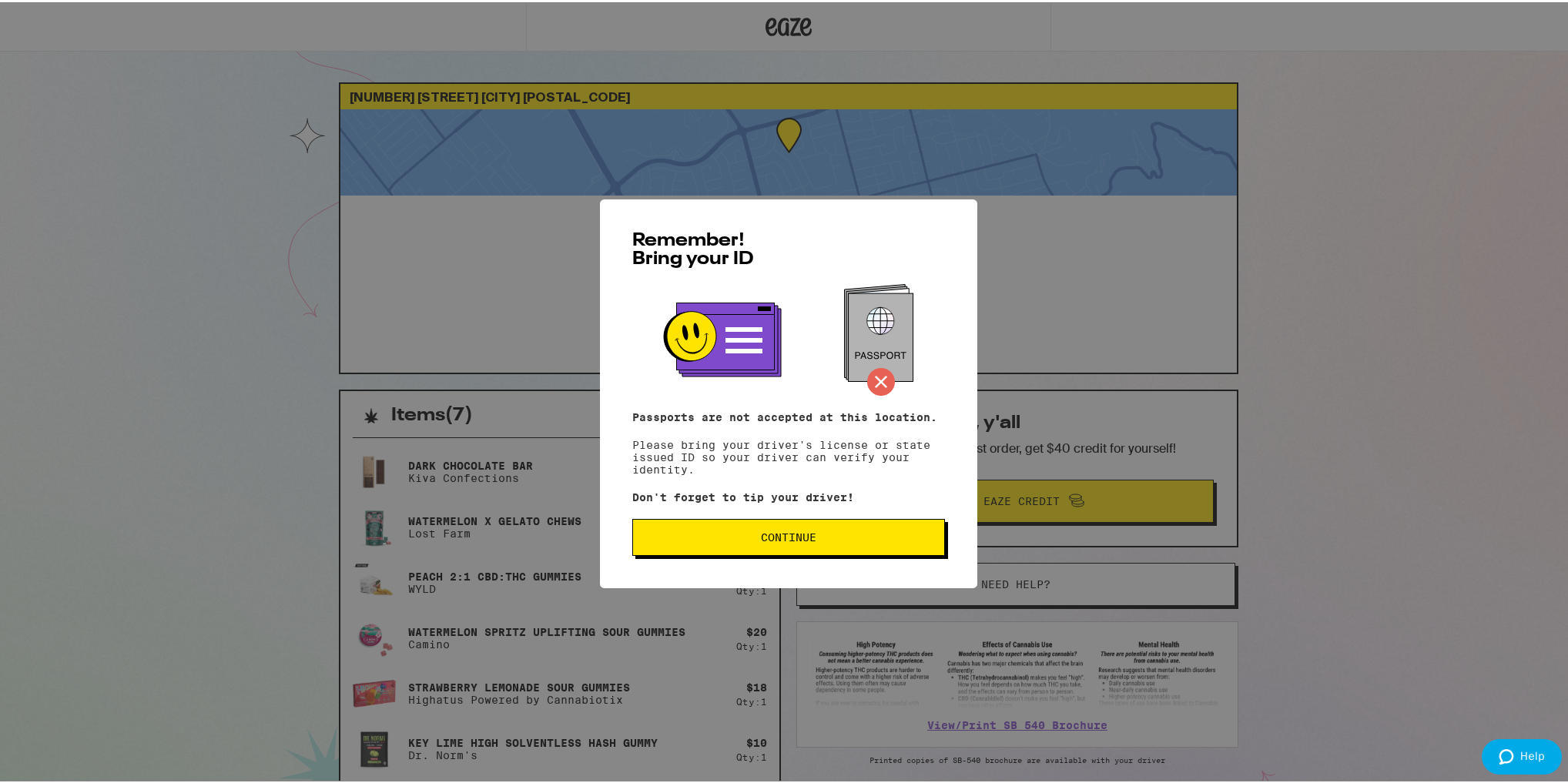 click on "Continue" at bounding box center [789, 535] 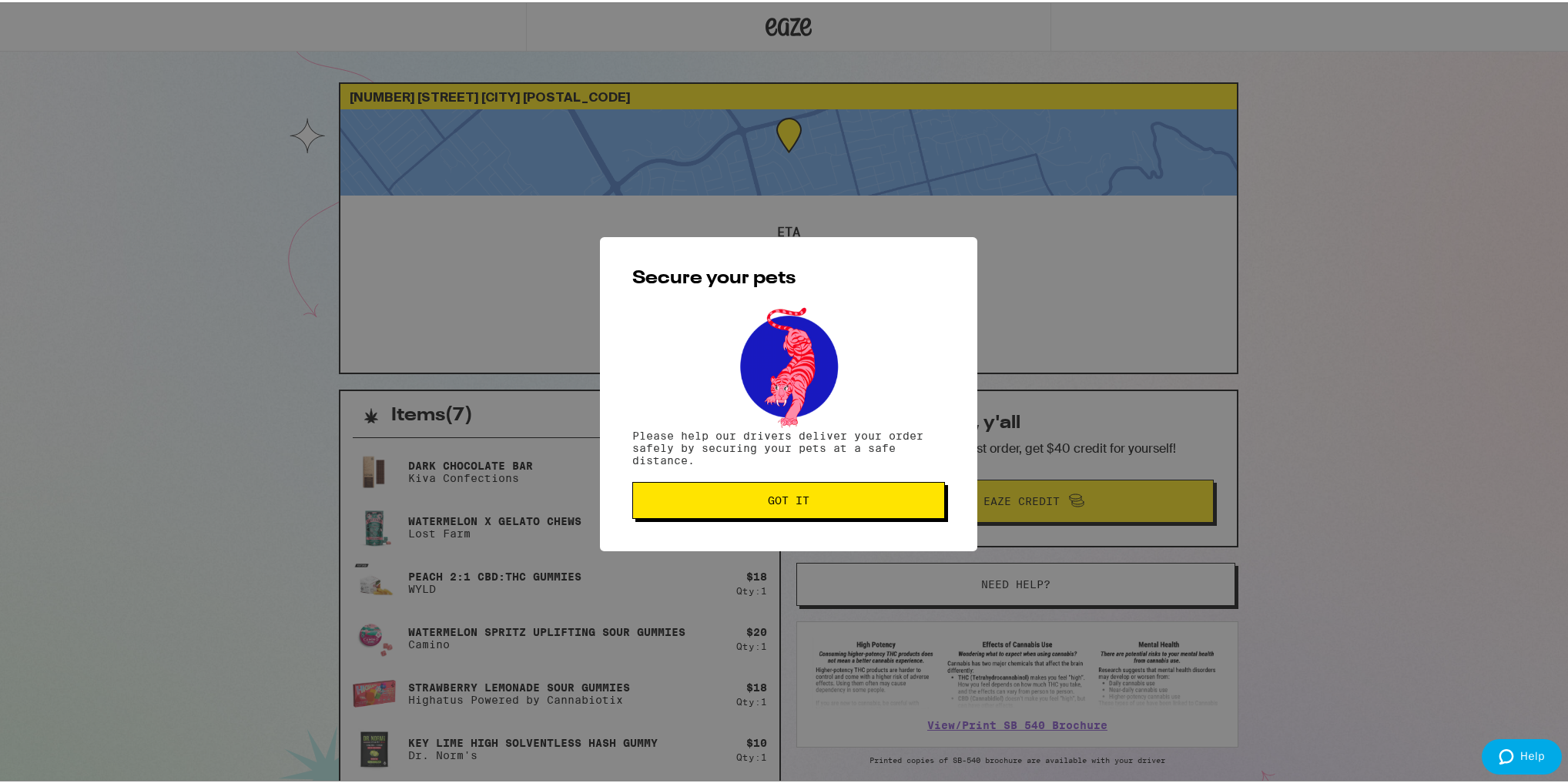 click on "Got it" at bounding box center (789, 498) 